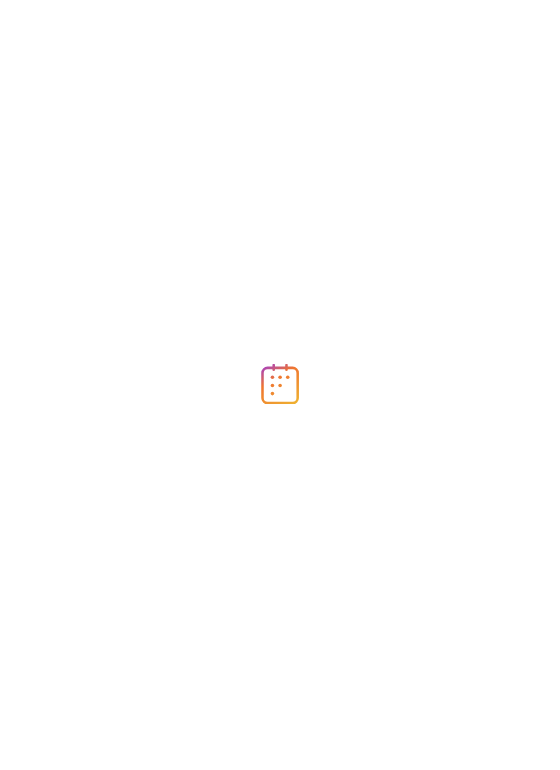 scroll, scrollTop: 0, scrollLeft: 0, axis: both 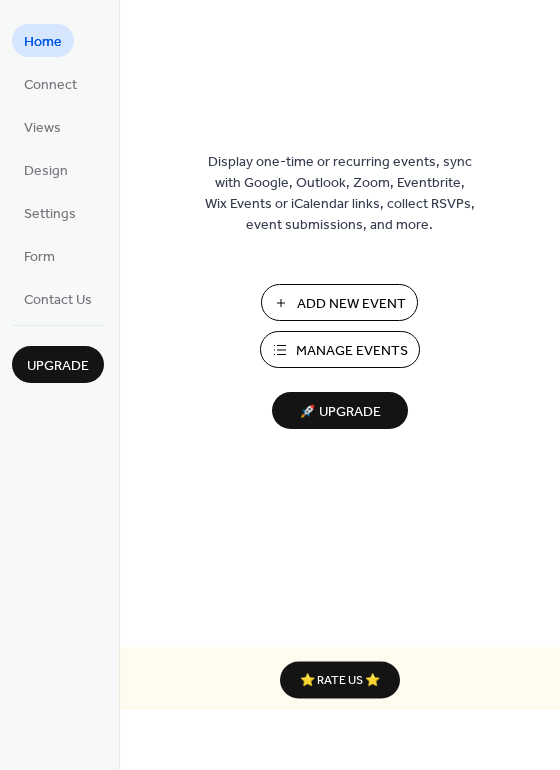 click on "Manage Events" at bounding box center (352, 351) 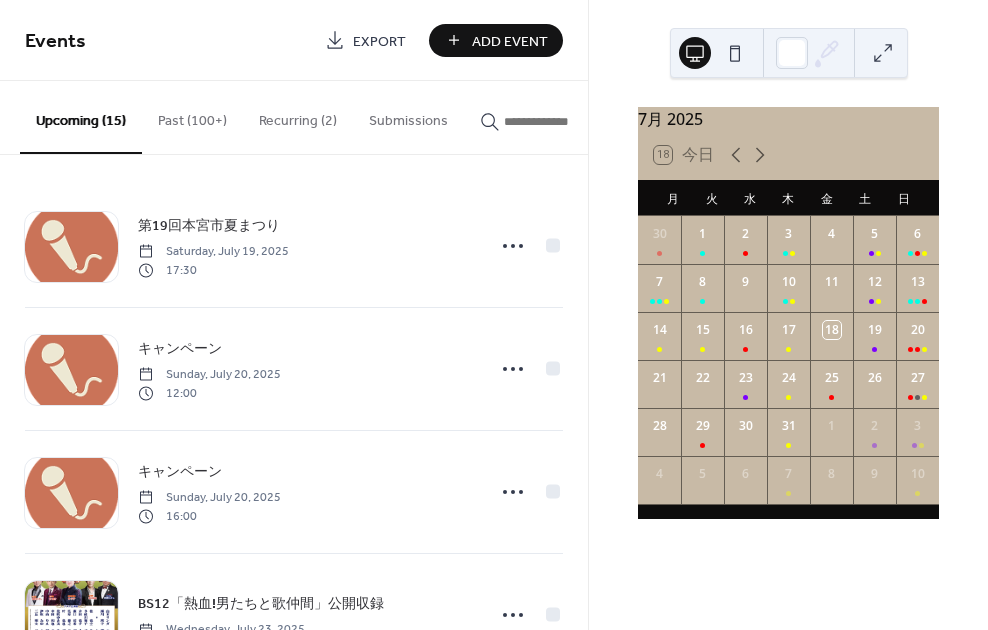 scroll, scrollTop: 0, scrollLeft: 0, axis: both 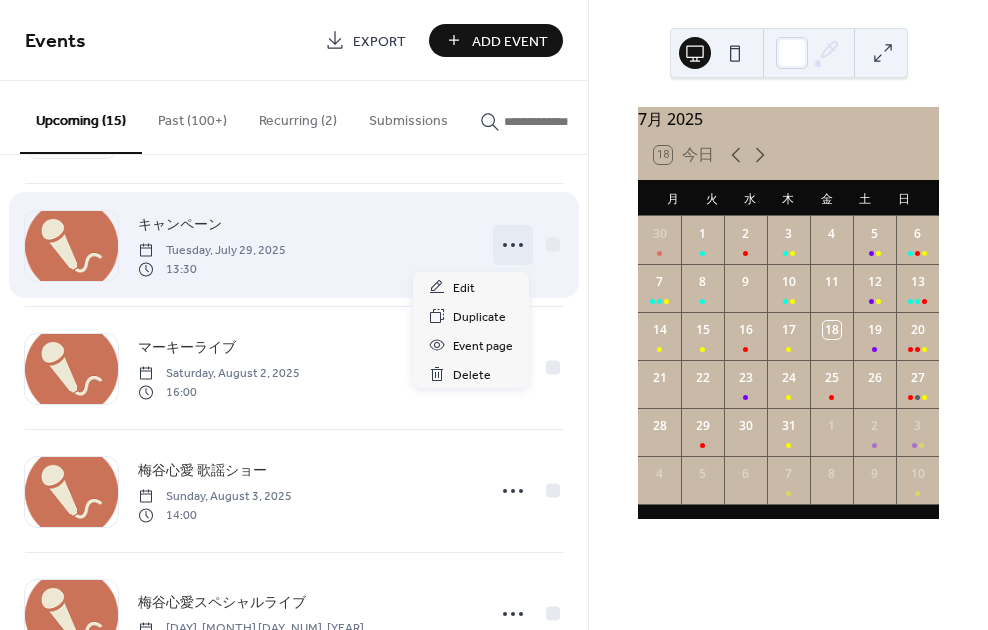 click 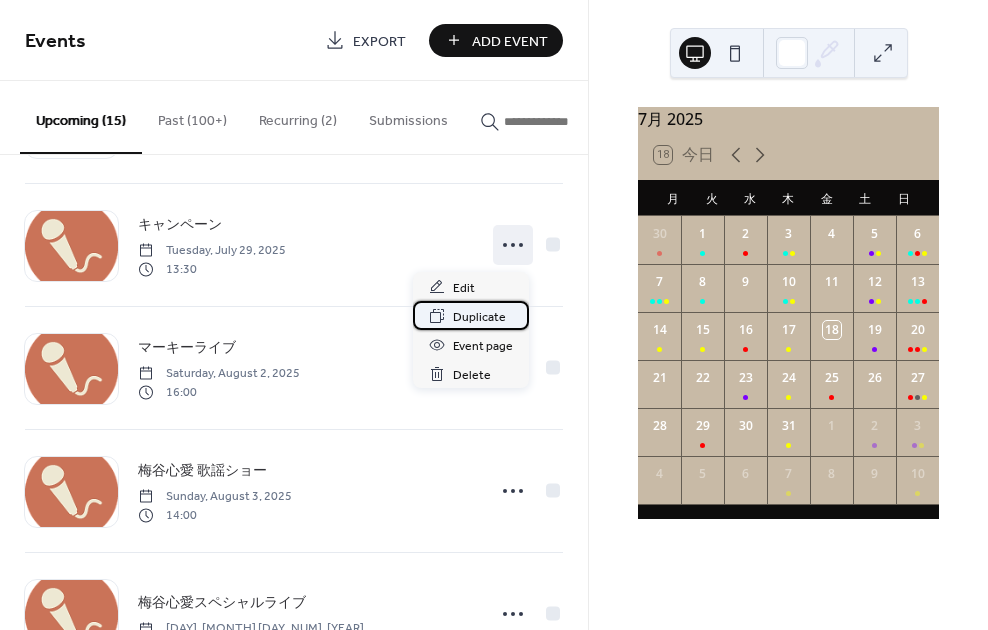 click on "Duplicate" at bounding box center (479, 317) 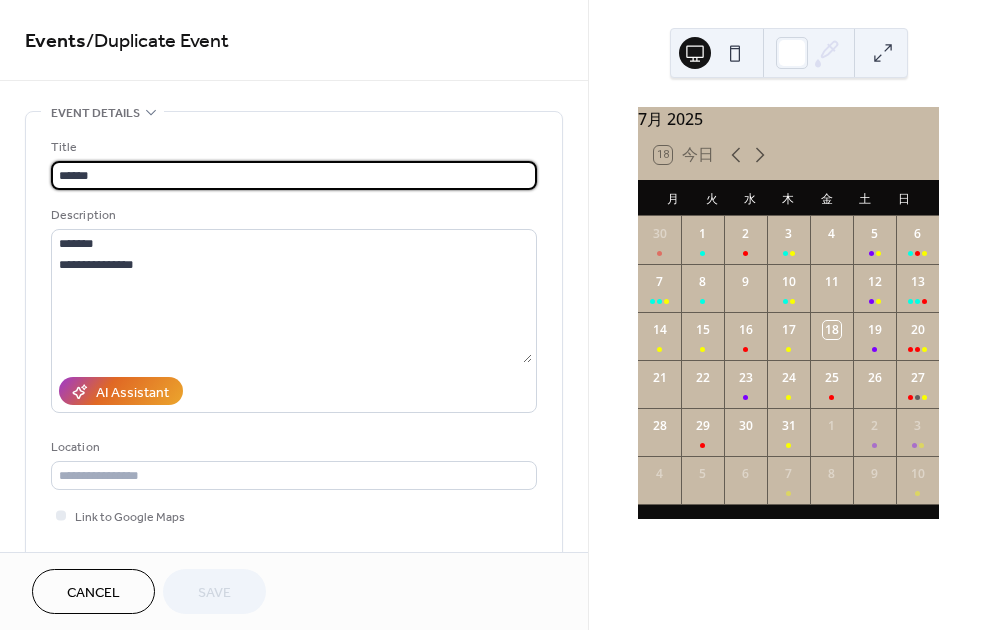 drag, startPoint x: 168, startPoint y: 171, endPoint x: 21, endPoint y: 168, distance: 147.03061 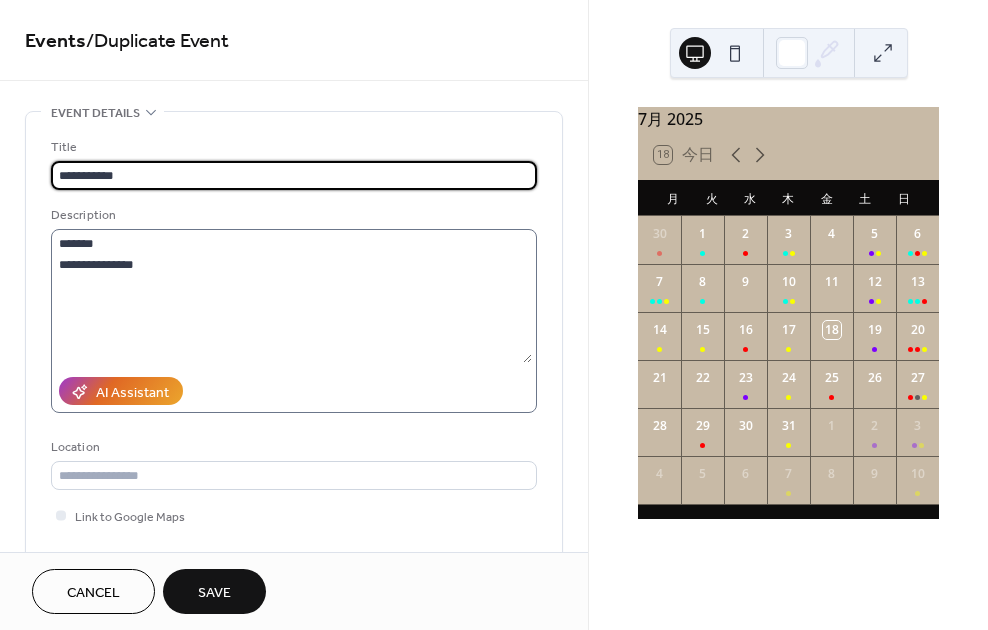 type on "**********" 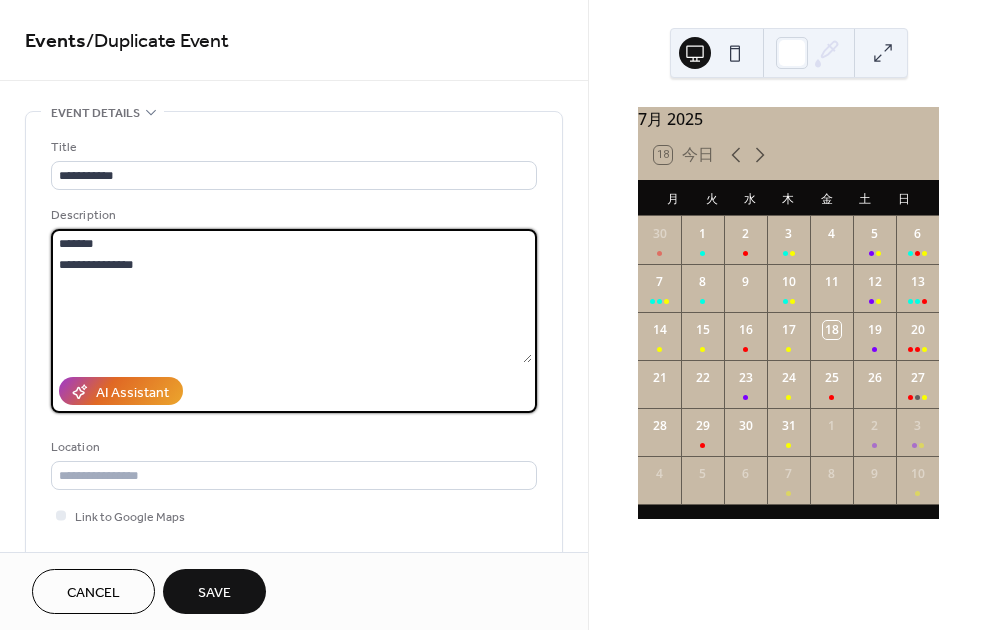 drag, startPoint x: 261, startPoint y: 260, endPoint x: 48, endPoint y: 239, distance: 214.03271 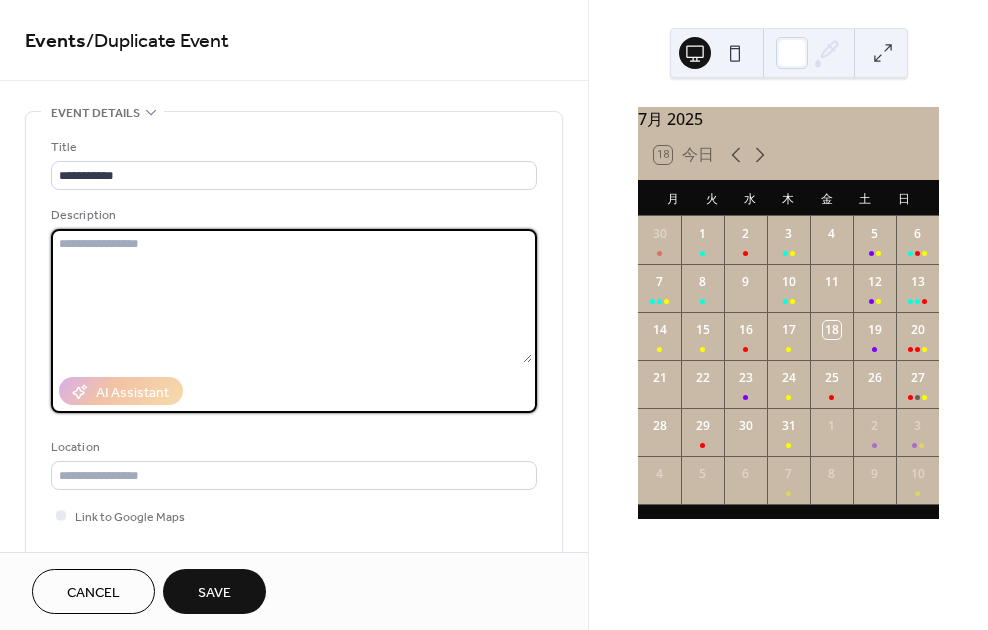 type 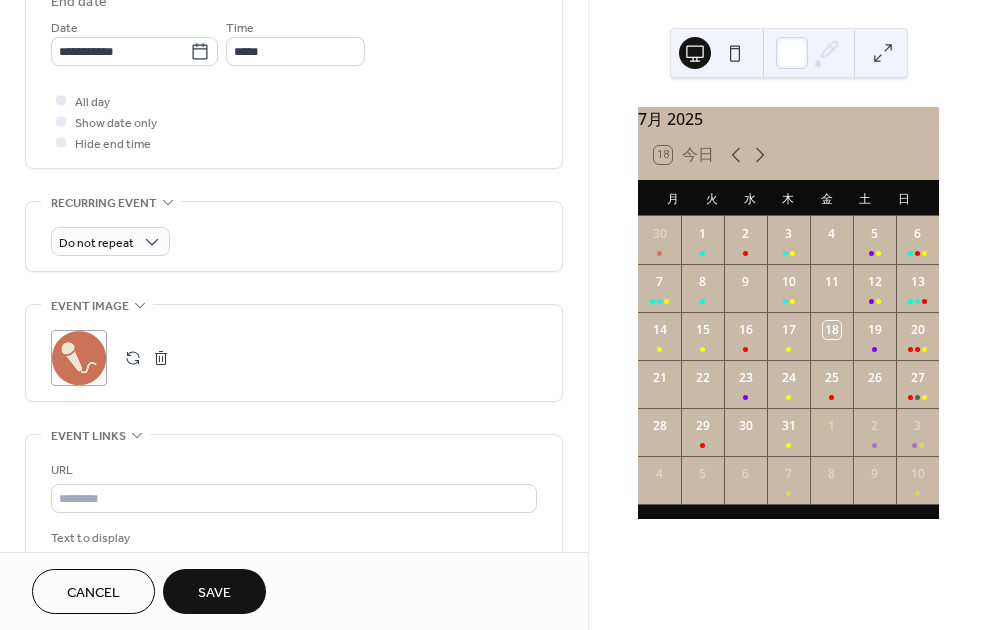 scroll, scrollTop: 828, scrollLeft: 0, axis: vertical 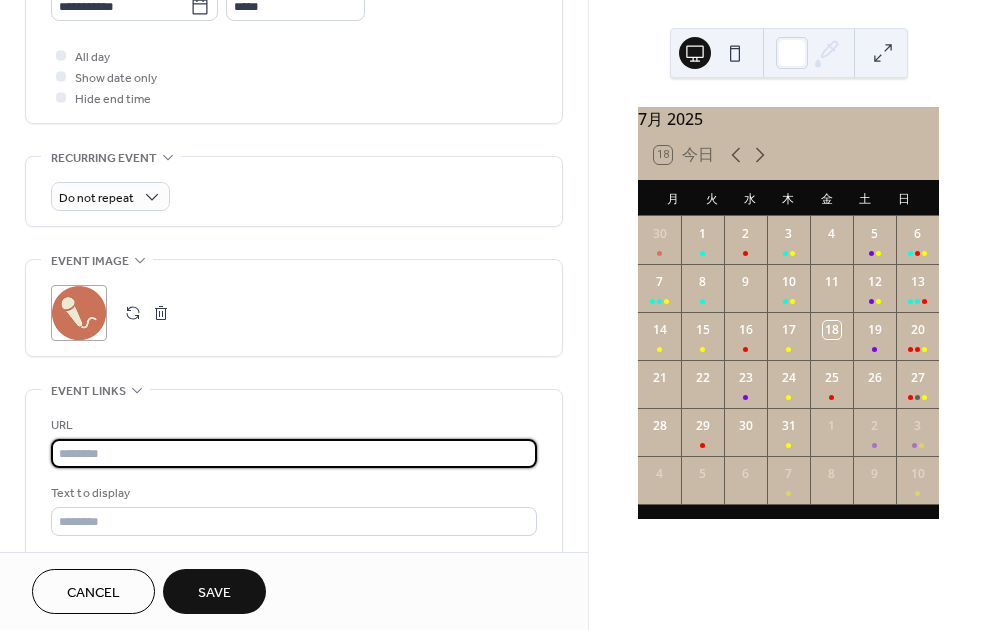 click at bounding box center (294, 453) 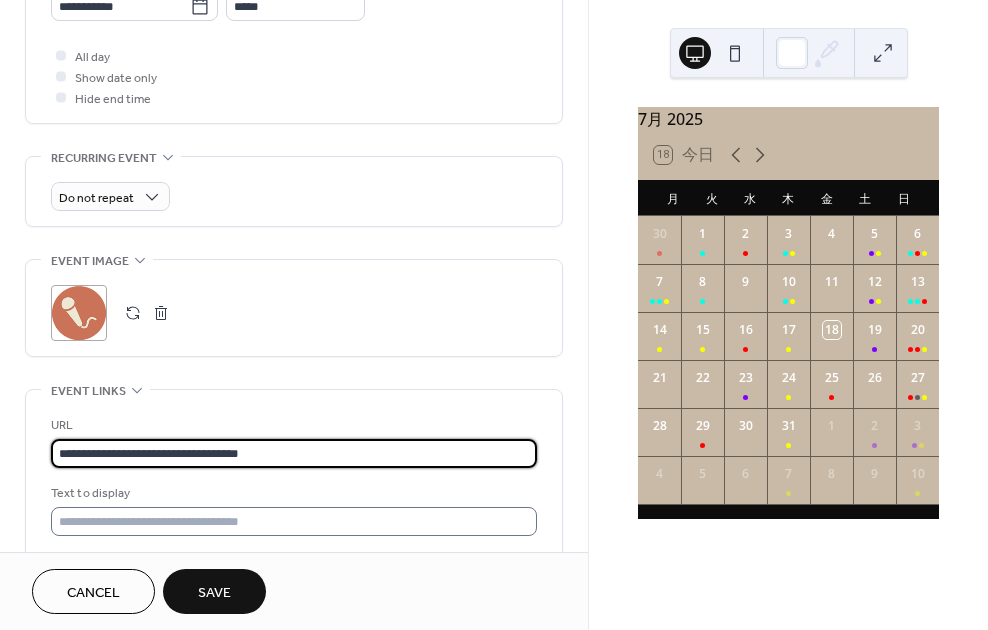 type on "**********" 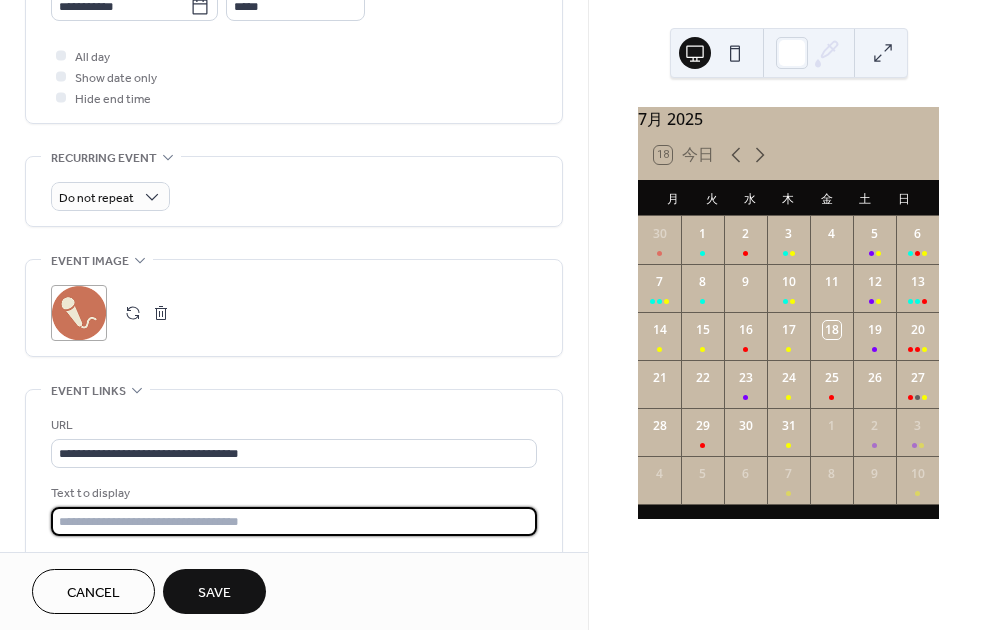 click at bounding box center (294, 521) 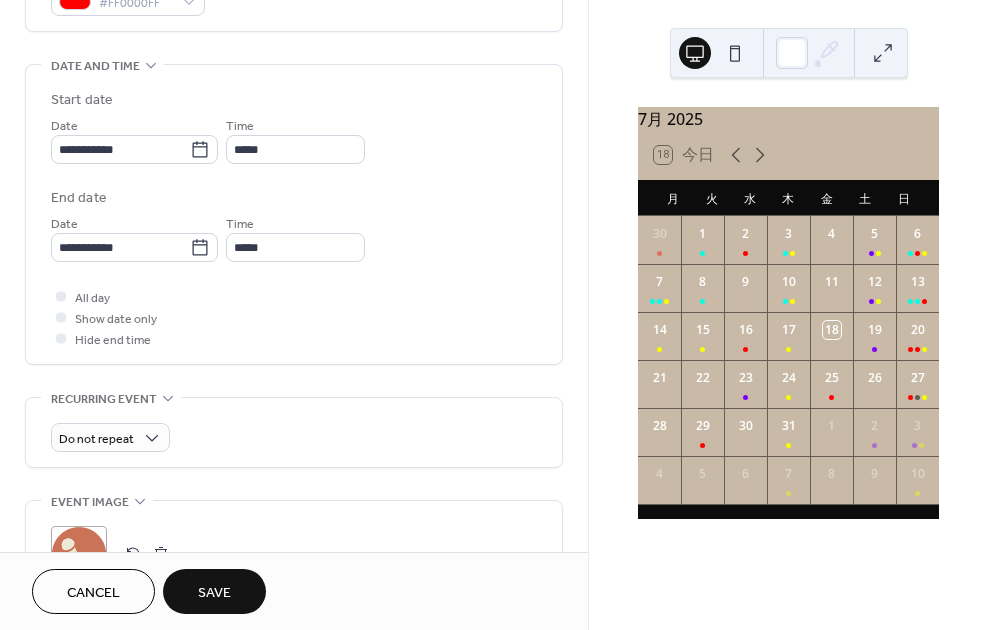 scroll, scrollTop: 579, scrollLeft: 0, axis: vertical 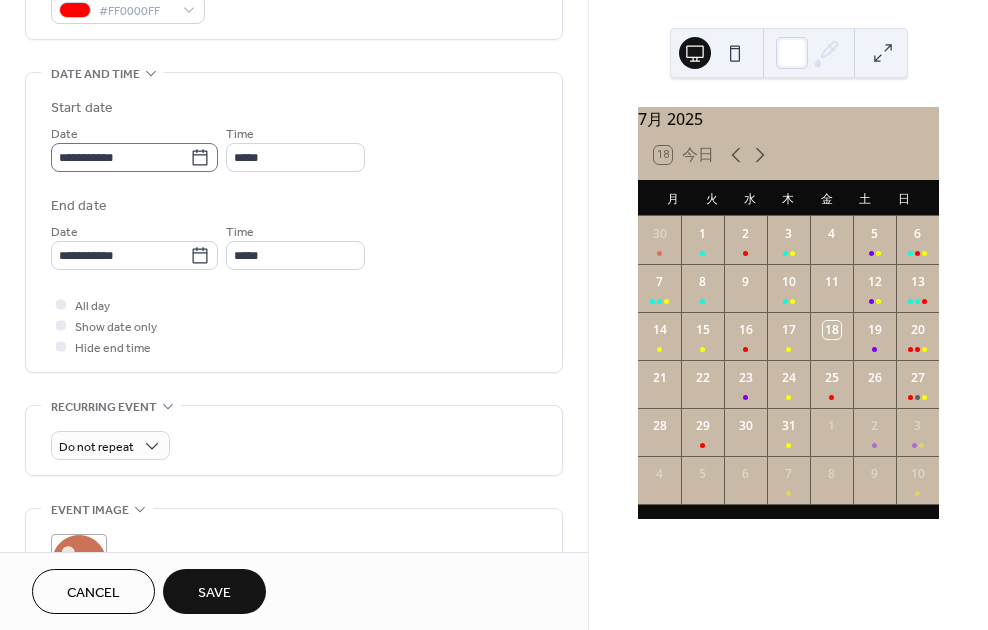 type on "**********" 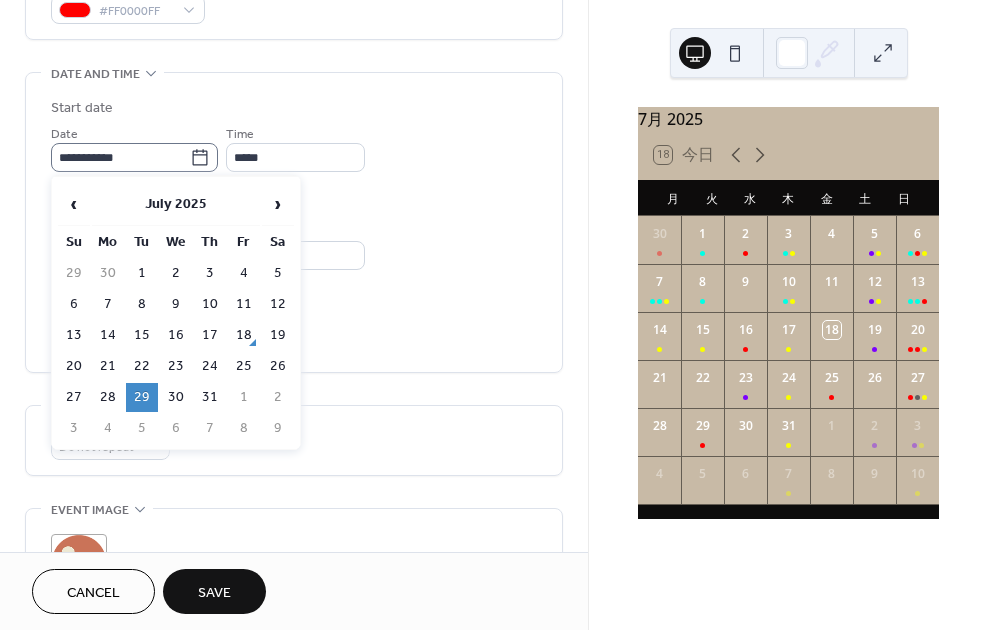 click 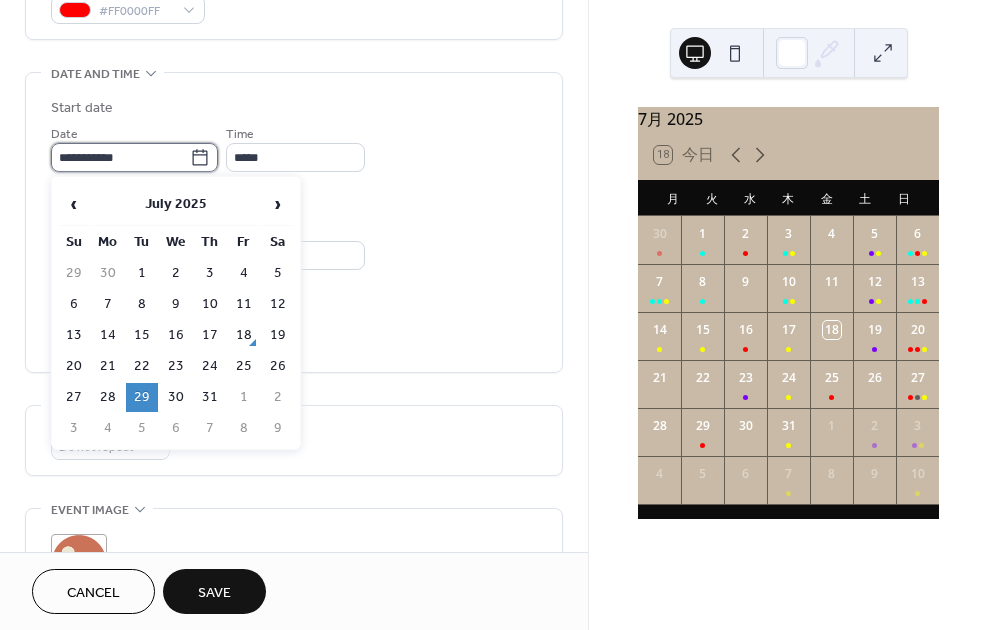 click on "**********" at bounding box center [120, 157] 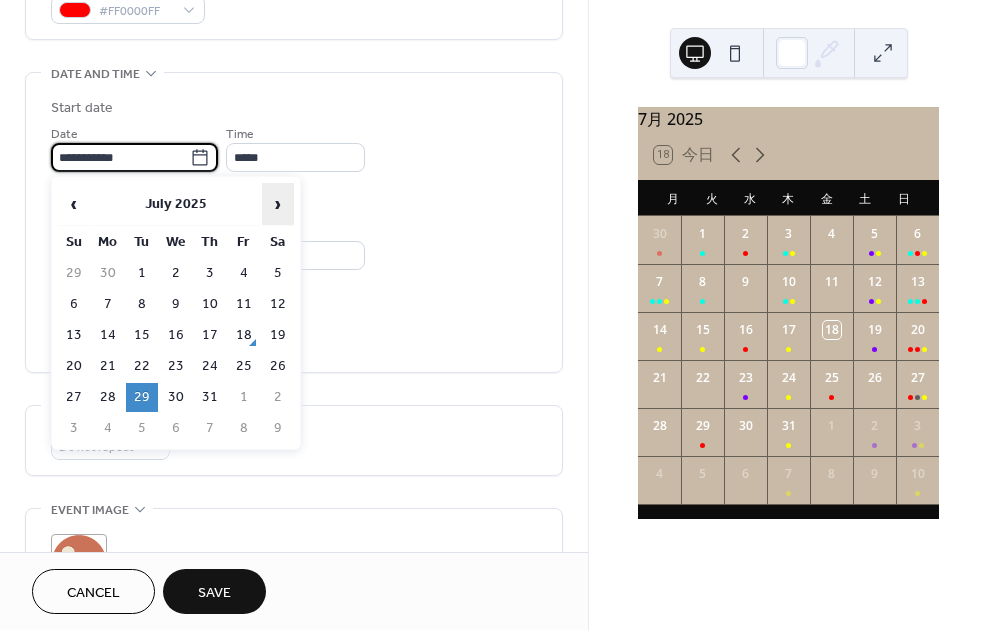 click on "›" at bounding box center (278, 204) 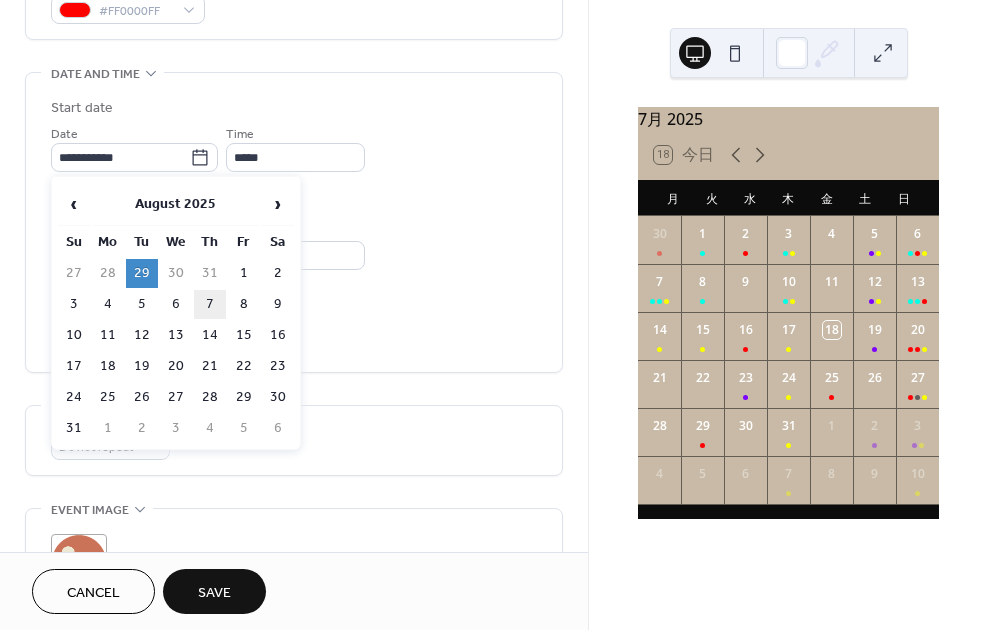 click on "7" at bounding box center (210, 304) 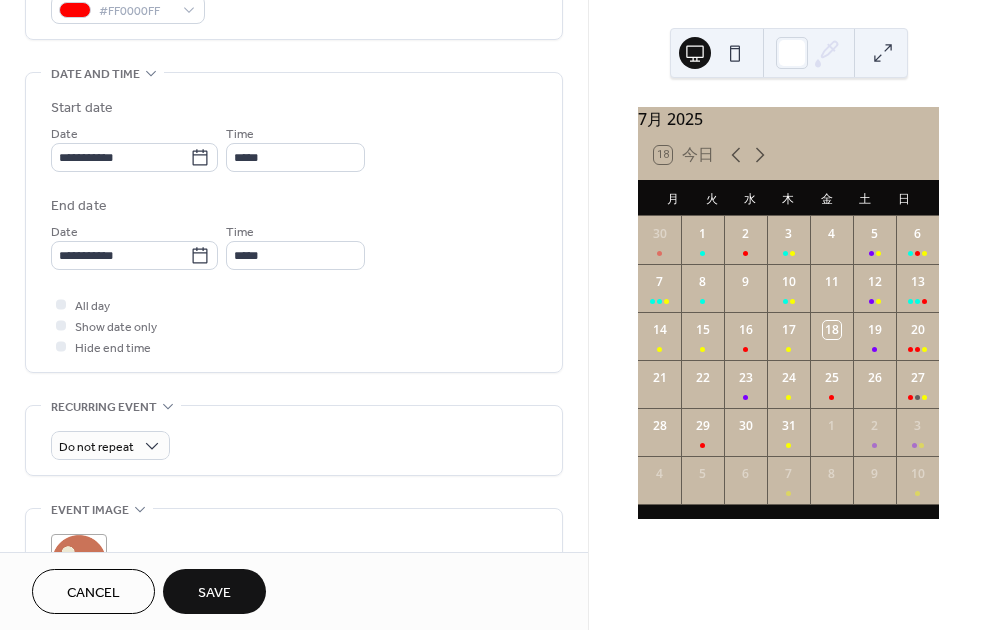 scroll, scrollTop: 560, scrollLeft: 0, axis: vertical 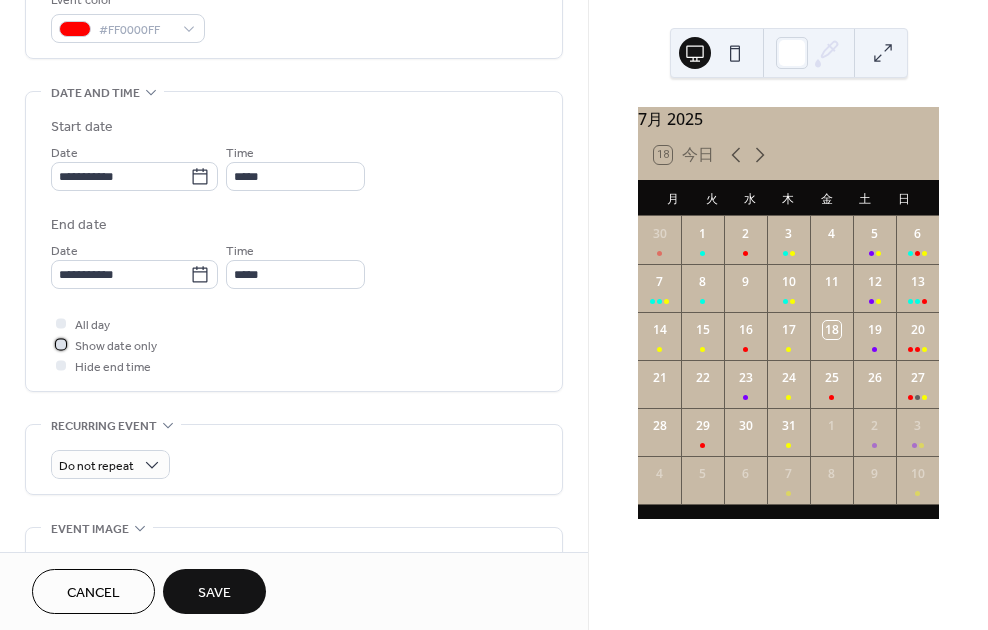 click at bounding box center (61, 344) 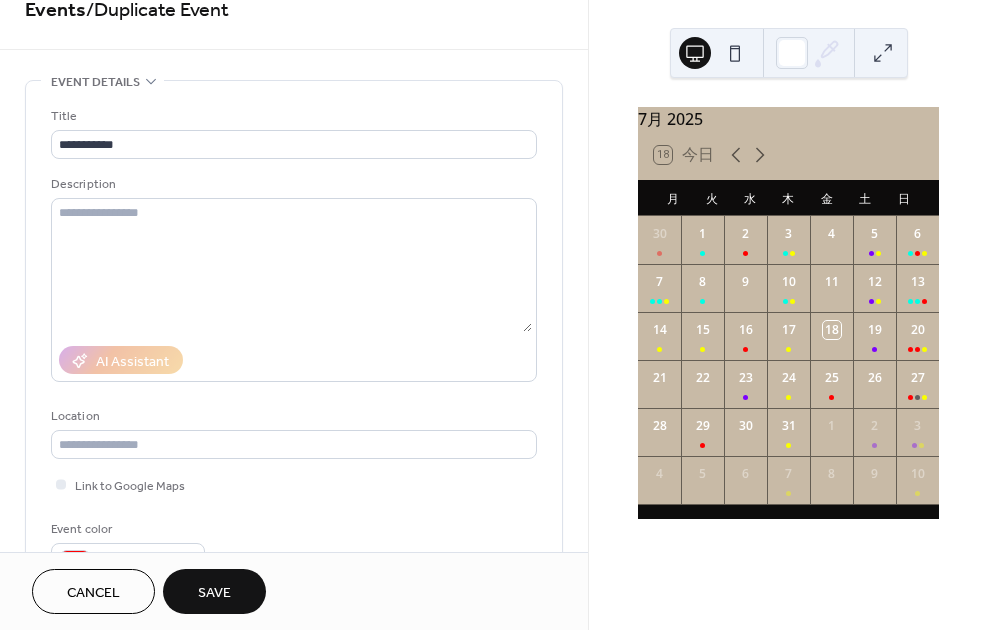 scroll, scrollTop: 0, scrollLeft: 0, axis: both 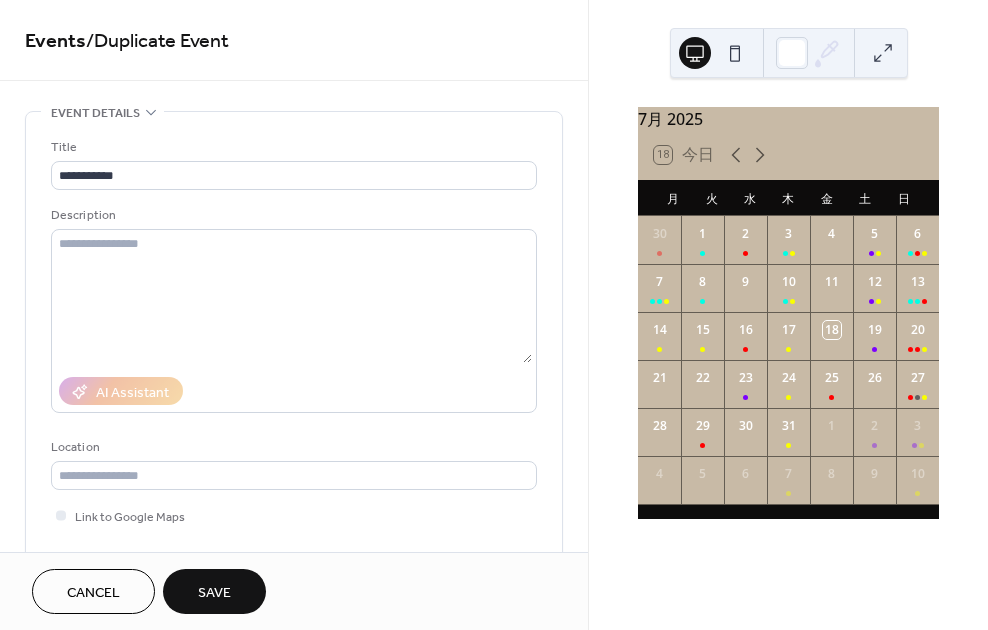 click on "Save" at bounding box center [214, 593] 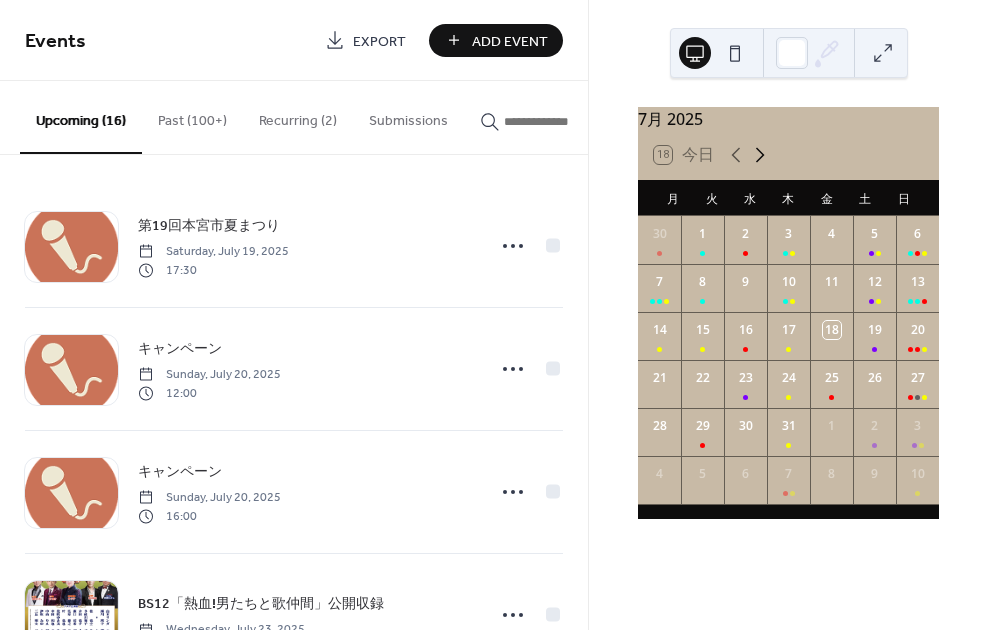 click 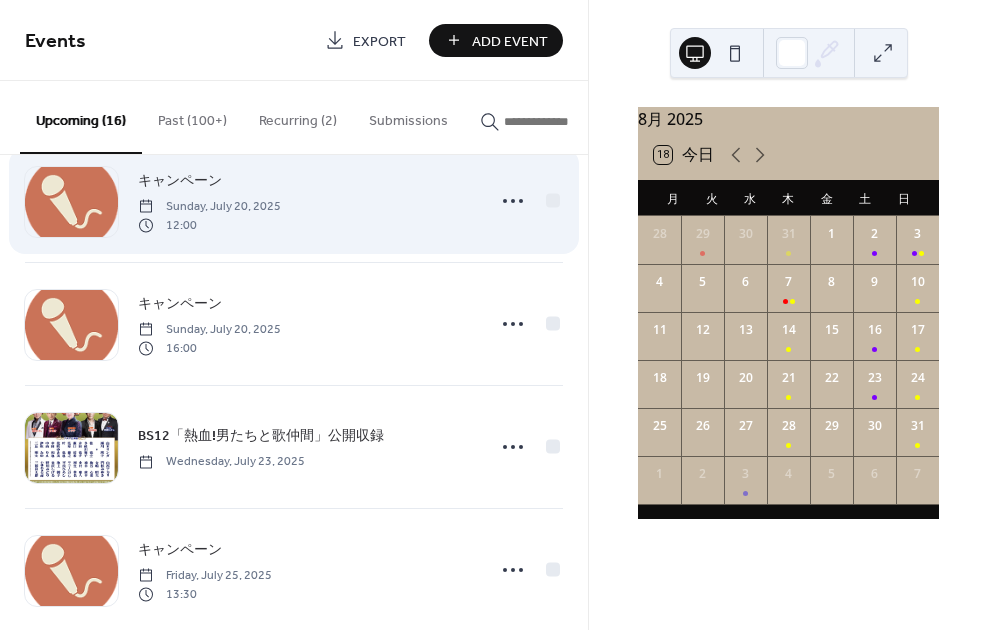 scroll, scrollTop: 139, scrollLeft: 0, axis: vertical 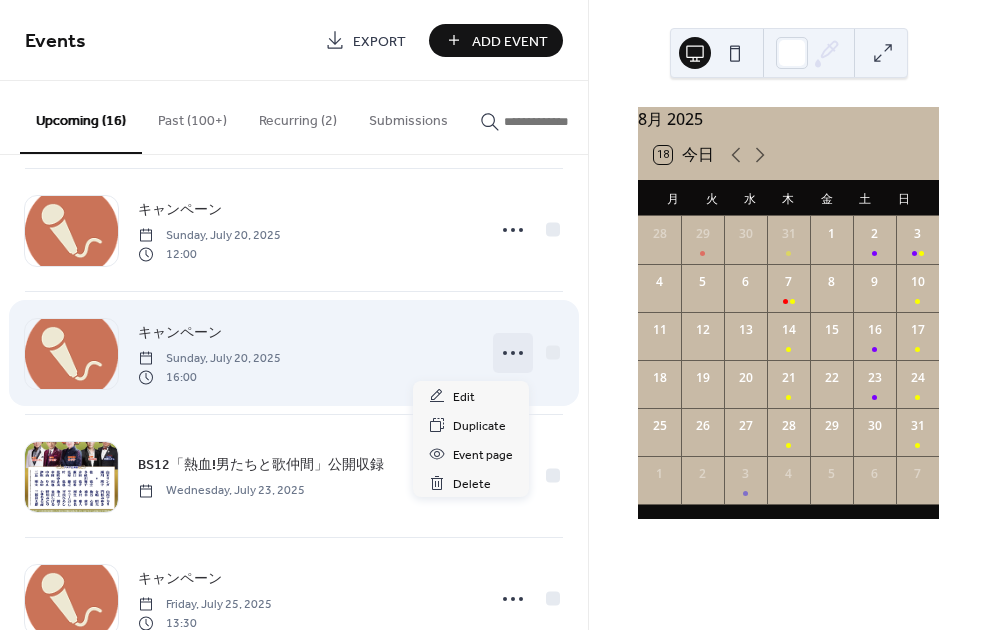 click 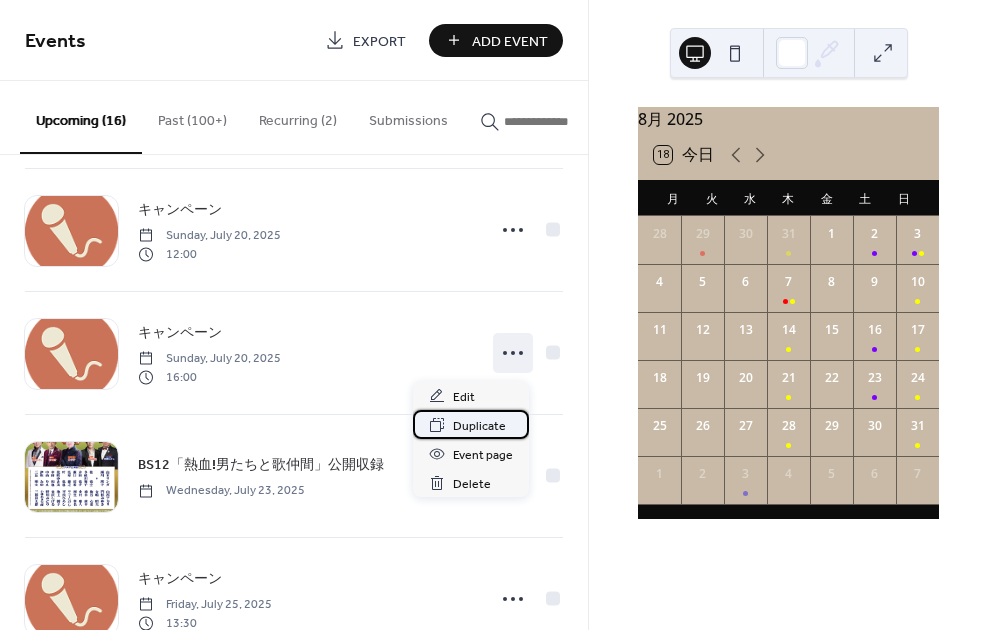 click on "Duplicate" at bounding box center (479, 426) 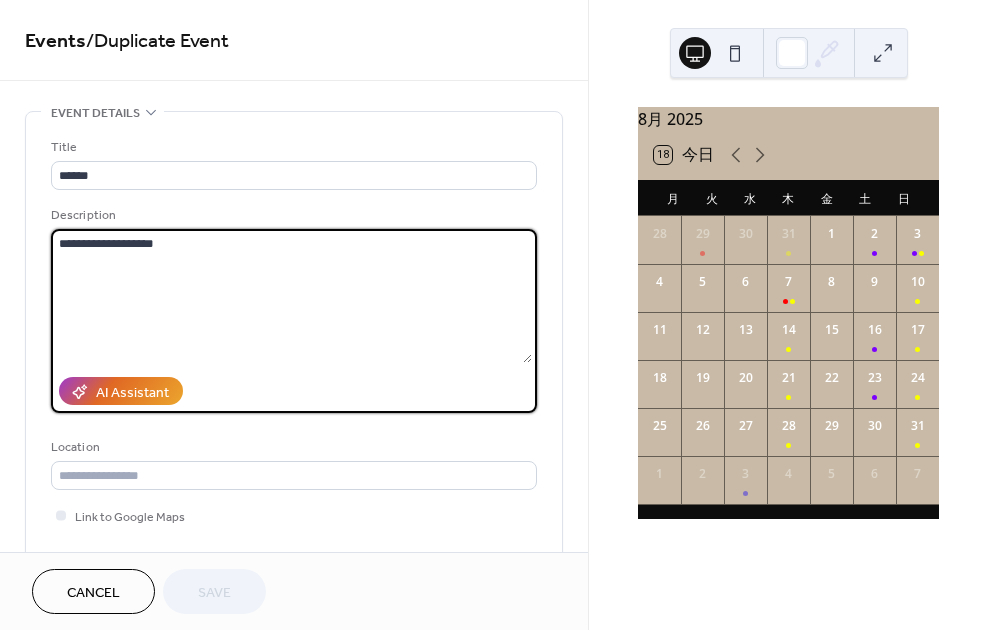 drag, startPoint x: 100, startPoint y: 239, endPoint x: 353, endPoint y: 225, distance: 253.38705 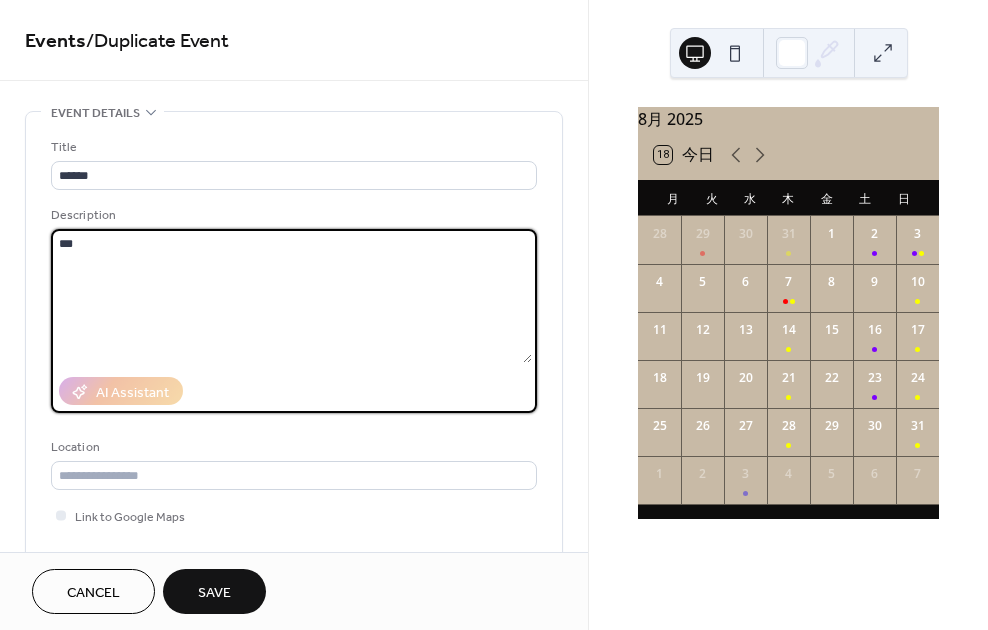 paste on "**********" 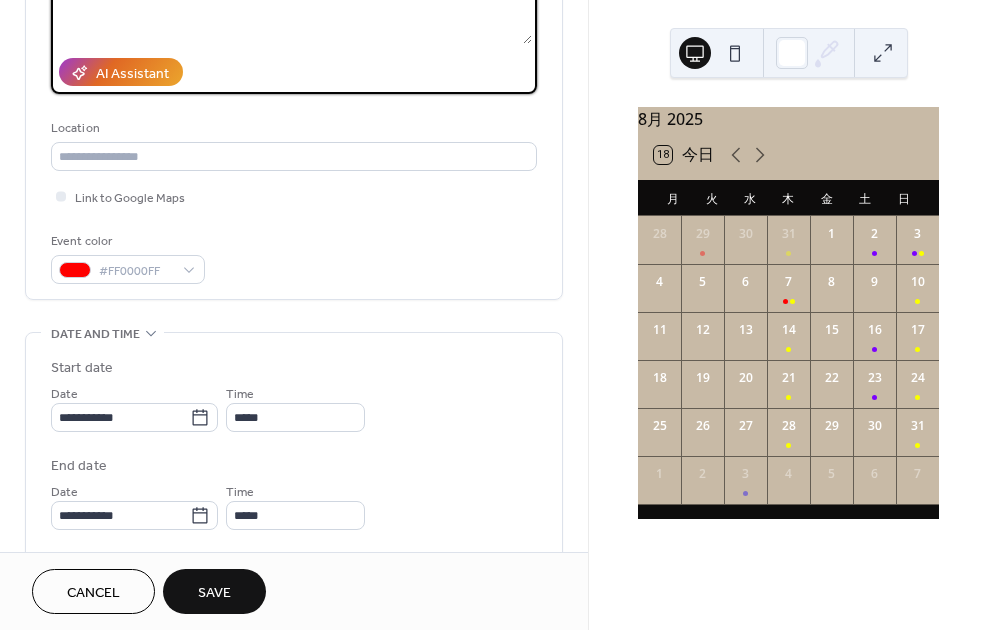 scroll, scrollTop: 350, scrollLeft: 0, axis: vertical 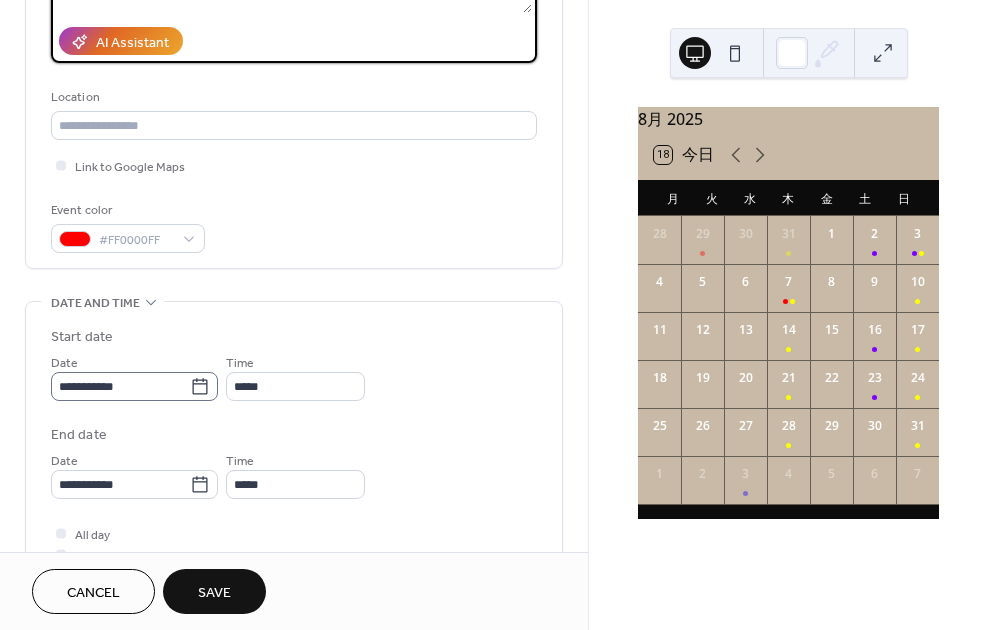 type on "**********" 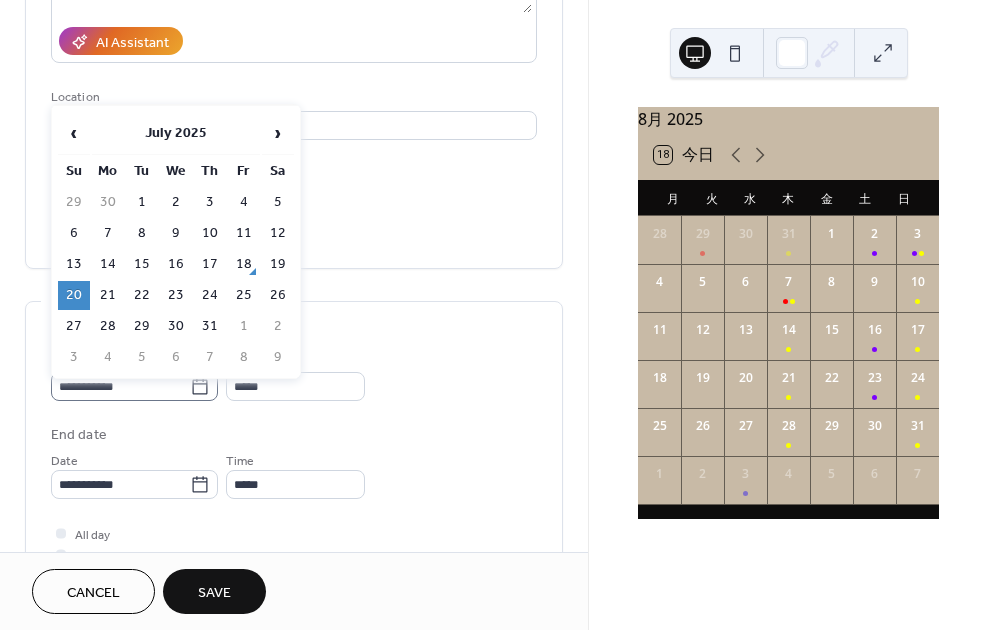 click 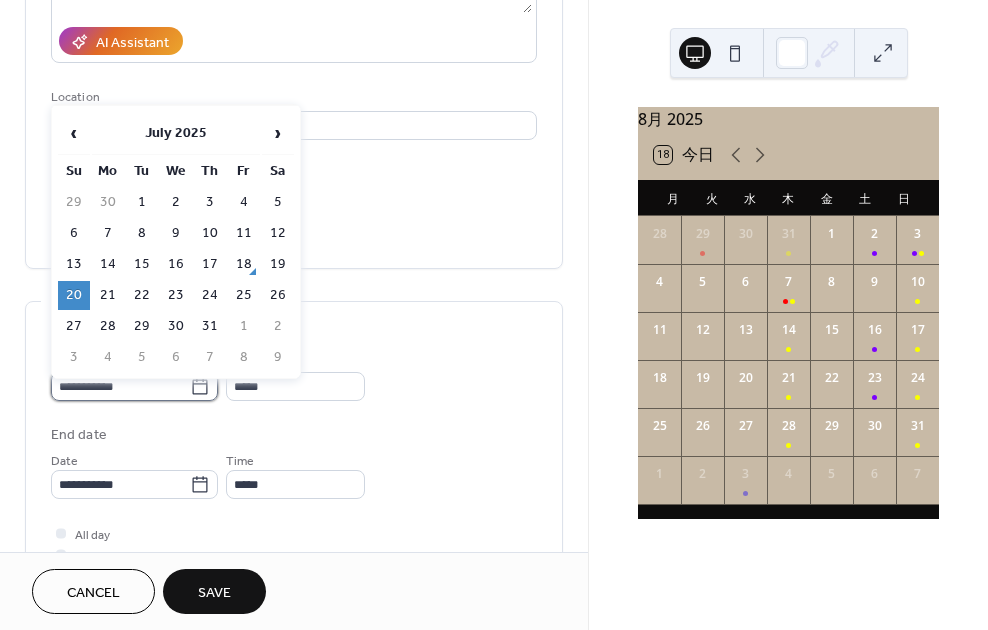 click on "**********" at bounding box center [120, 386] 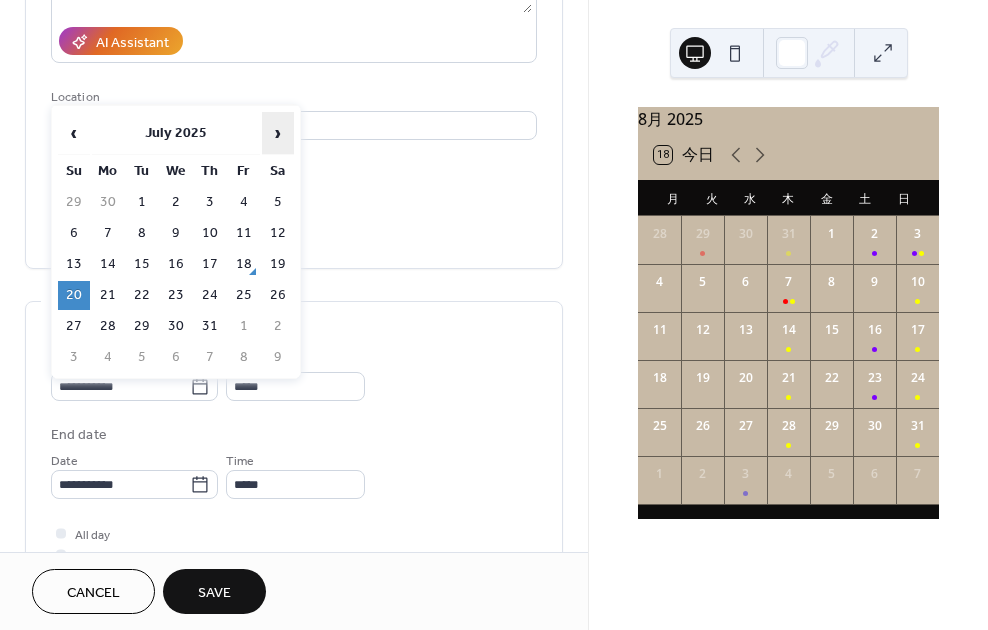 click on "›" at bounding box center (278, 133) 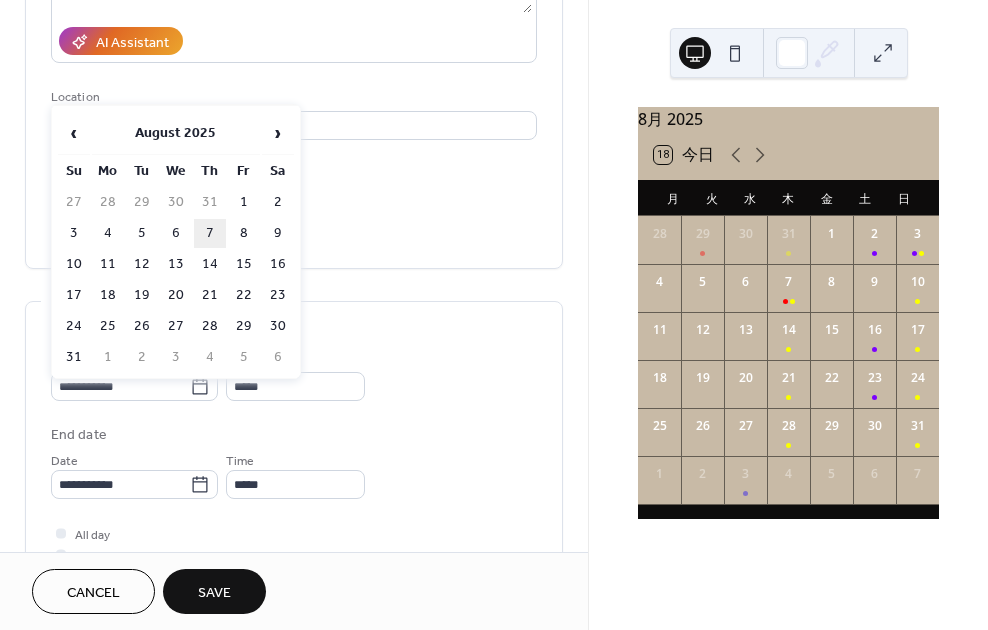 click on "7" at bounding box center (210, 233) 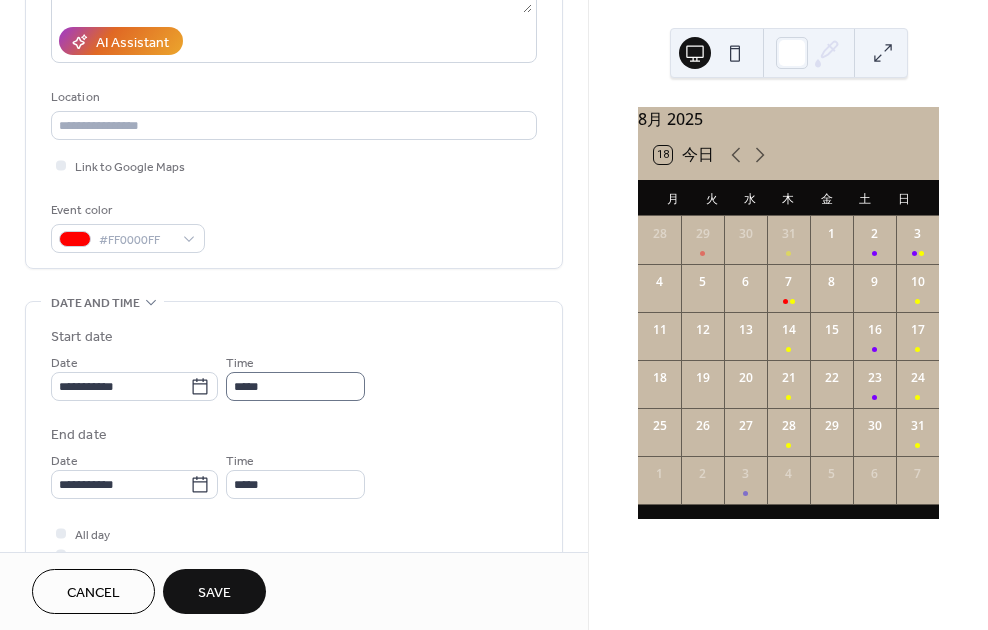 drag, startPoint x: 287, startPoint y: 406, endPoint x: 289, endPoint y: 388, distance: 18.110771 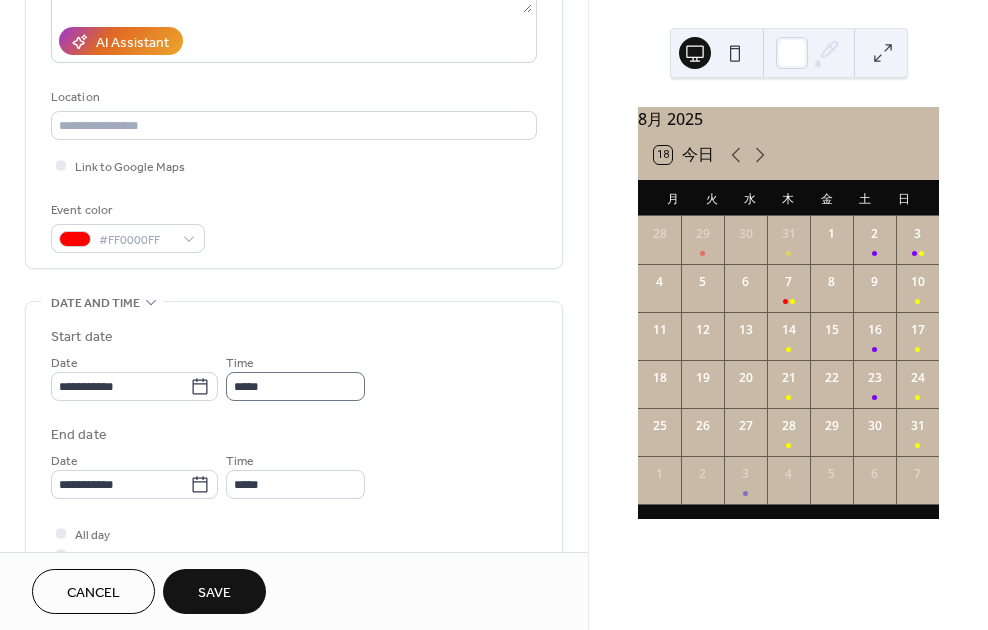 click on "**********" at bounding box center (294, 413) 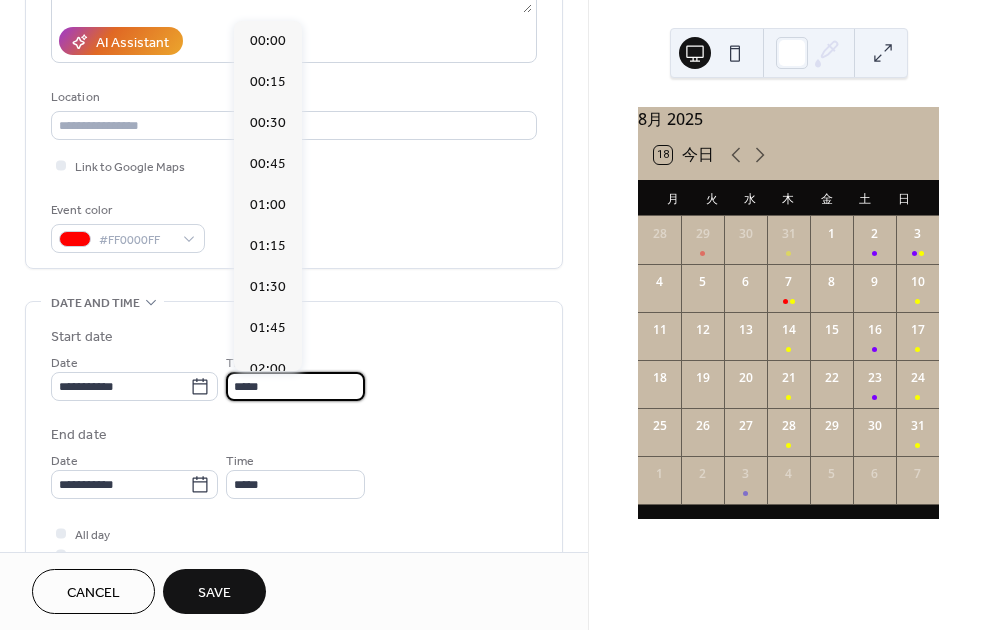 scroll, scrollTop: 2624, scrollLeft: 0, axis: vertical 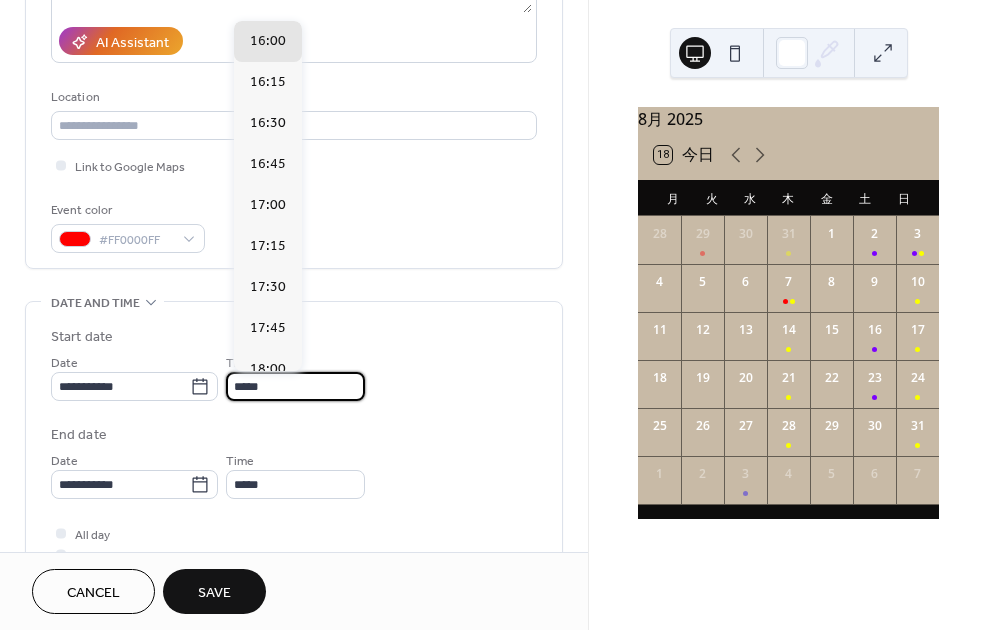 click on "*****" at bounding box center (295, 386) 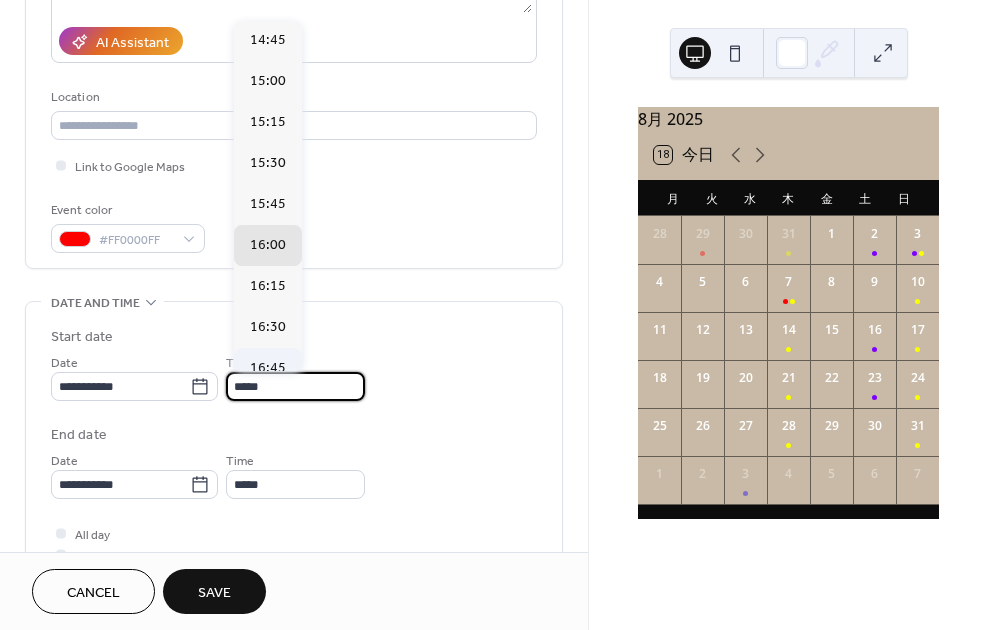 scroll, scrollTop: 2419, scrollLeft: 0, axis: vertical 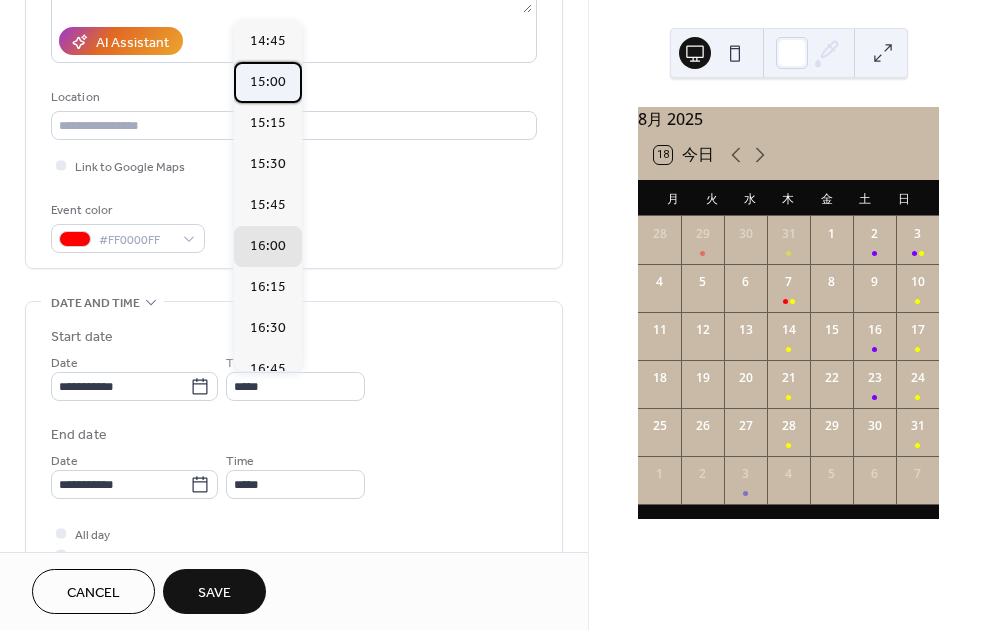 click on "15:00" at bounding box center [268, 82] 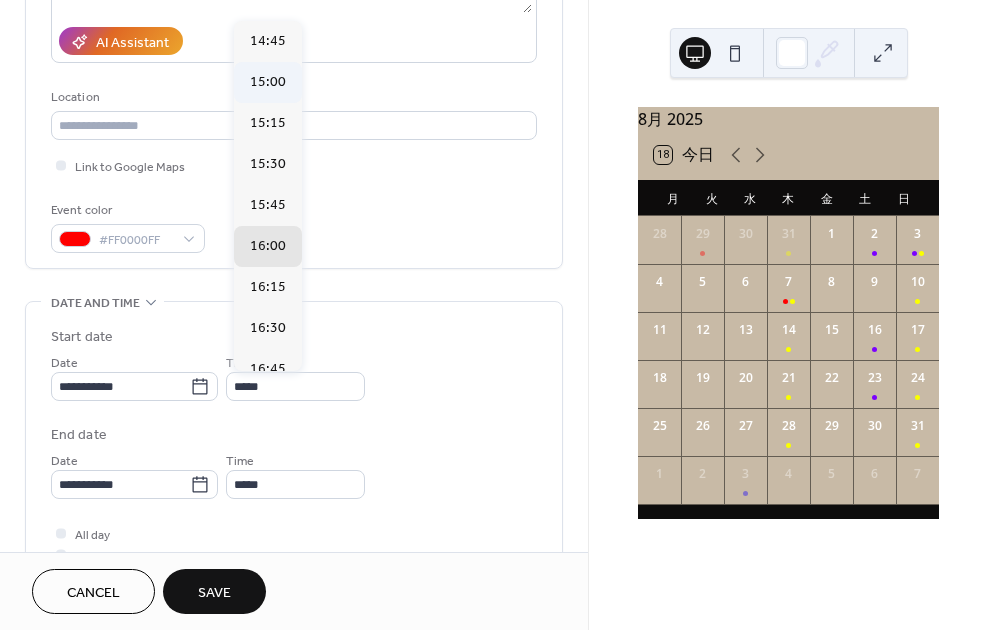 type on "*****" 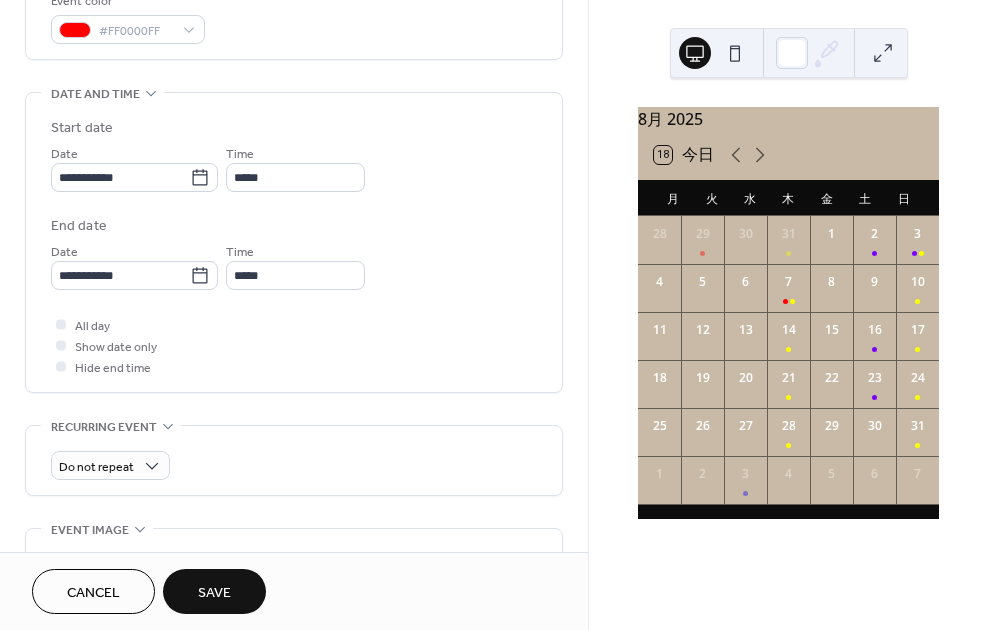 scroll, scrollTop: 572, scrollLeft: 0, axis: vertical 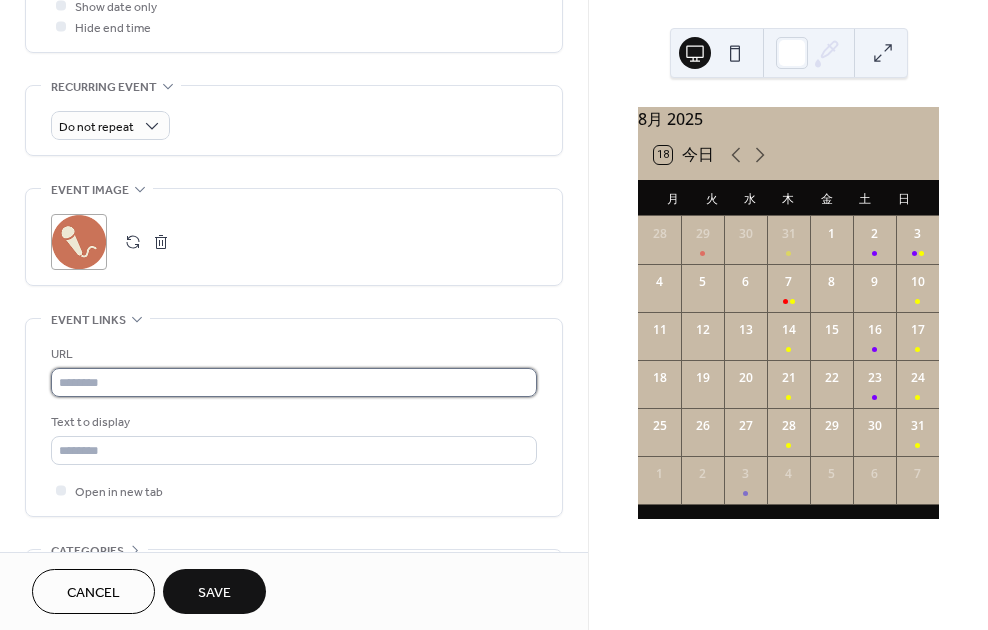 click at bounding box center [294, 382] 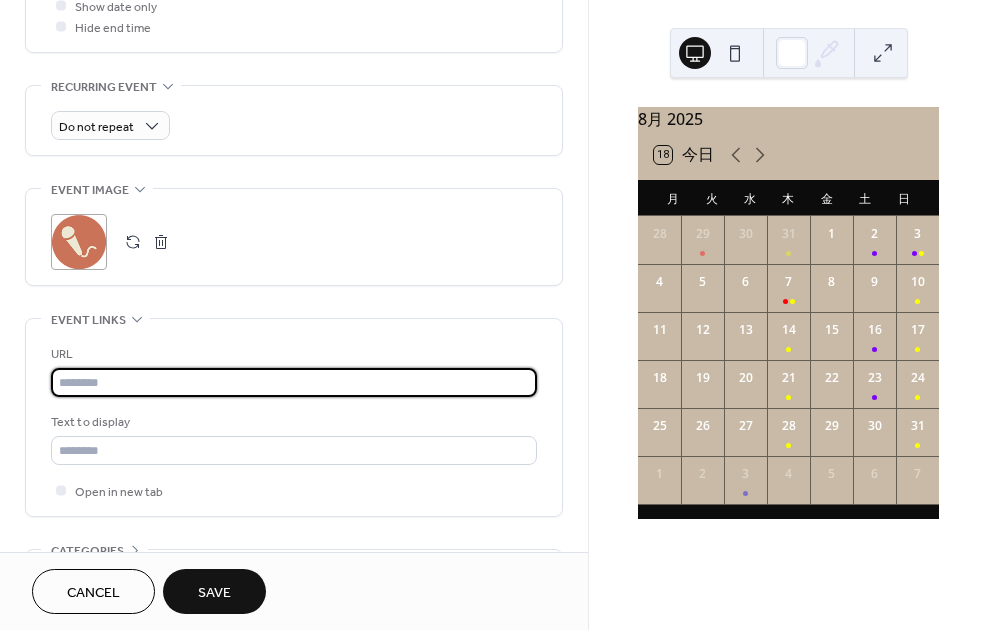 click at bounding box center (294, 382) 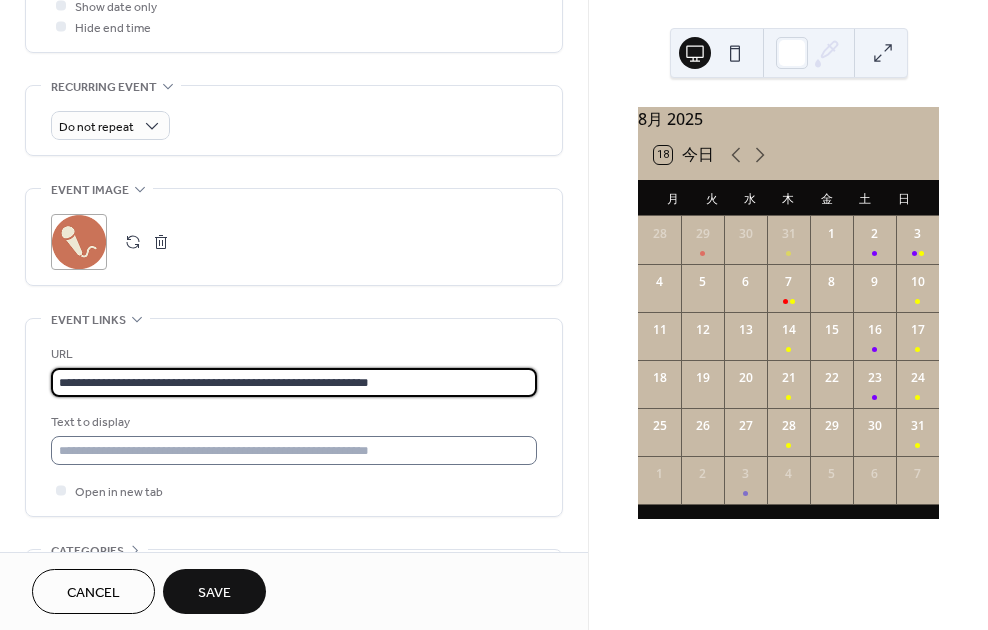 type on "**********" 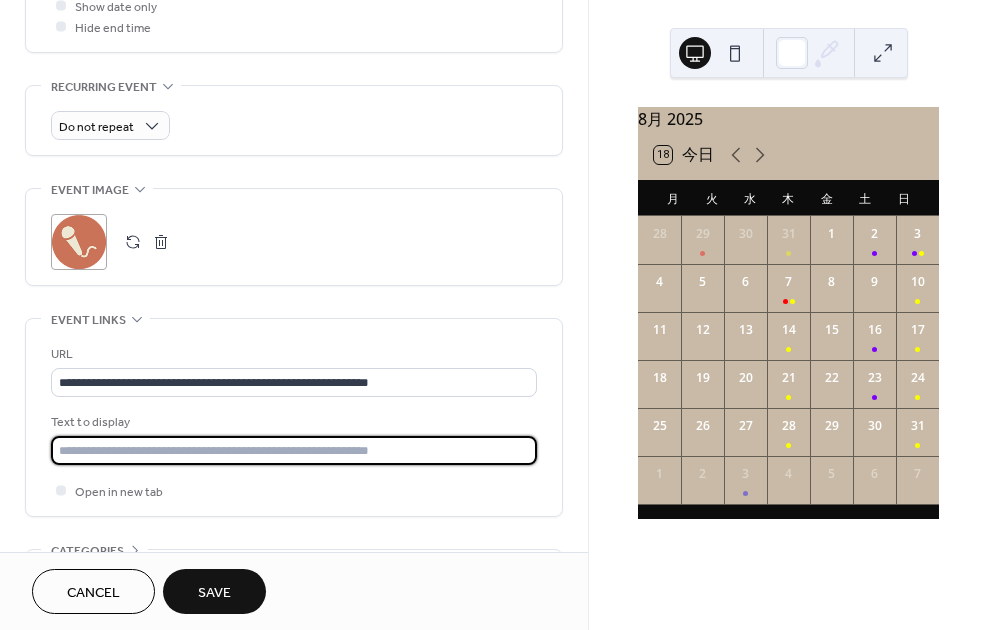 click at bounding box center (294, 450) 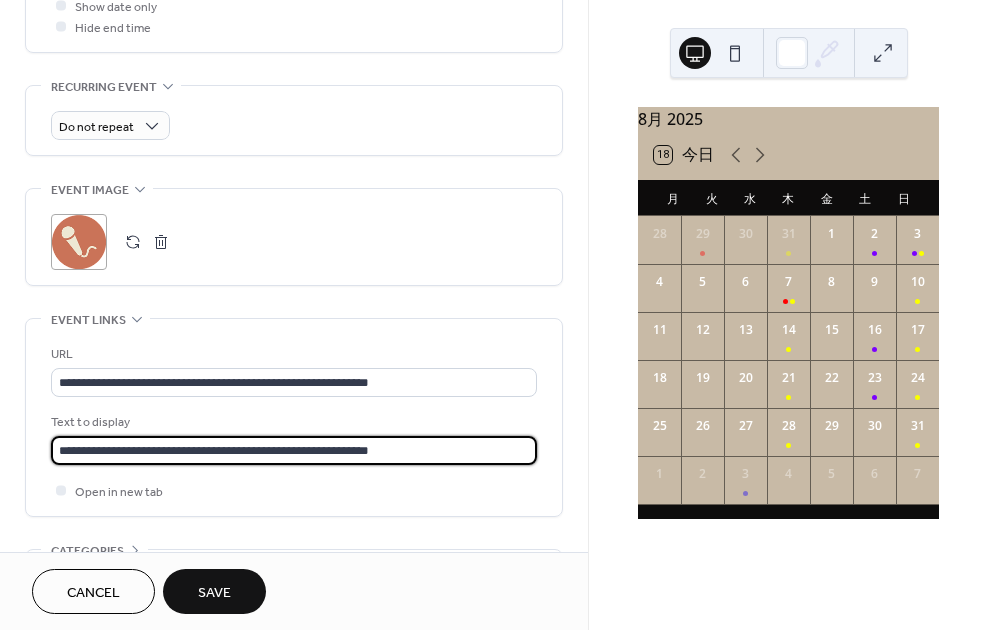 type on "**********" 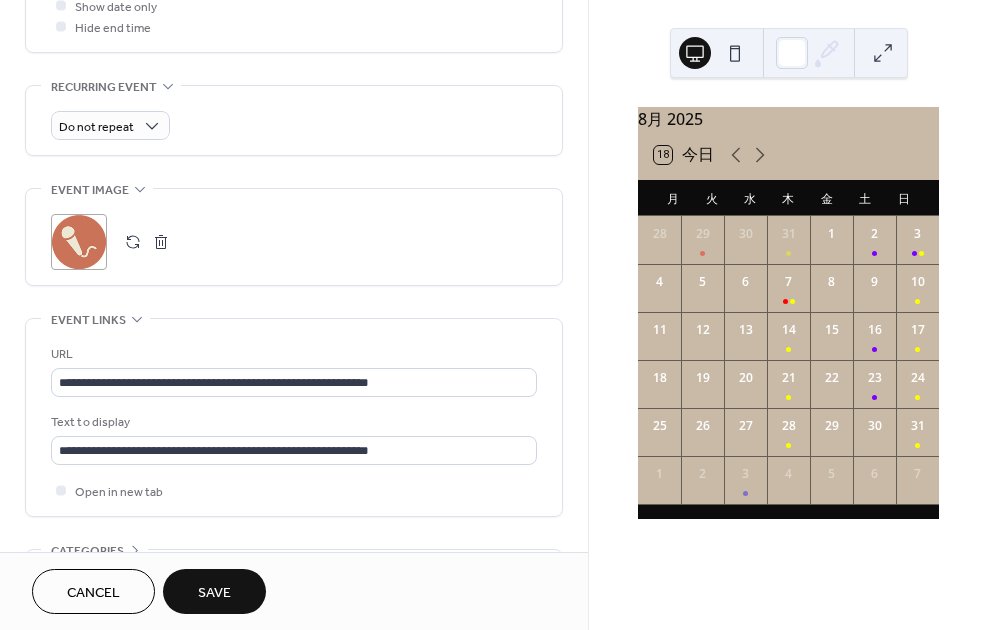 click on "Cancel Save" at bounding box center (294, 591) 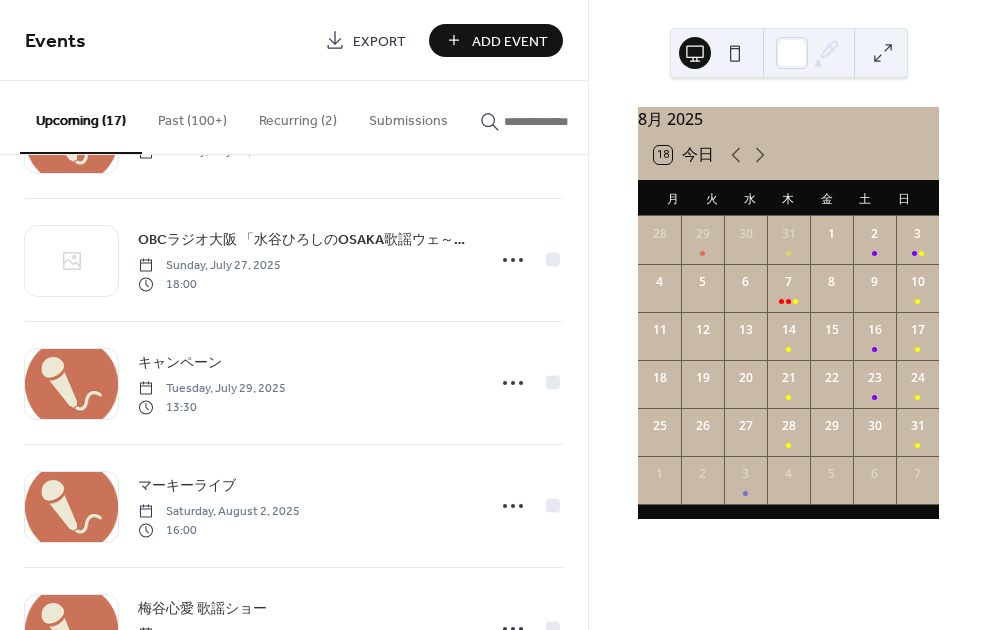 scroll, scrollTop: 724, scrollLeft: 0, axis: vertical 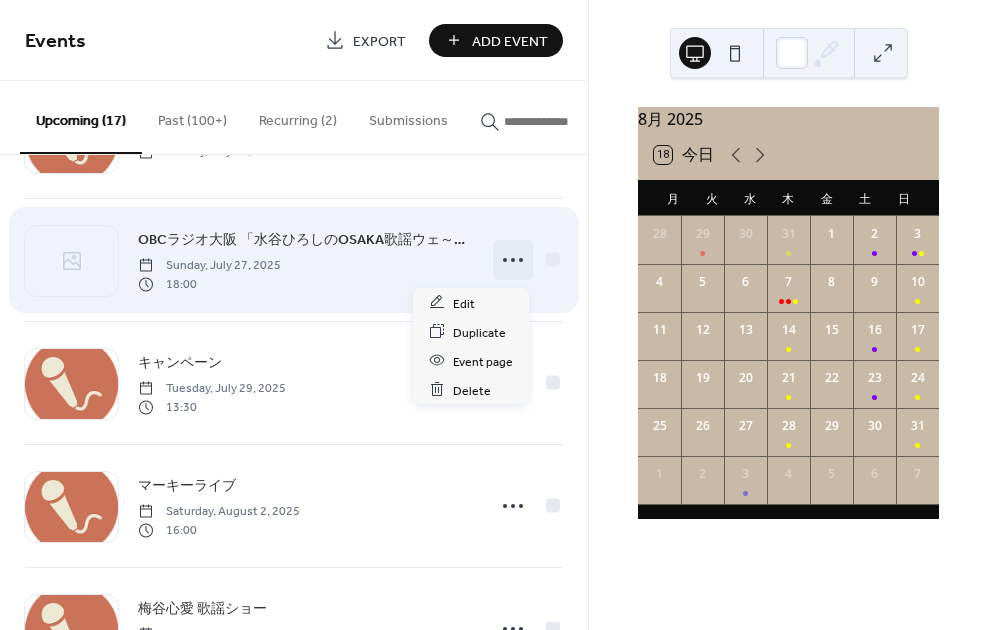 click 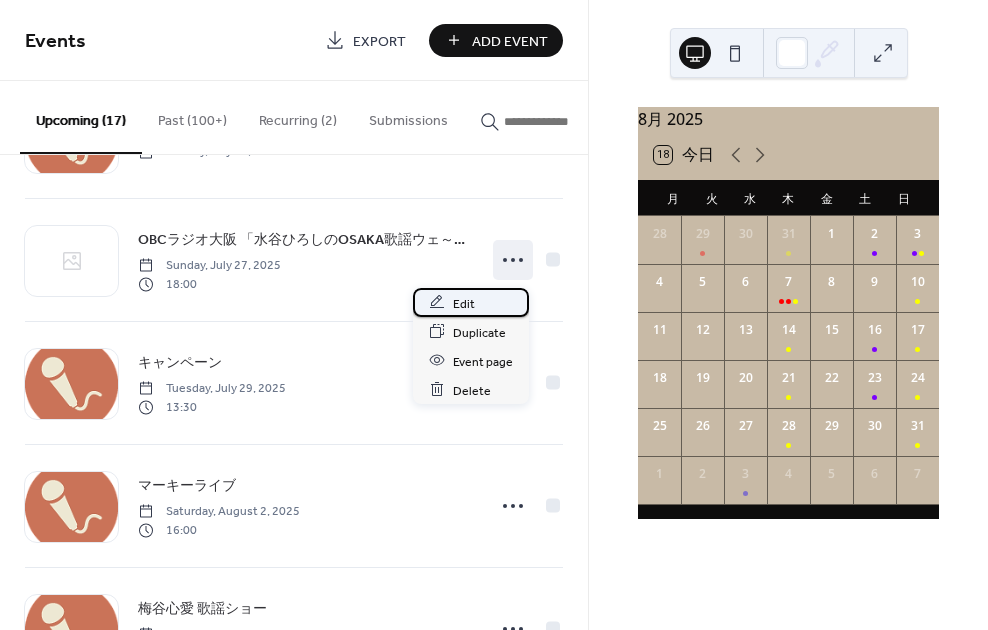 click on "Edit" at bounding box center (464, 303) 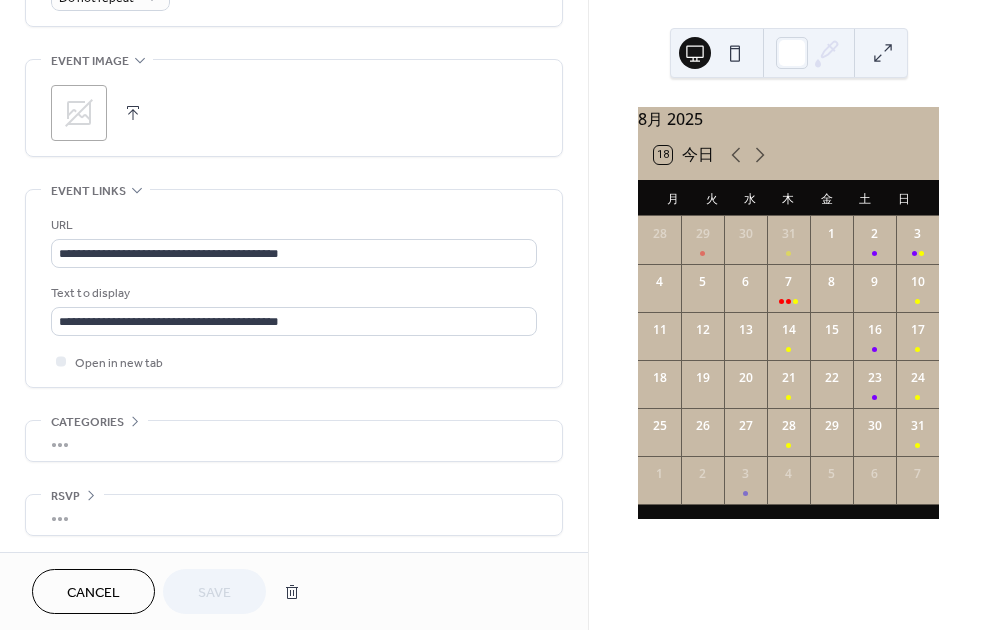 scroll, scrollTop: 1028, scrollLeft: 0, axis: vertical 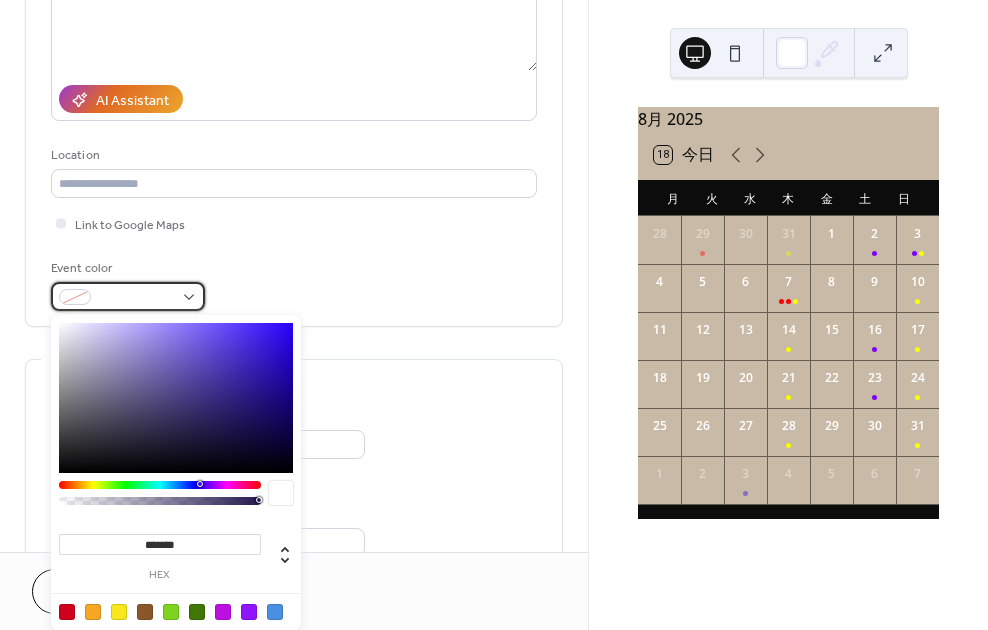 click at bounding box center [128, 296] 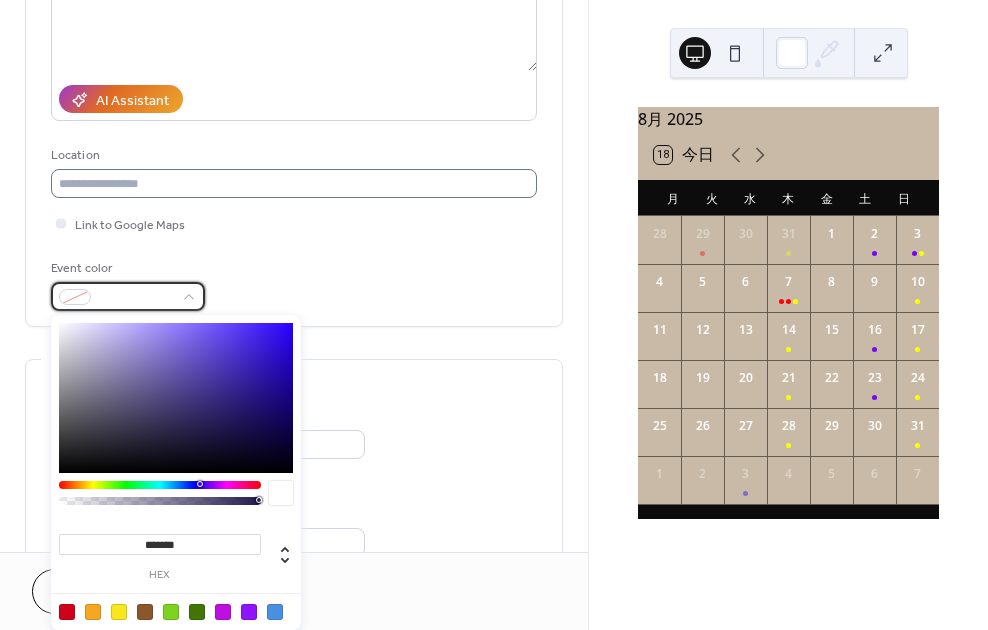 scroll, scrollTop: 0, scrollLeft: 0, axis: both 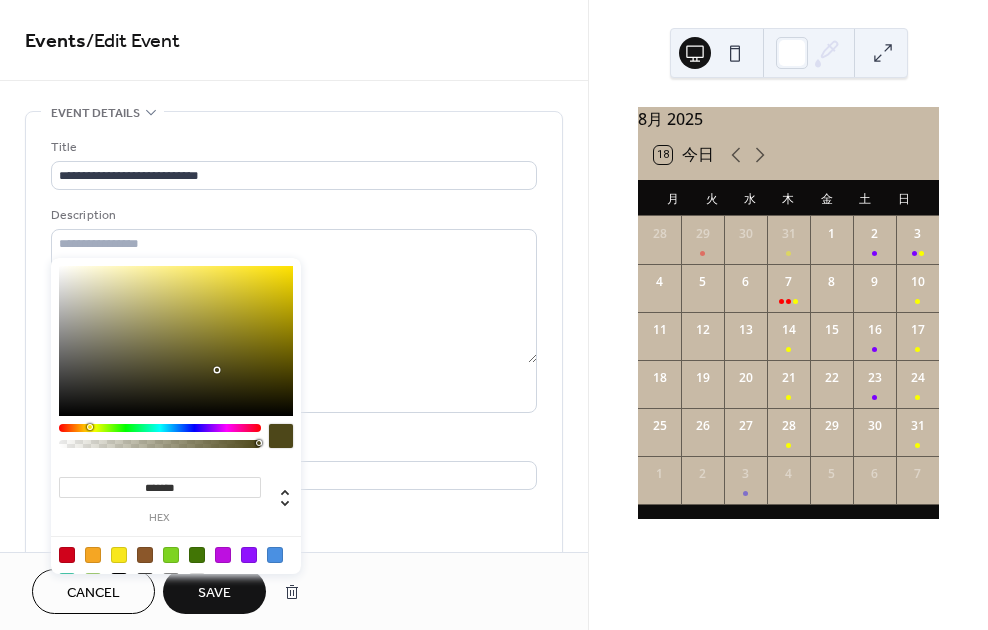 click at bounding box center [160, 428] 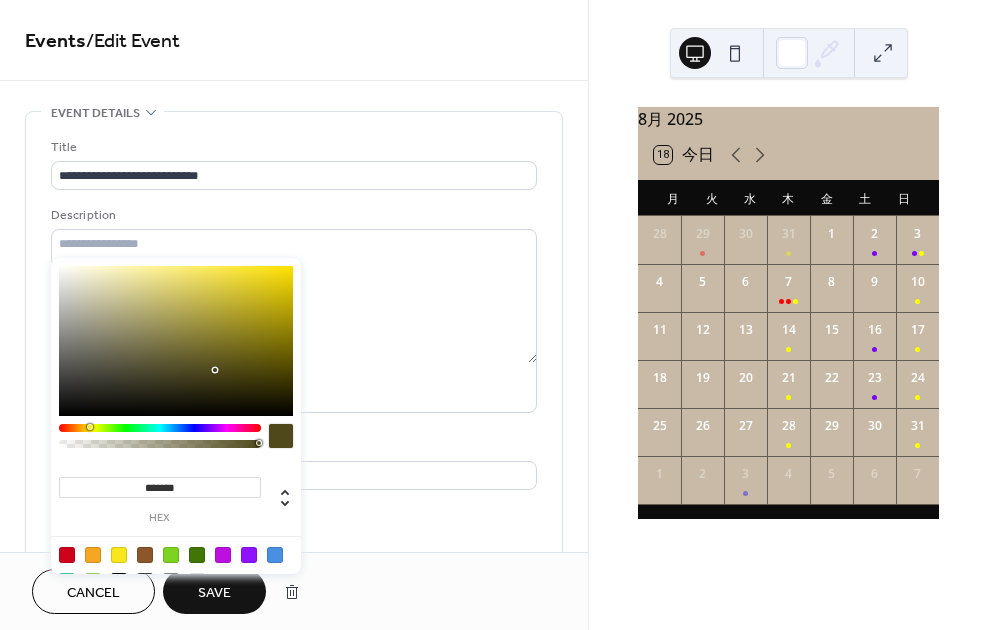 click at bounding box center (215, 370) 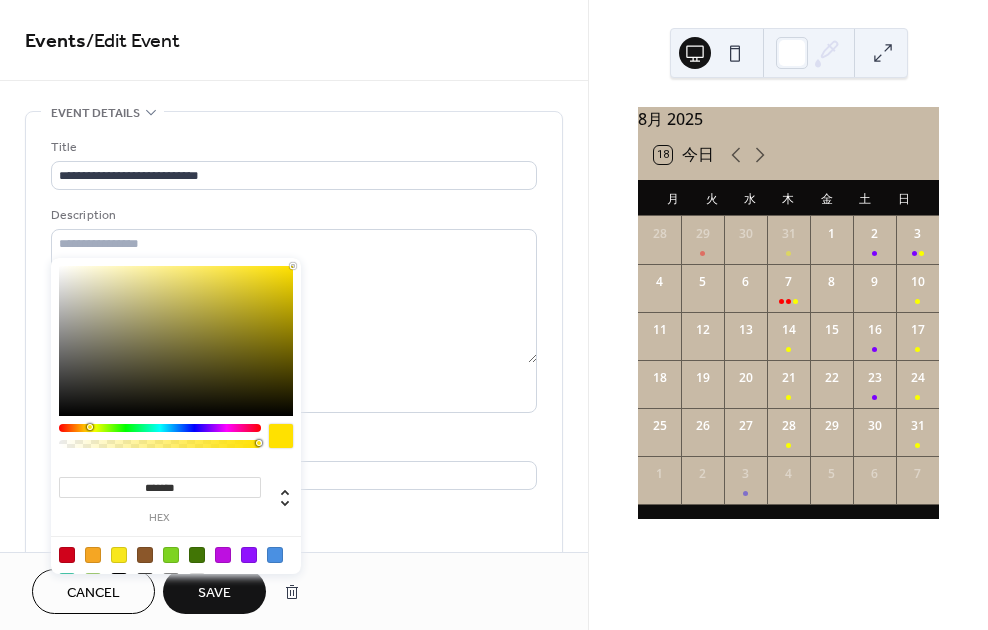 type on "*******" 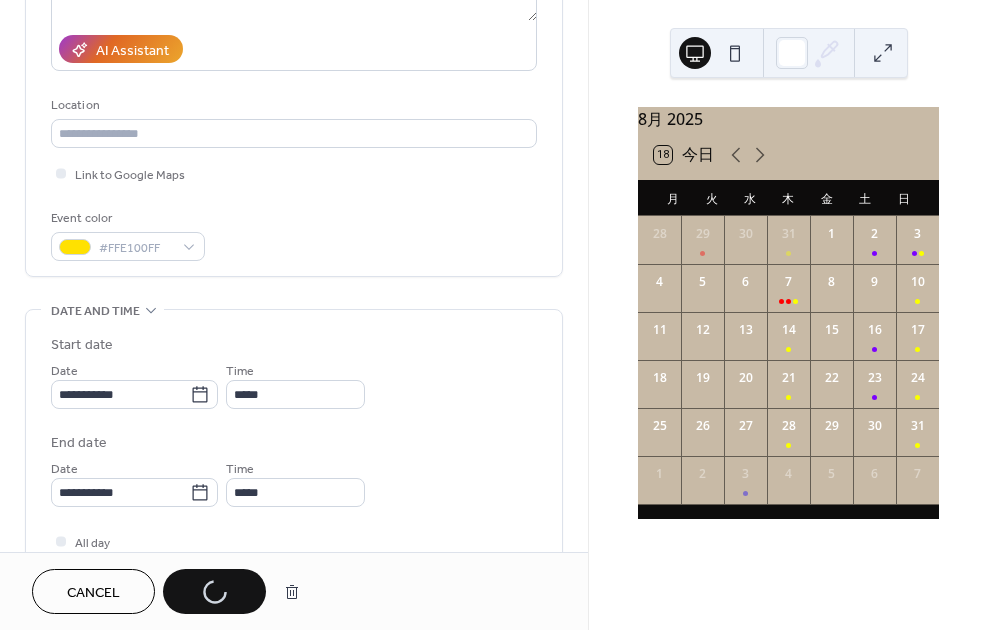 scroll, scrollTop: 343, scrollLeft: 0, axis: vertical 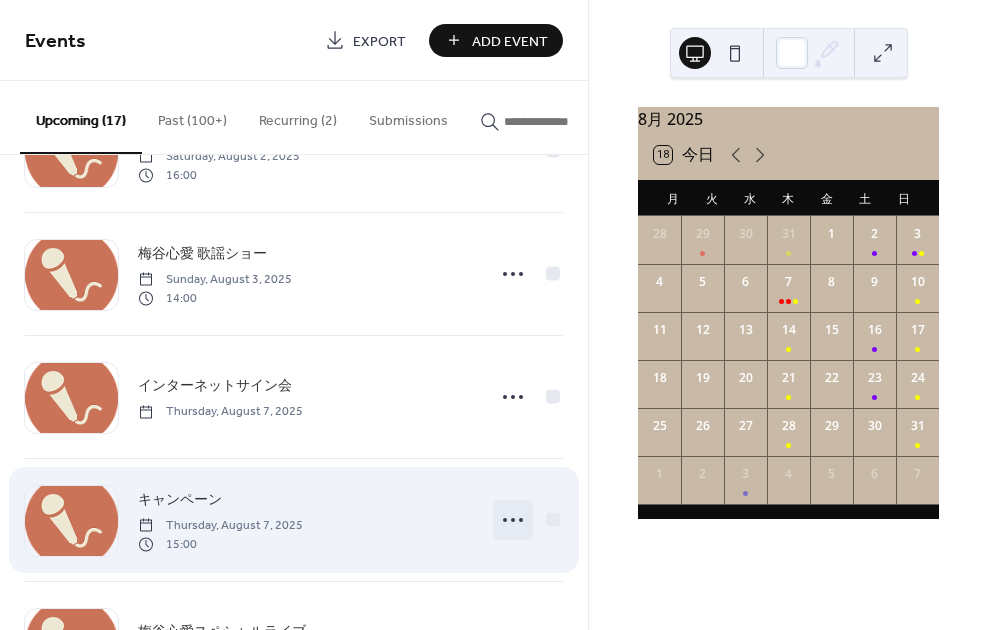 click 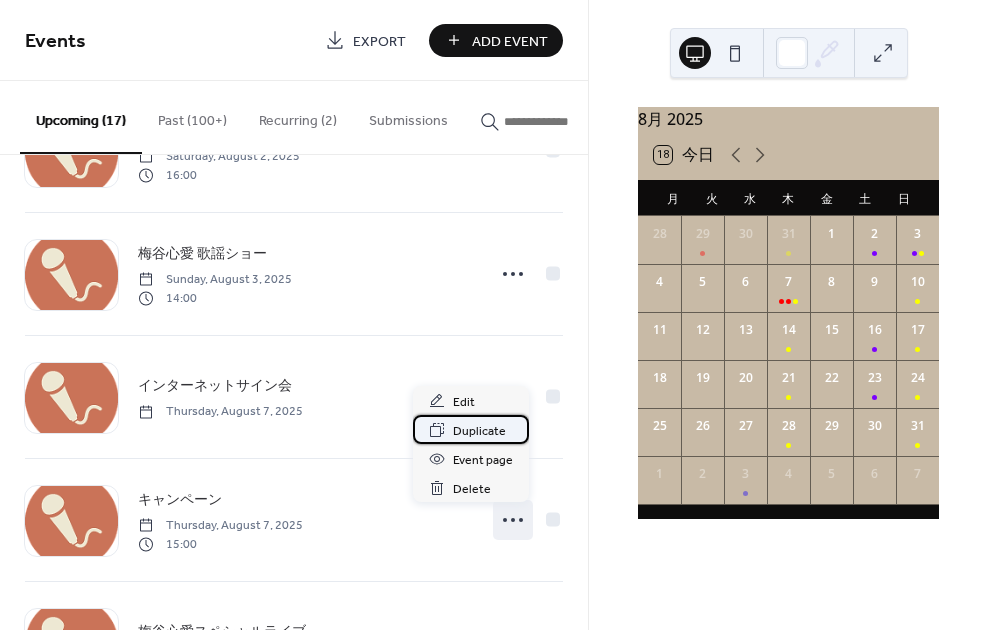 click on "Duplicate" at bounding box center (479, 431) 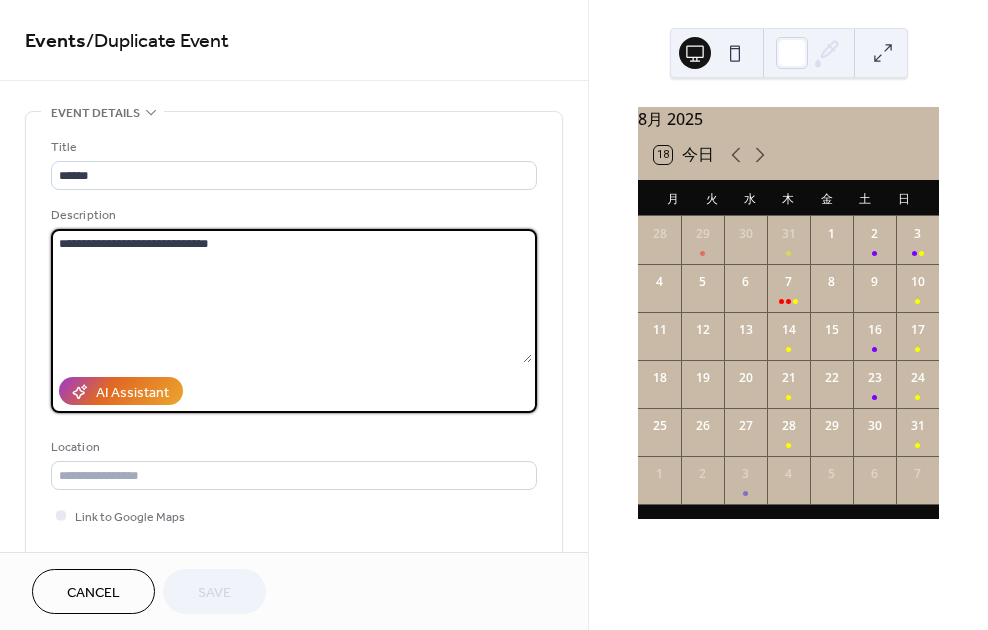 drag, startPoint x: 96, startPoint y: 242, endPoint x: 428, endPoint y: 240, distance: 332.006 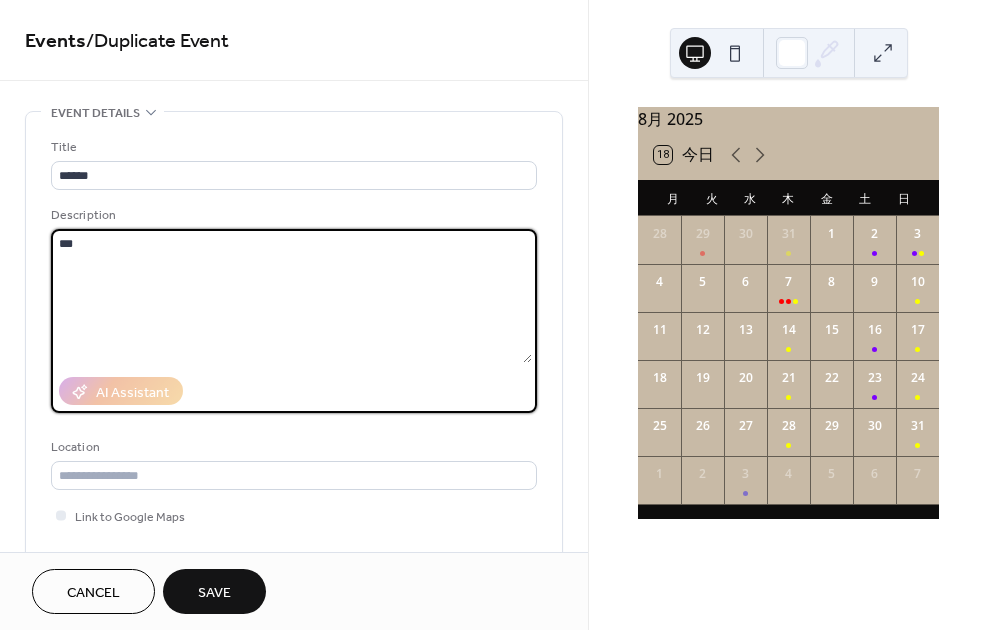 paste on "**********" 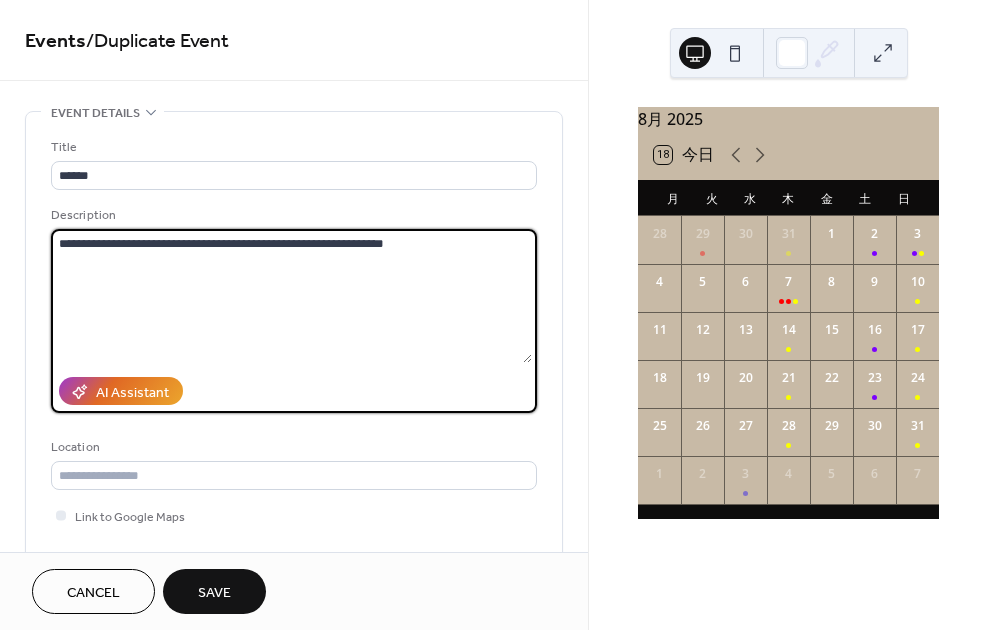 drag, startPoint x: 458, startPoint y: 241, endPoint x: 313, endPoint y: 235, distance: 145.12408 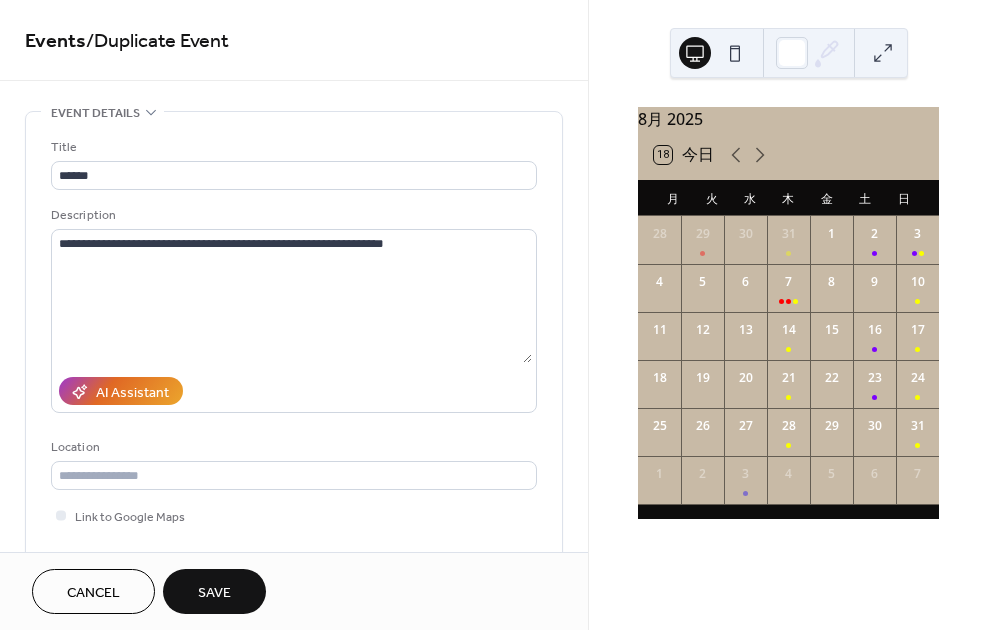 click on "**********" at bounding box center (294, 309) 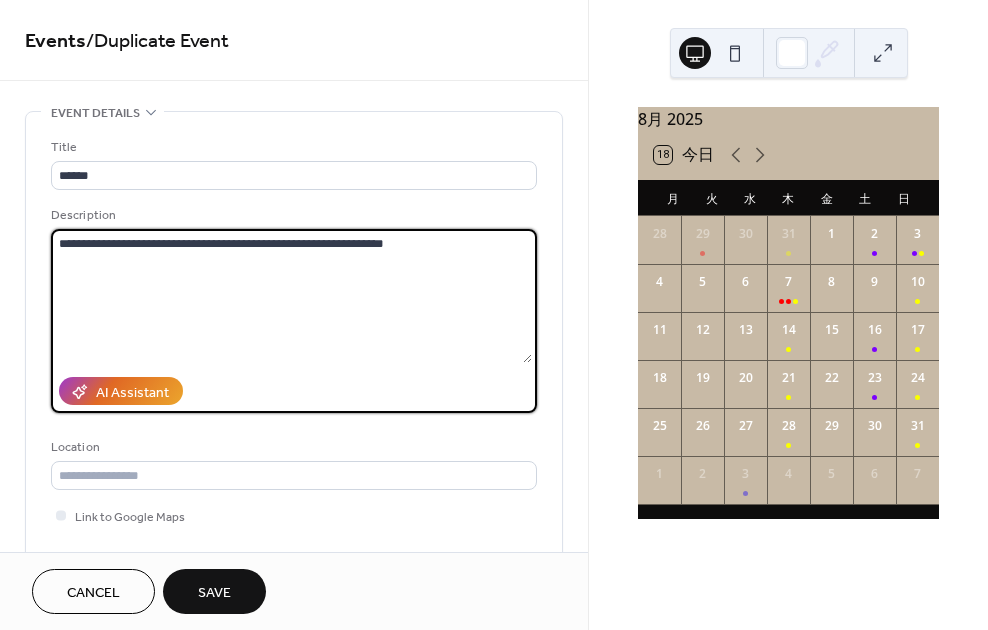 drag, startPoint x: 94, startPoint y: 244, endPoint x: 497, endPoint y: 225, distance: 403.44763 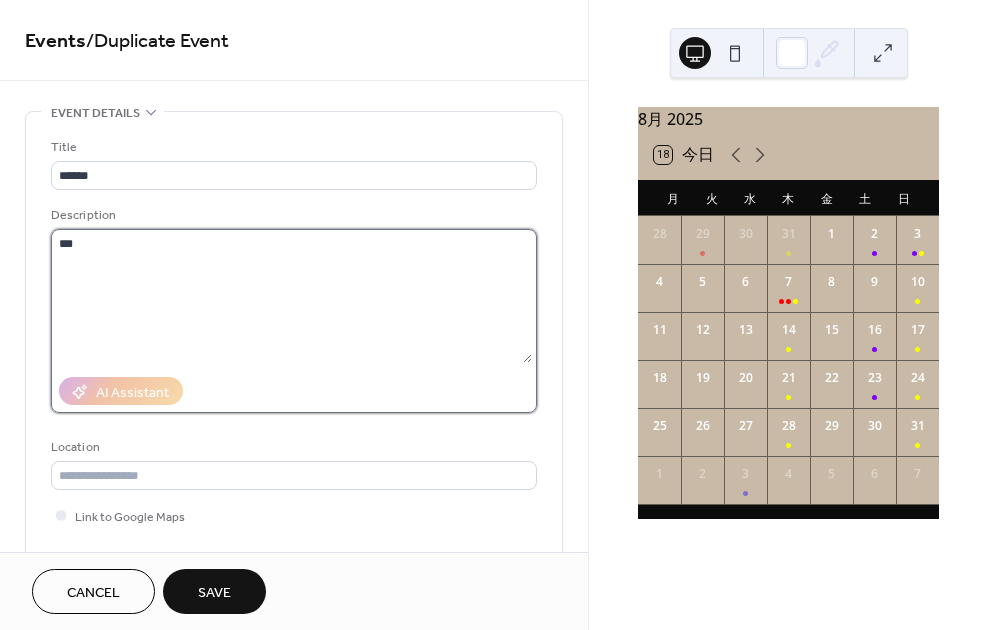 click on "***" at bounding box center (291, 296) 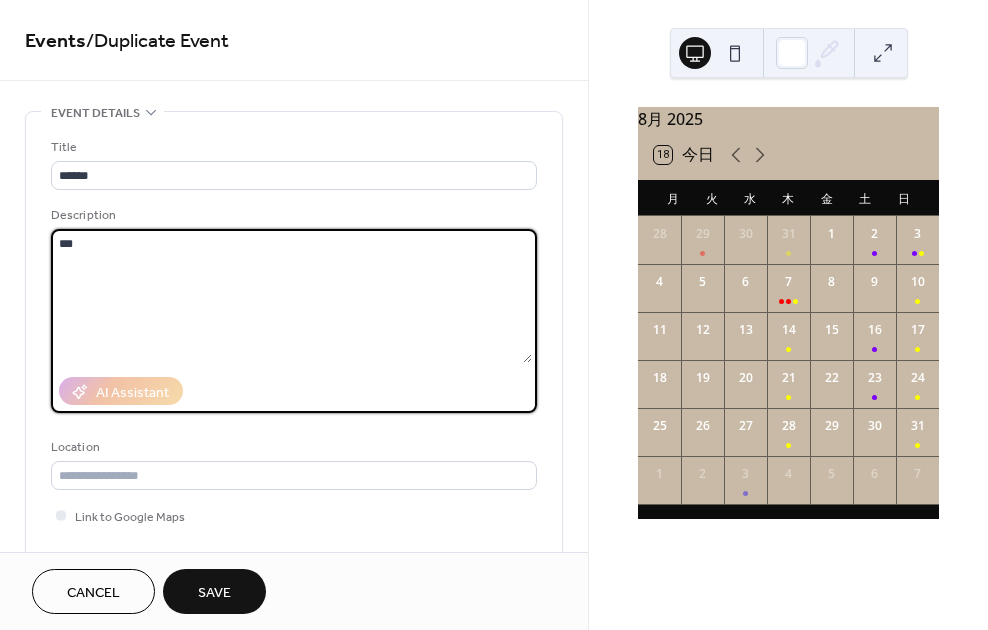 paste on "**********" 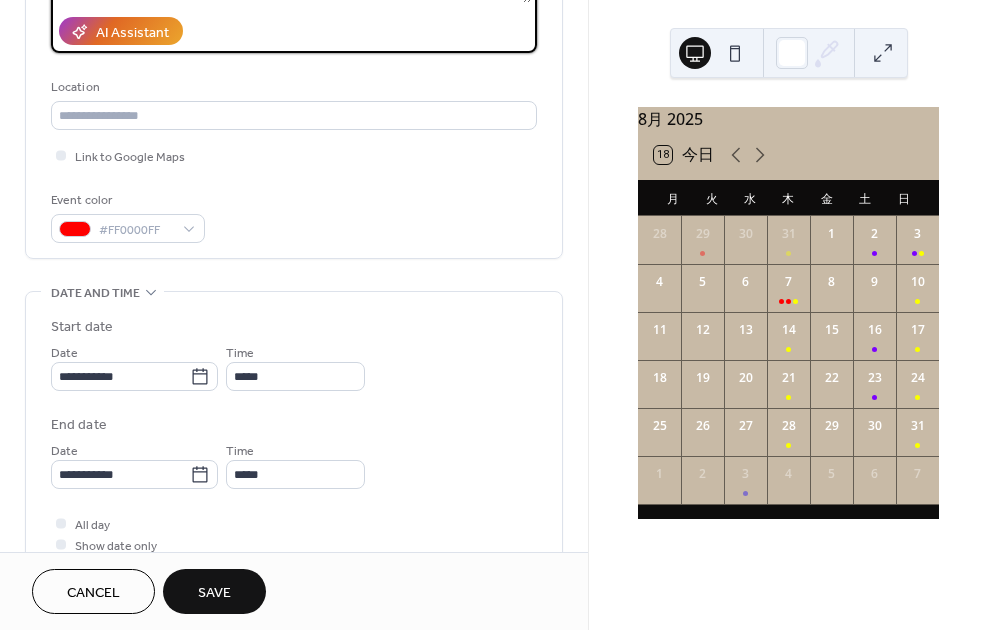 scroll, scrollTop: 364, scrollLeft: 0, axis: vertical 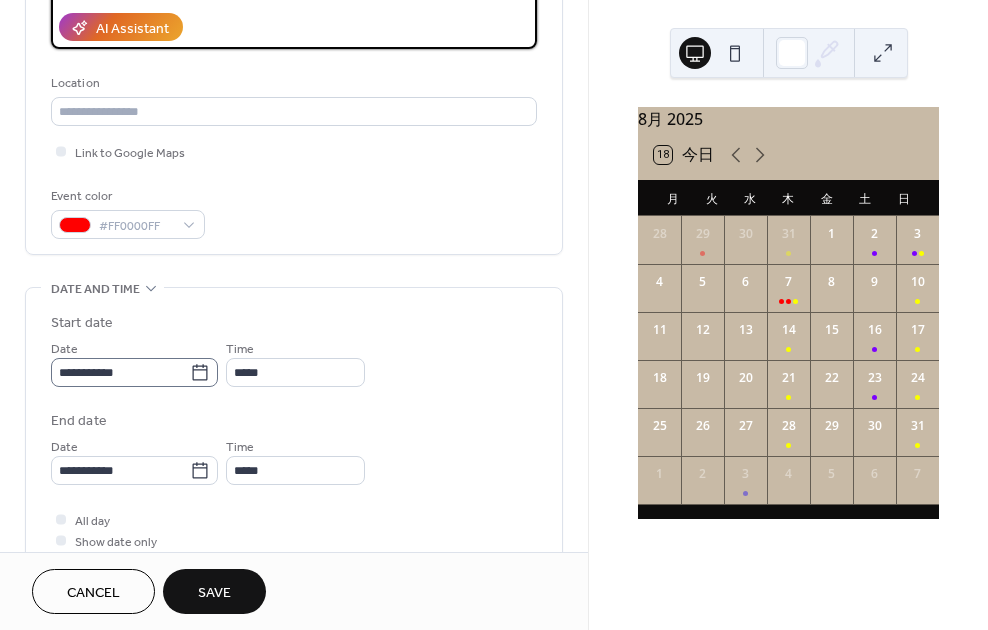 type on "**********" 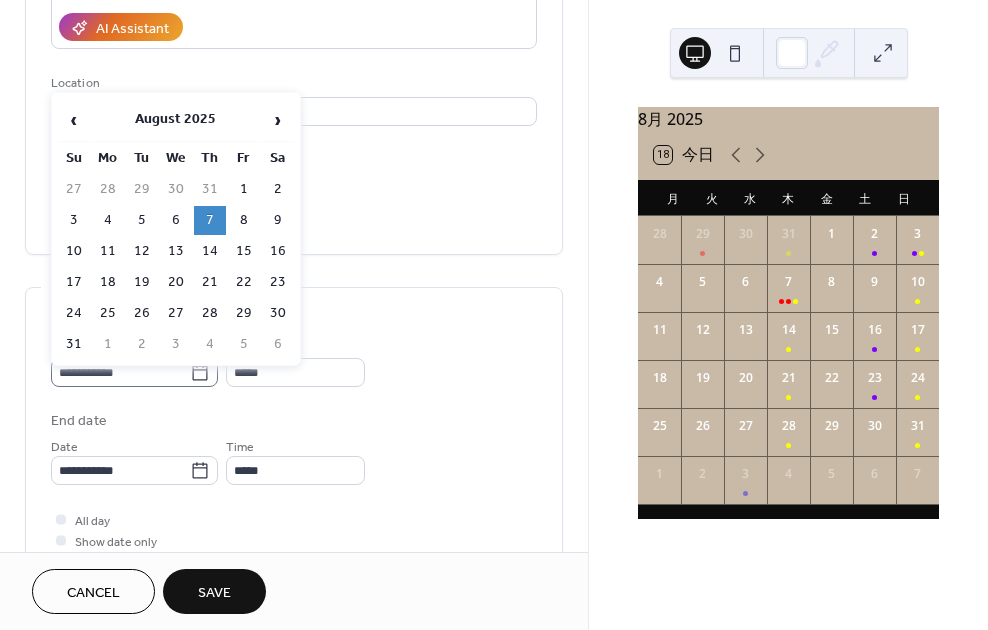 click 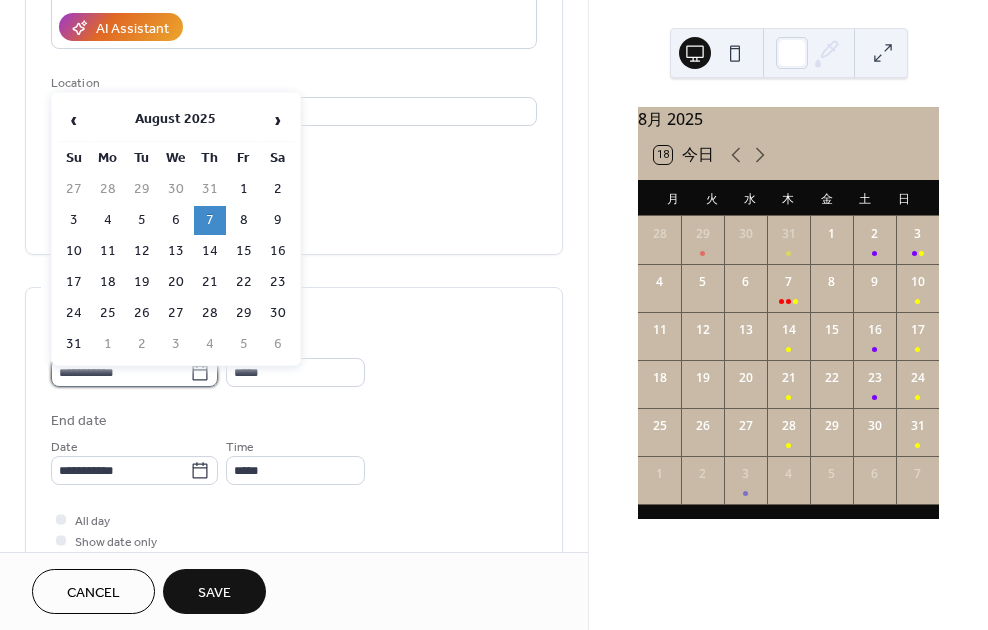 click on "**********" at bounding box center [120, 372] 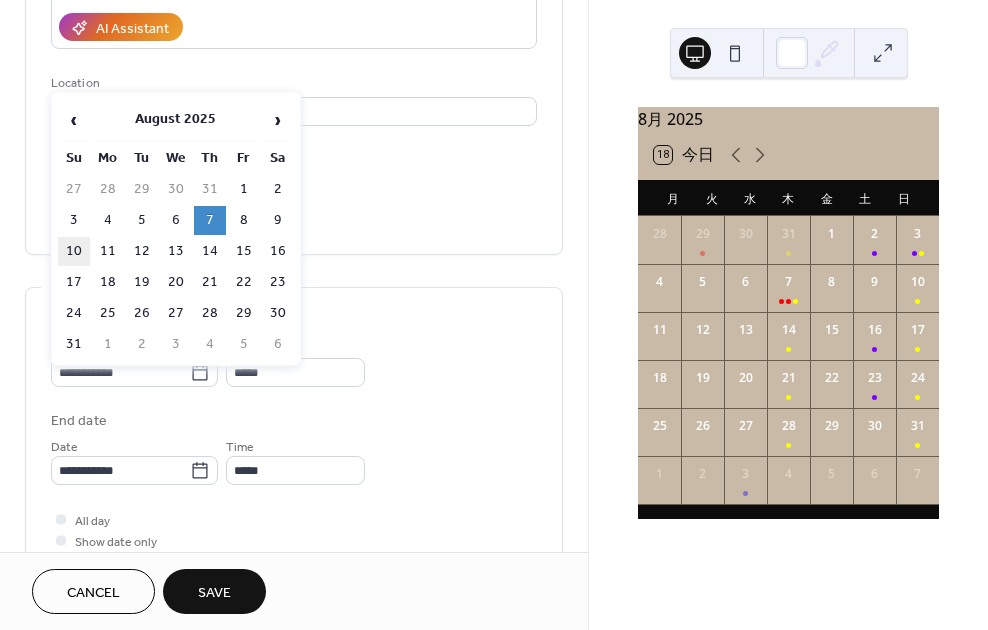 click on "10" at bounding box center [74, 251] 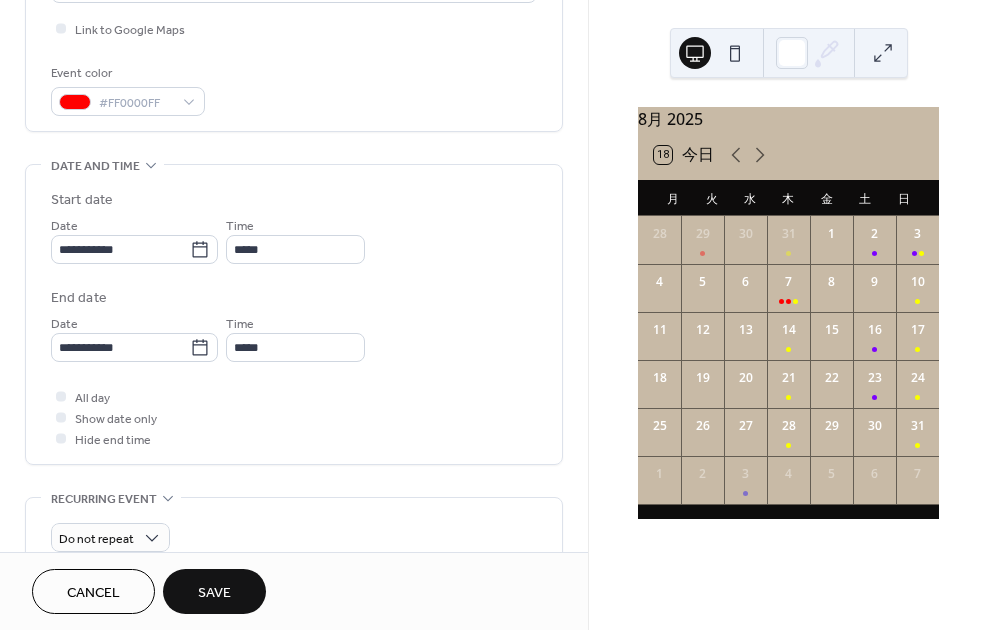 scroll, scrollTop: 488, scrollLeft: 0, axis: vertical 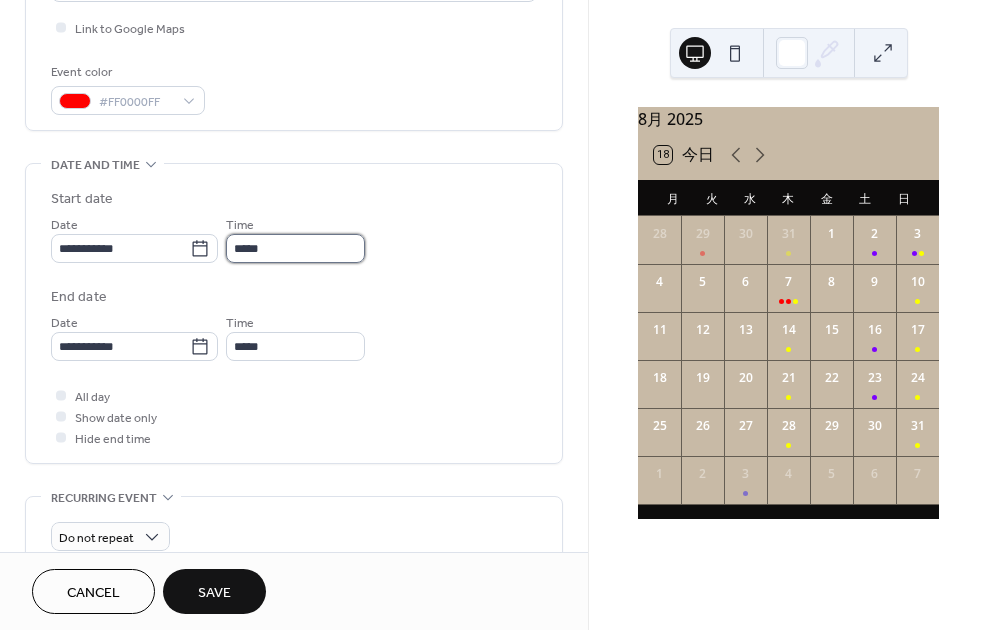 click on "*****" at bounding box center [295, 248] 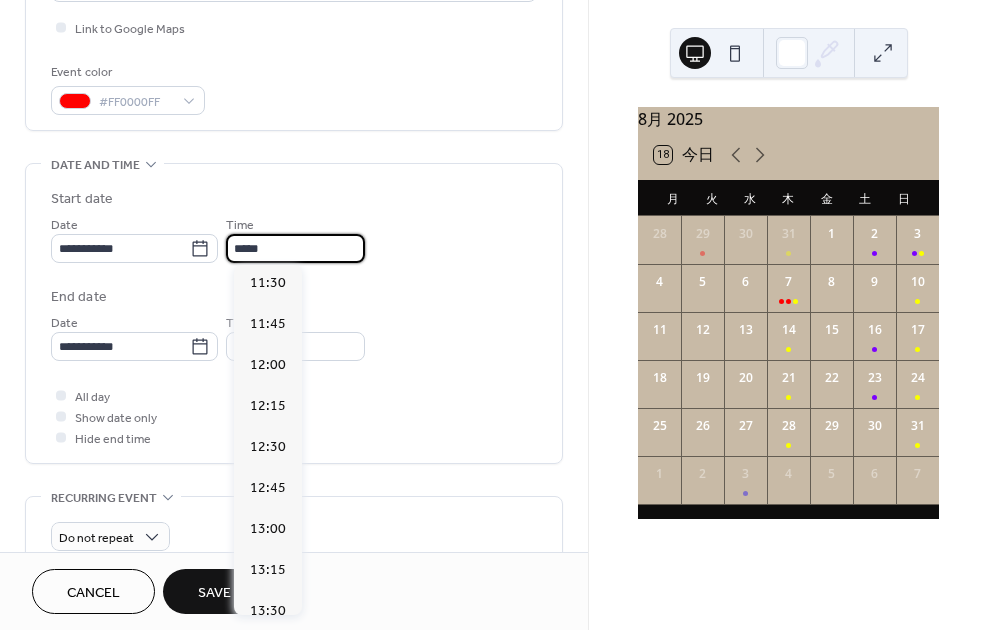 scroll, scrollTop: 1887, scrollLeft: 0, axis: vertical 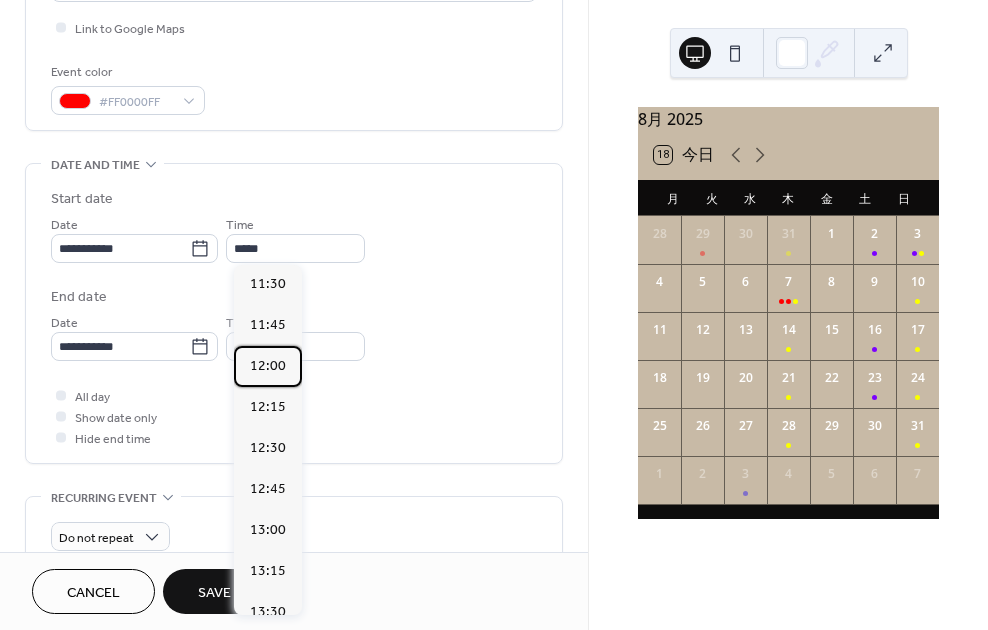 click on "12:00" at bounding box center (268, 366) 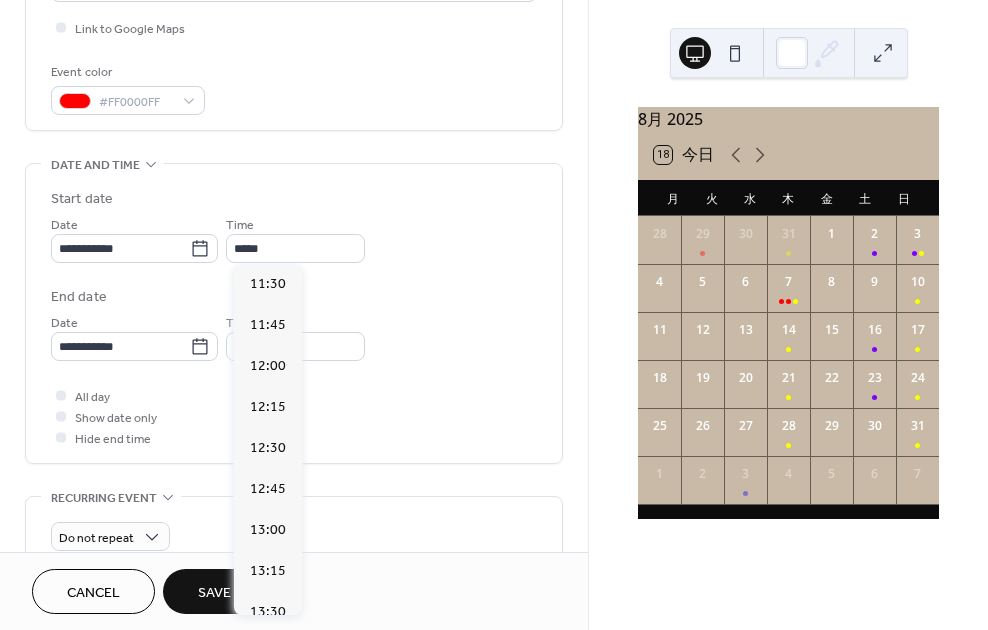type on "*****" 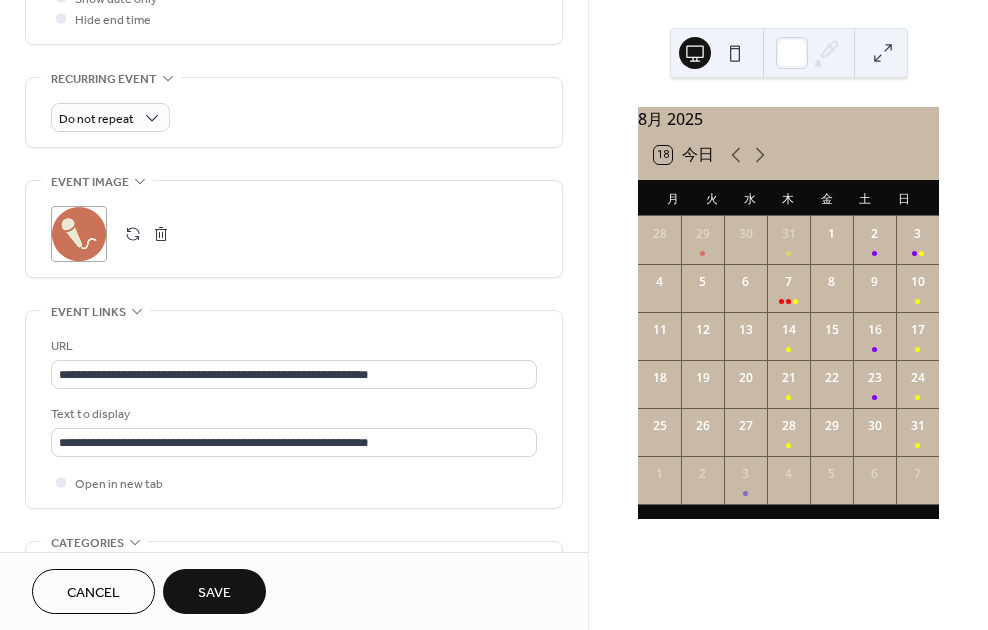 scroll, scrollTop: 912, scrollLeft: 0, axis: vertical 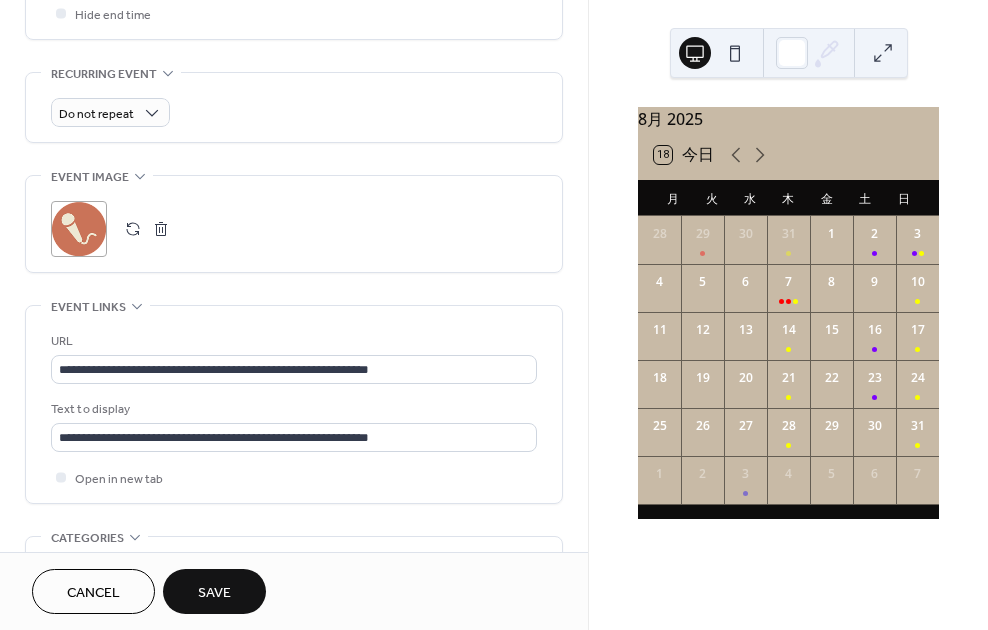 click on "Save" at bounding box center (214, 593) 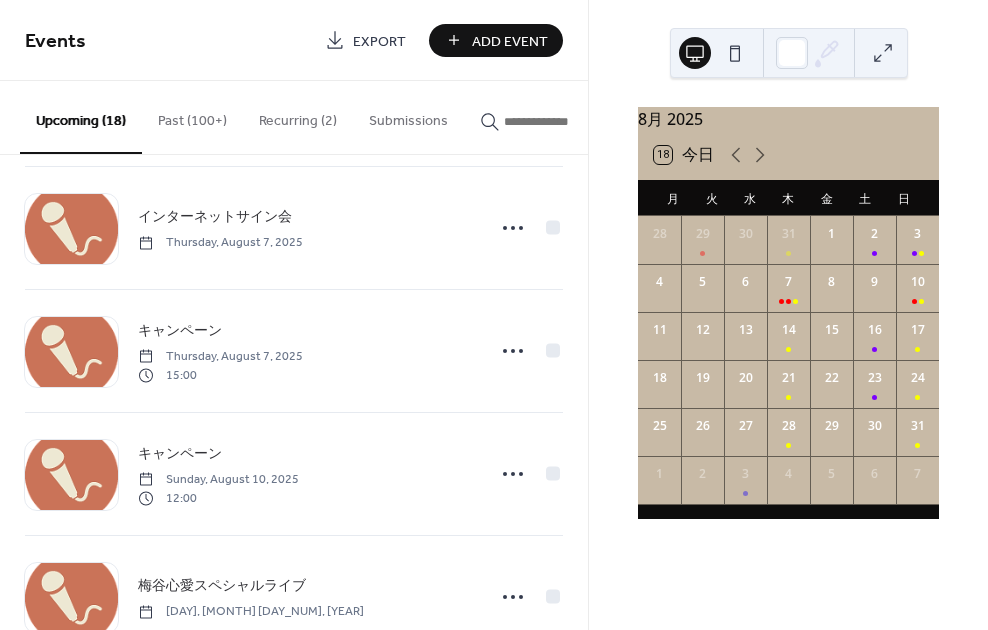 scroll, scrollTop: 1320, scrollLeft: 0, axis: vertical 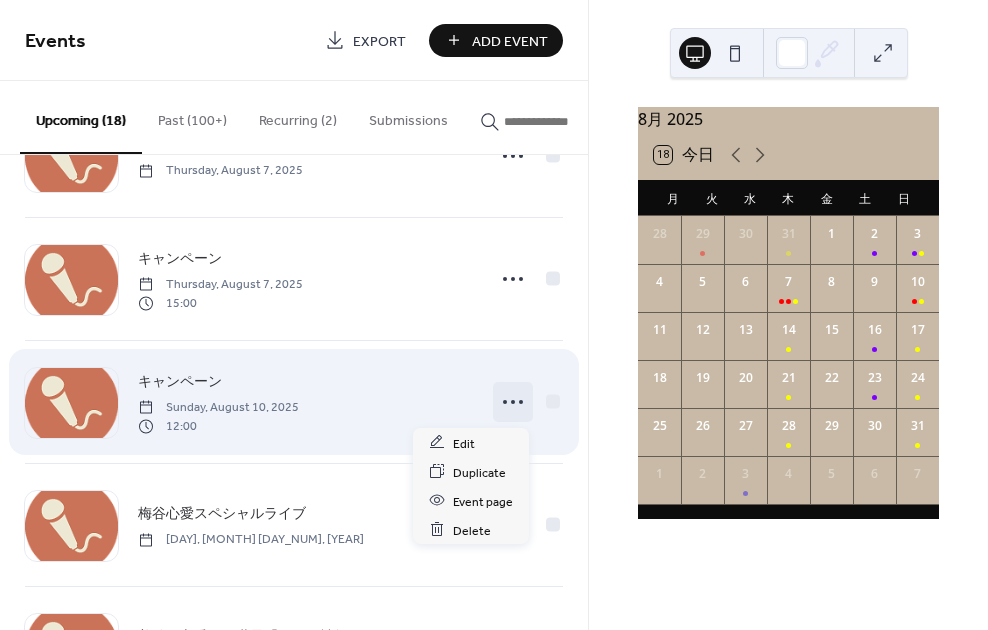 click 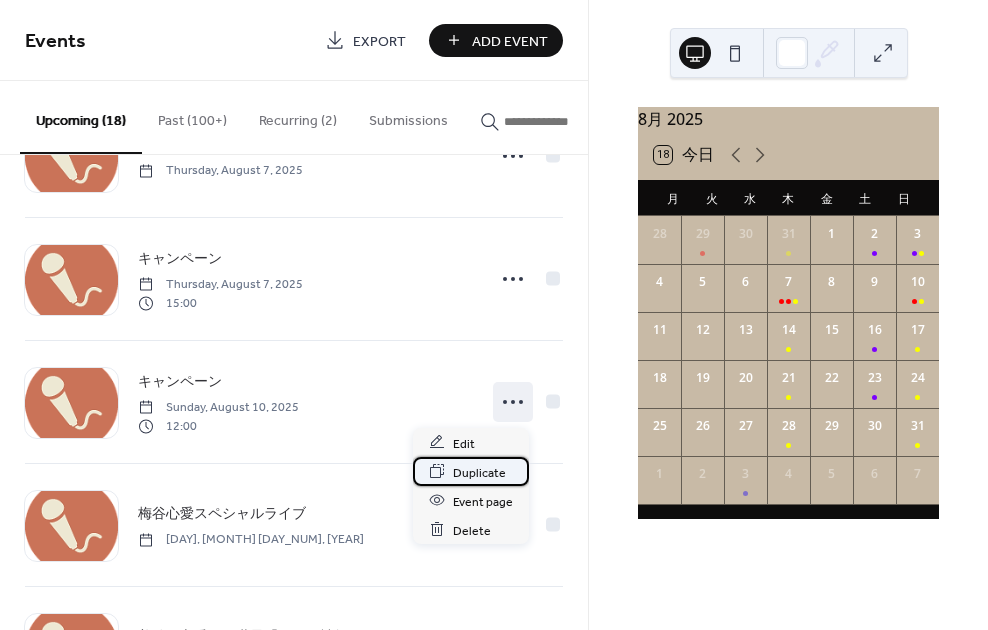 click on "Duplicate" at bounding box center (479, 472) 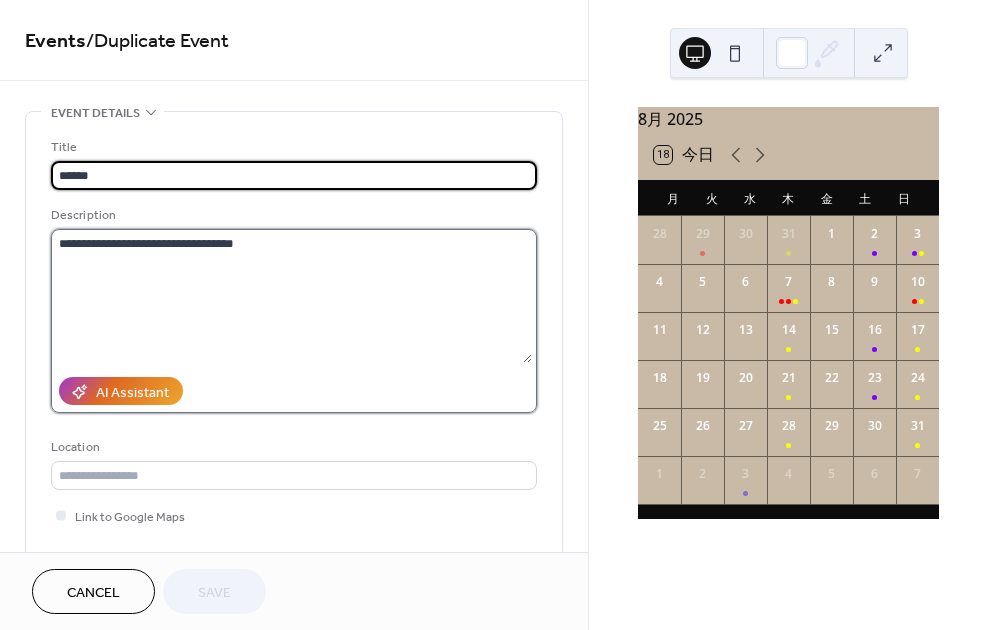 click on "**********" at bounding box center (291, 296) 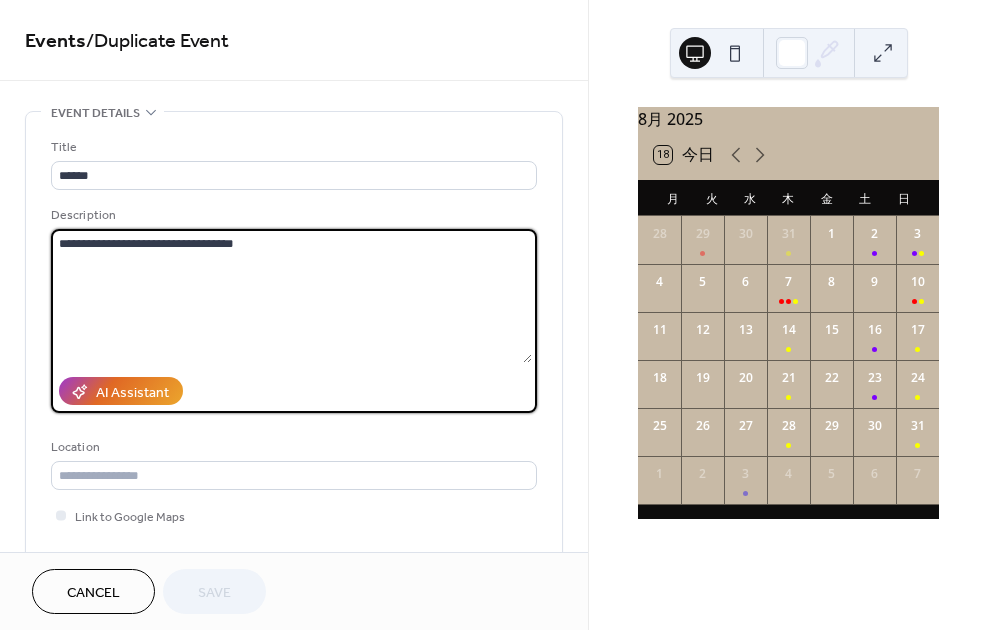 drag, startPoint x: 479, startPoint y: 240, endPoint x: 361, endPoint y: 236, distance: 118.06778 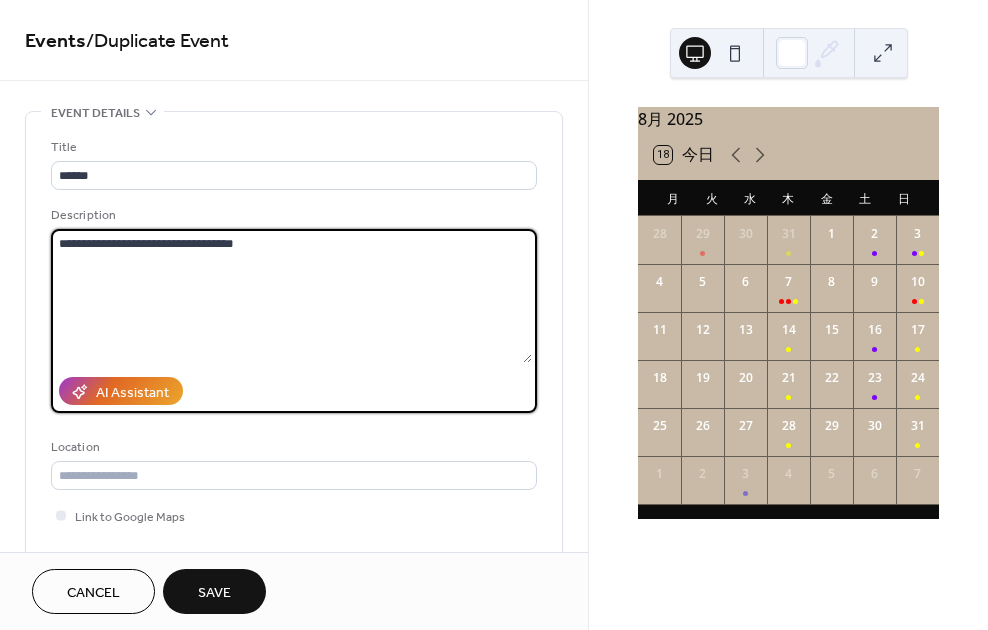 click on "**********" at bounding box center [291, 296] 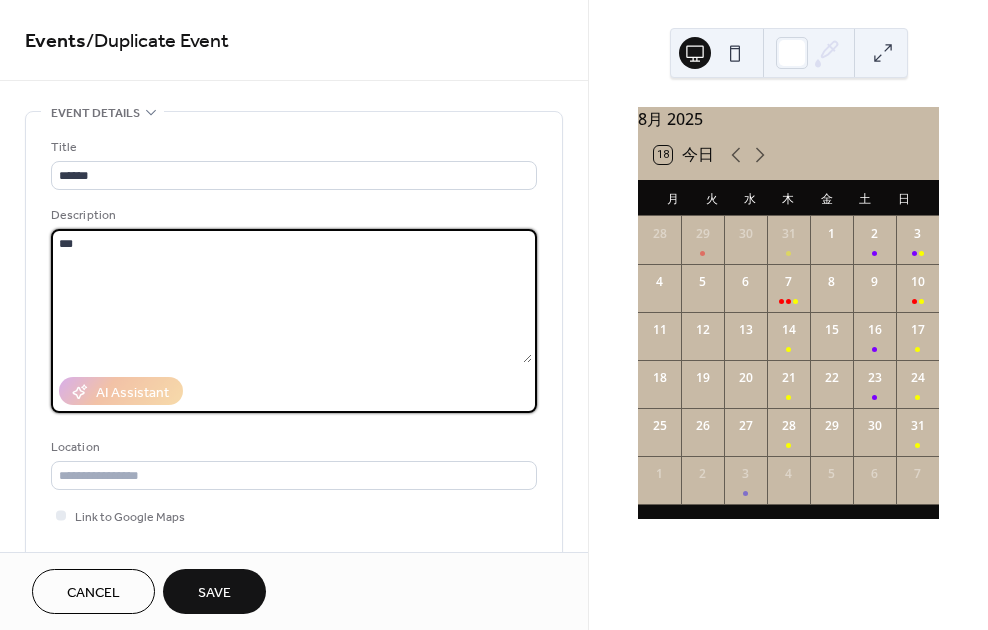 paste on "**********" 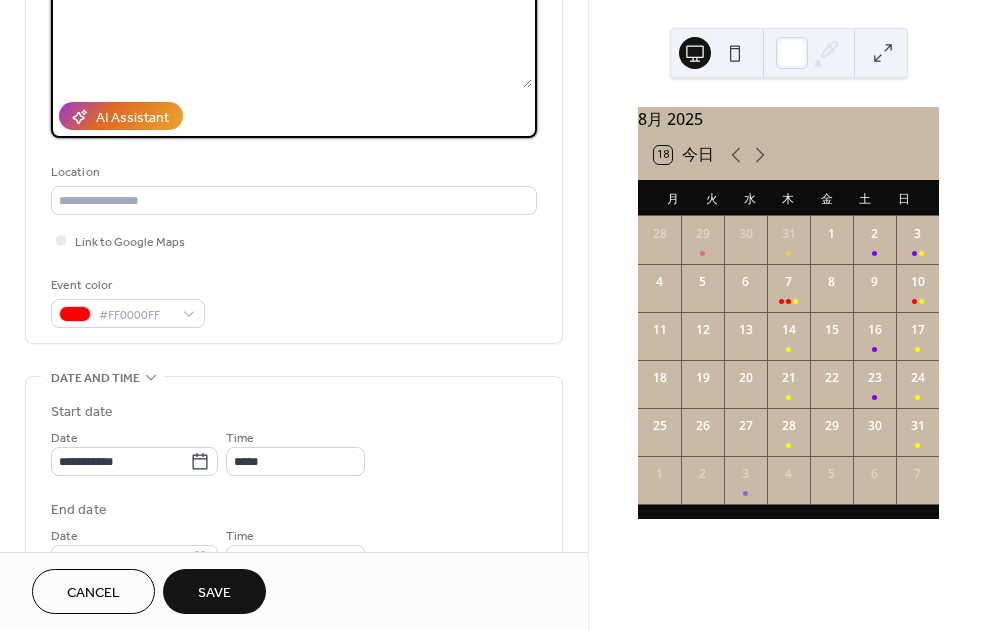 scroll, scrollTop: 295, scrollLeft: 0, axis: vertical 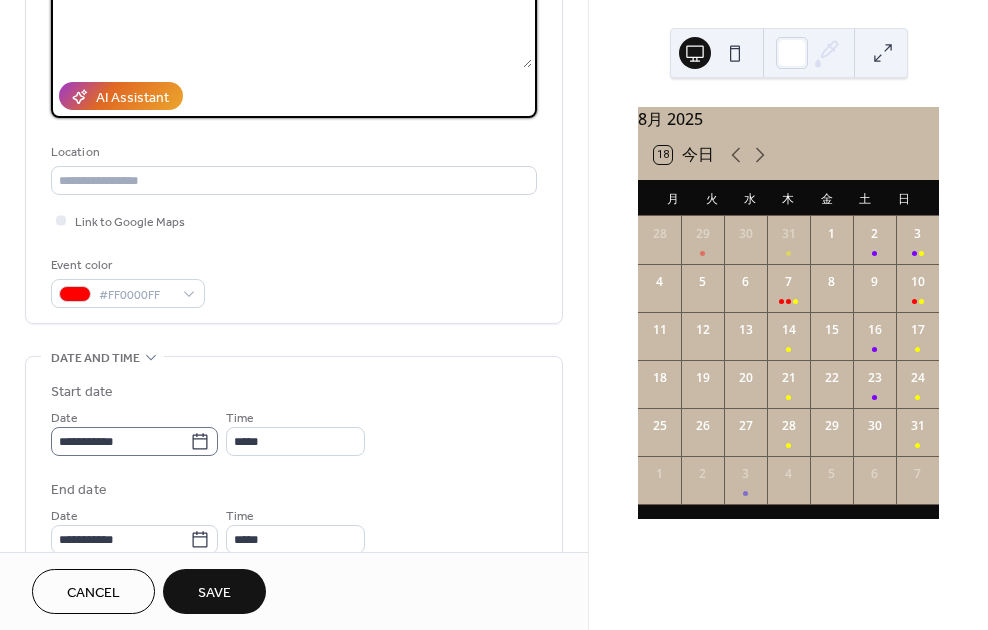 type on "**********" 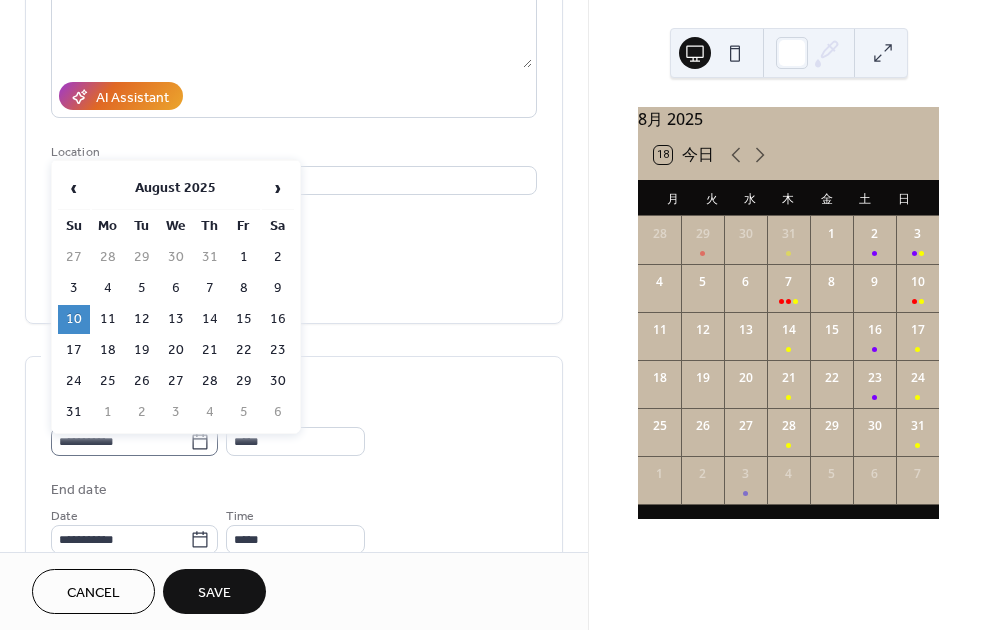 click on "**********" at bounding box center [134, 441] 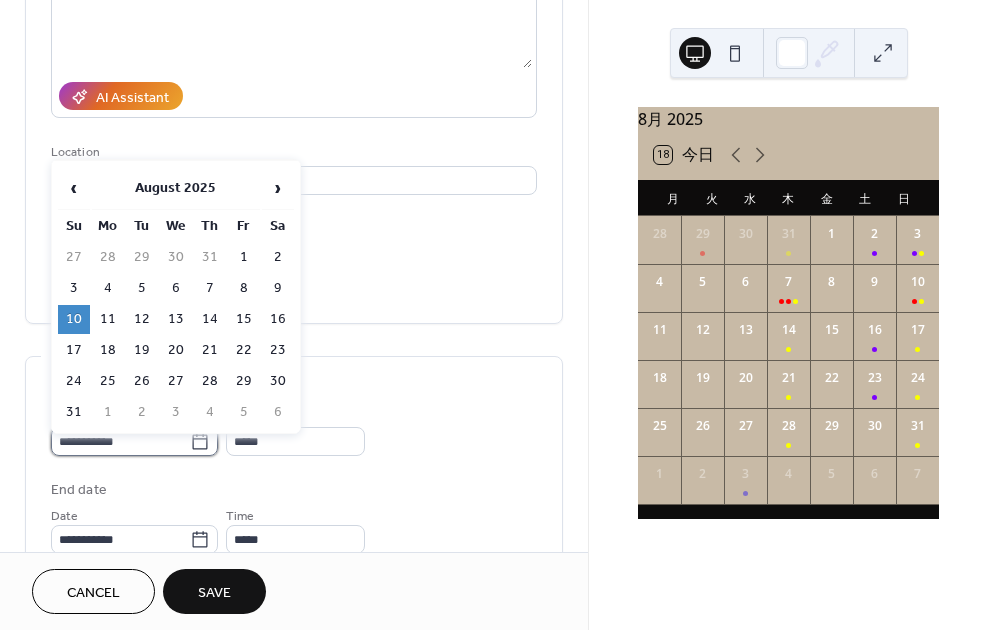 click on "**********" at bounding box center [120, 441] 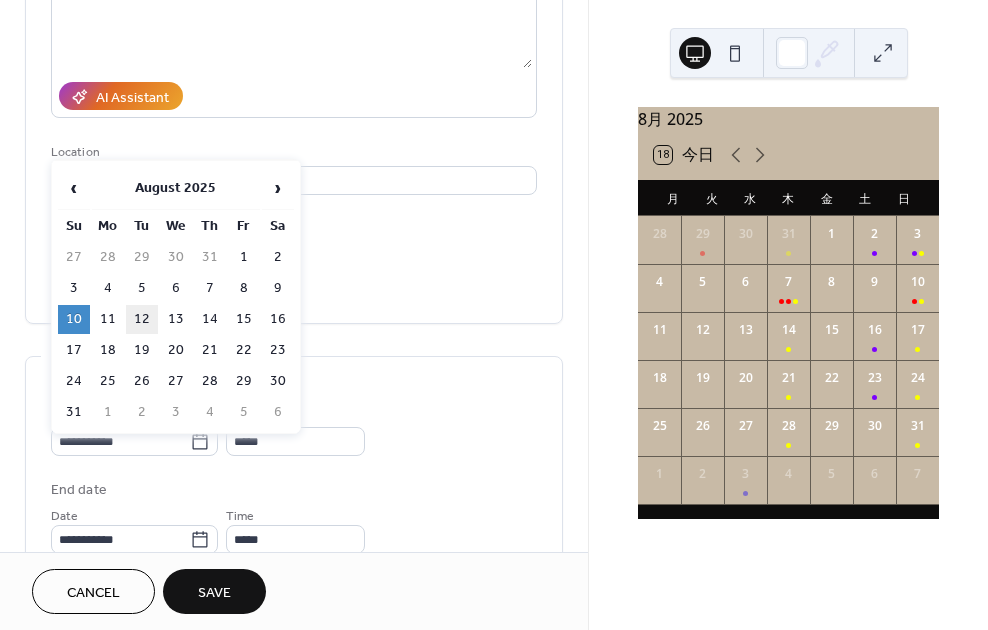 click on "12" at bounding box center (142, 319) 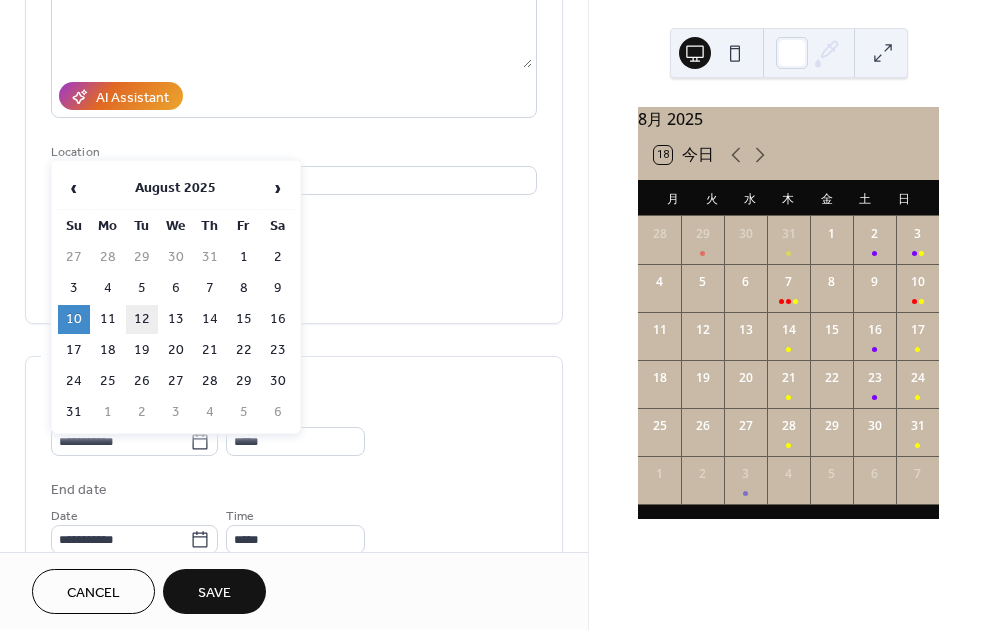 type on "**********" 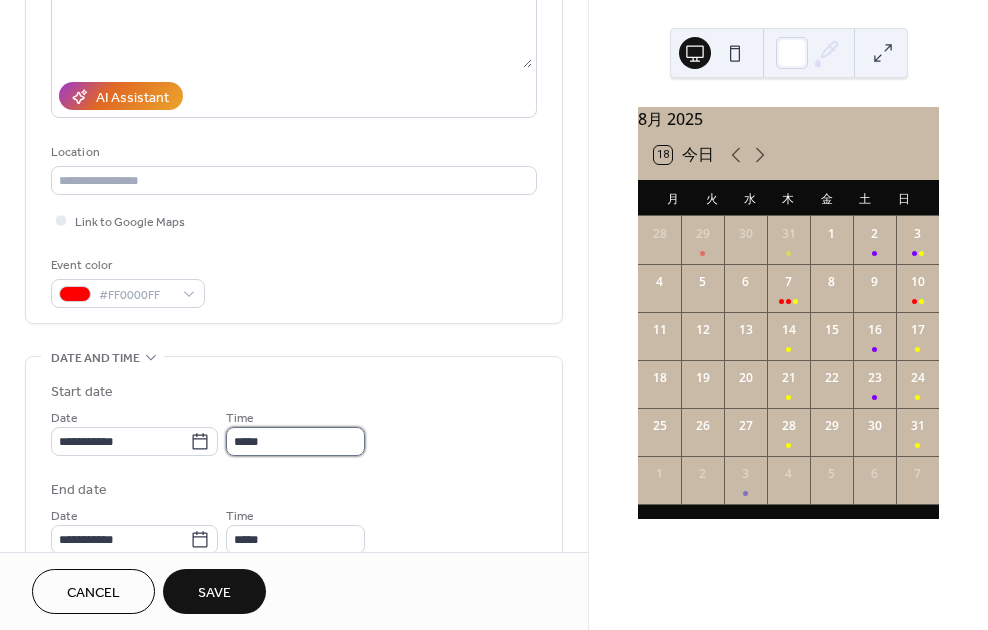 click on "*****" at bounding box center [295, 441] 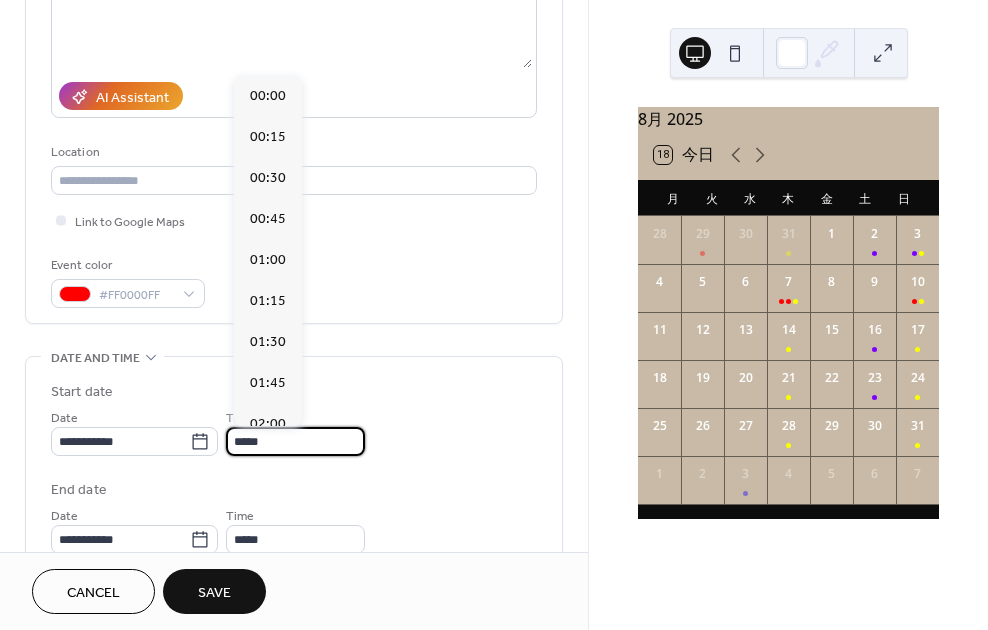 scroll, scrollTop: 1968, scrollLeft: 0, axis: vertical 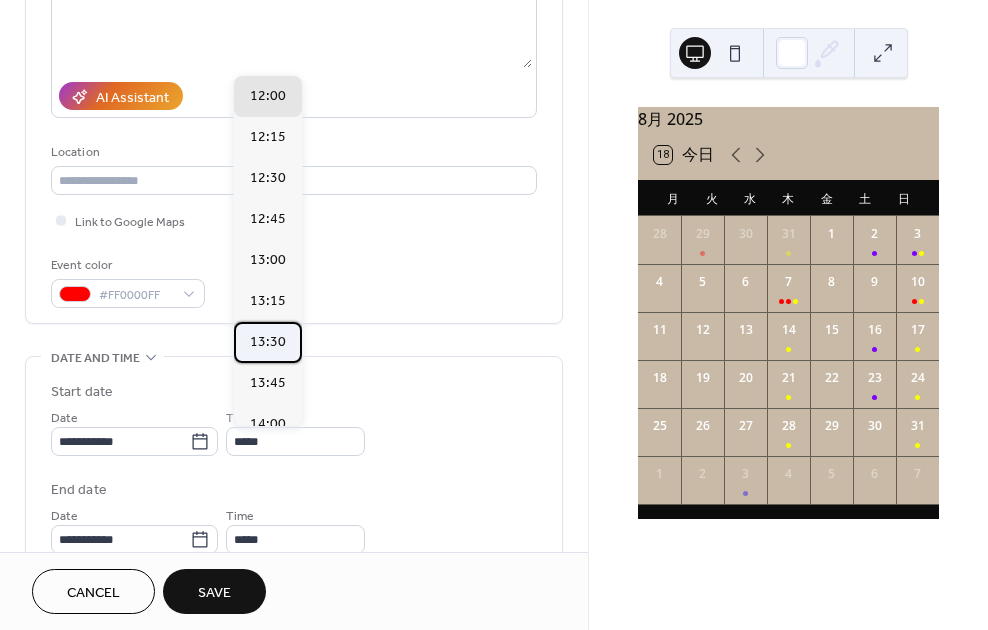 click on "13:30" at bounding box center (268, 342) 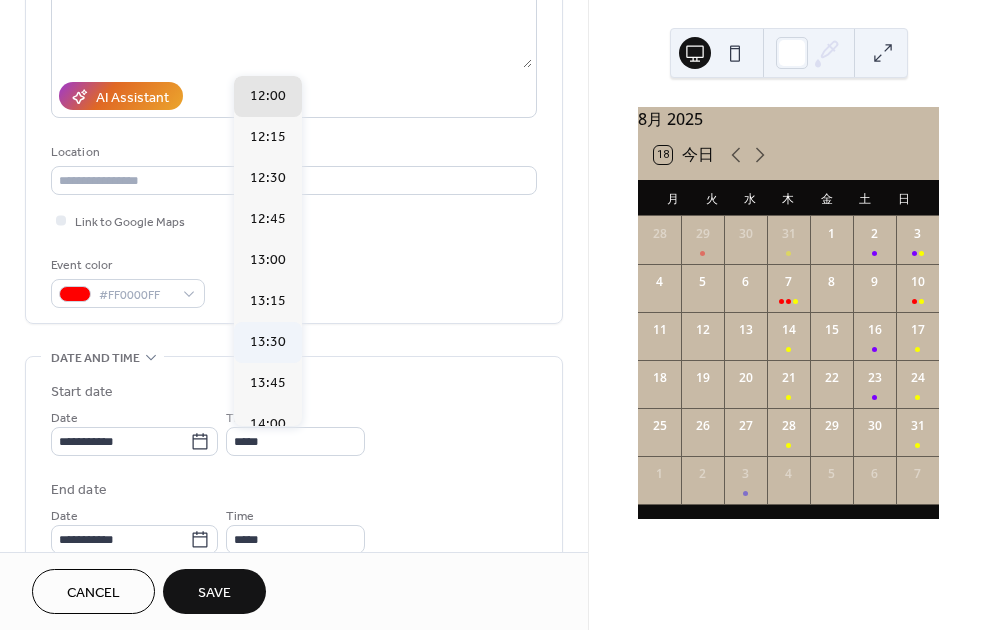 type on "*****" 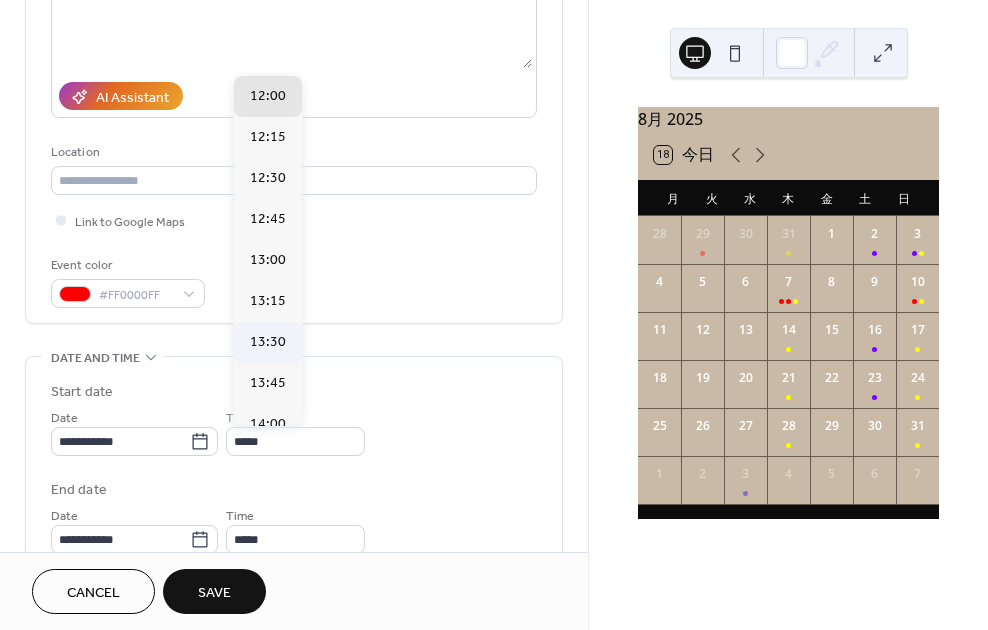 type on "*****" 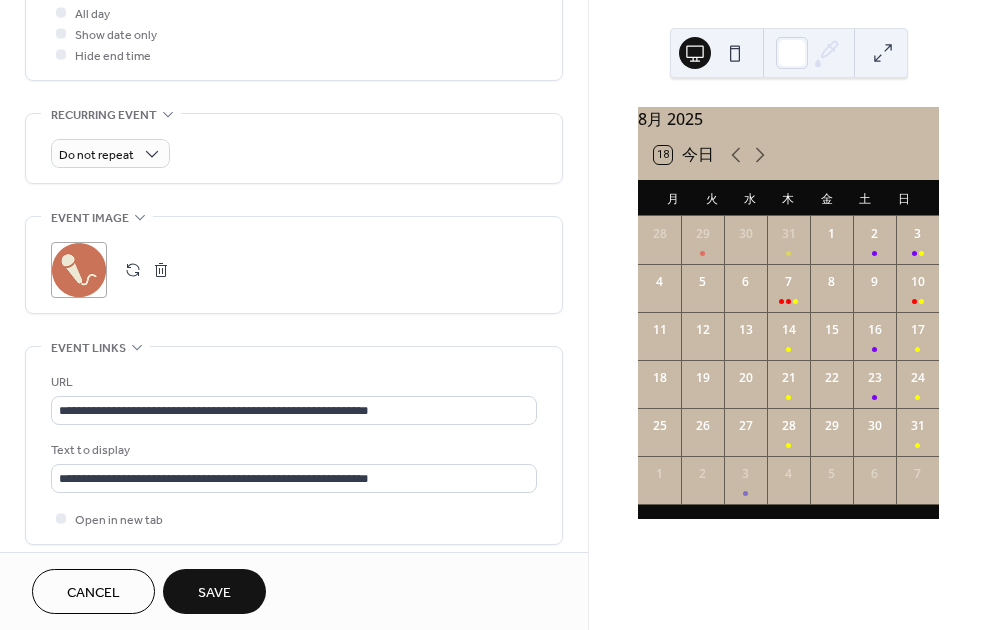 scroll, scrollTop: 907, scrollLeft: 0, axis: vertical 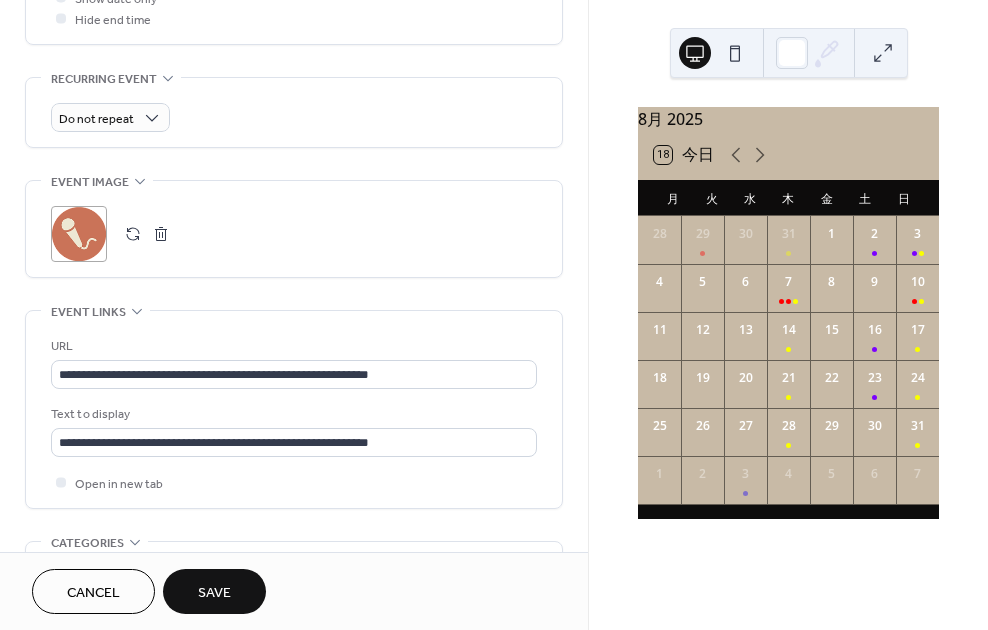 click on "Save" at bounding box center (214, 593) 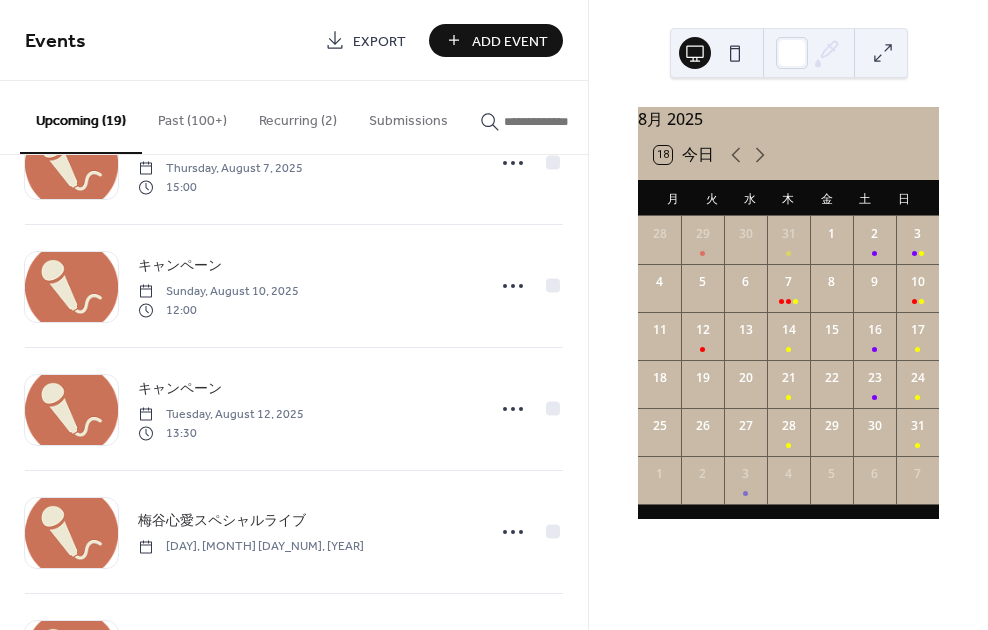 scroll, scrollTop: 1438, scrollLeft: 0, axis: vertical 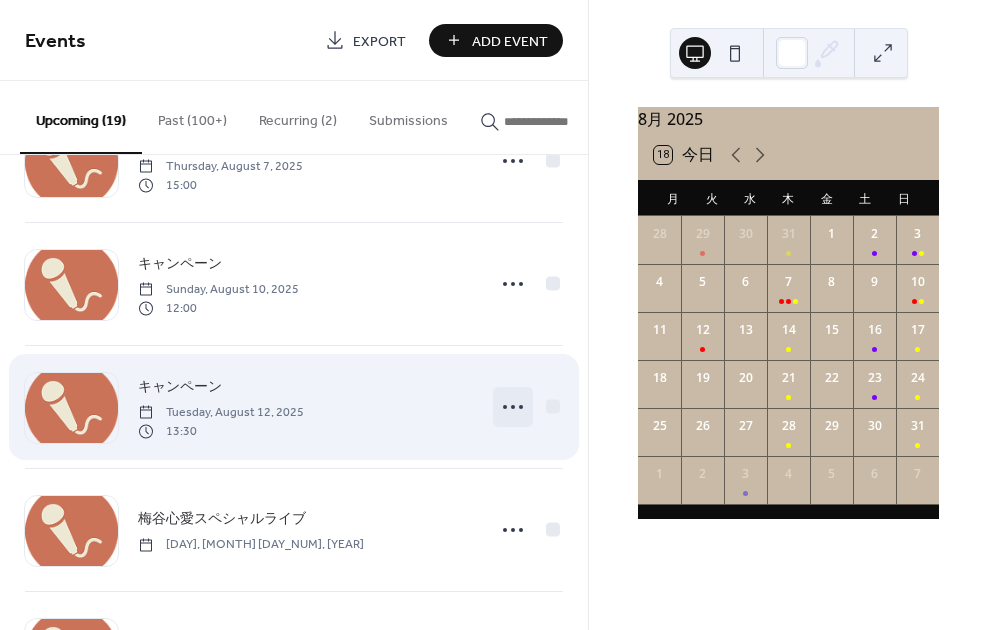 click 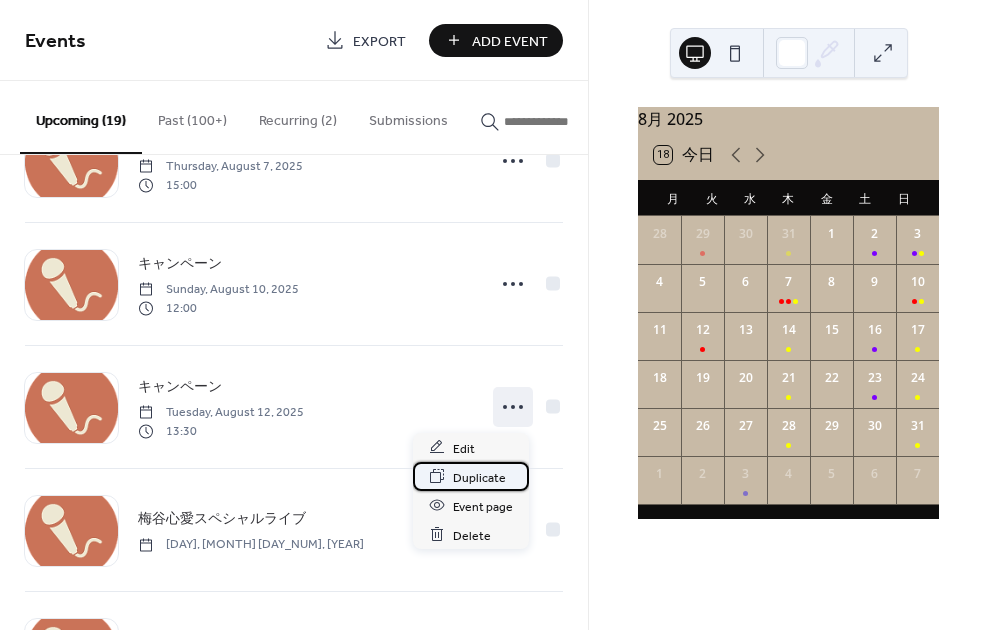 click on "Duplicate" at bounding box center (479, 477) 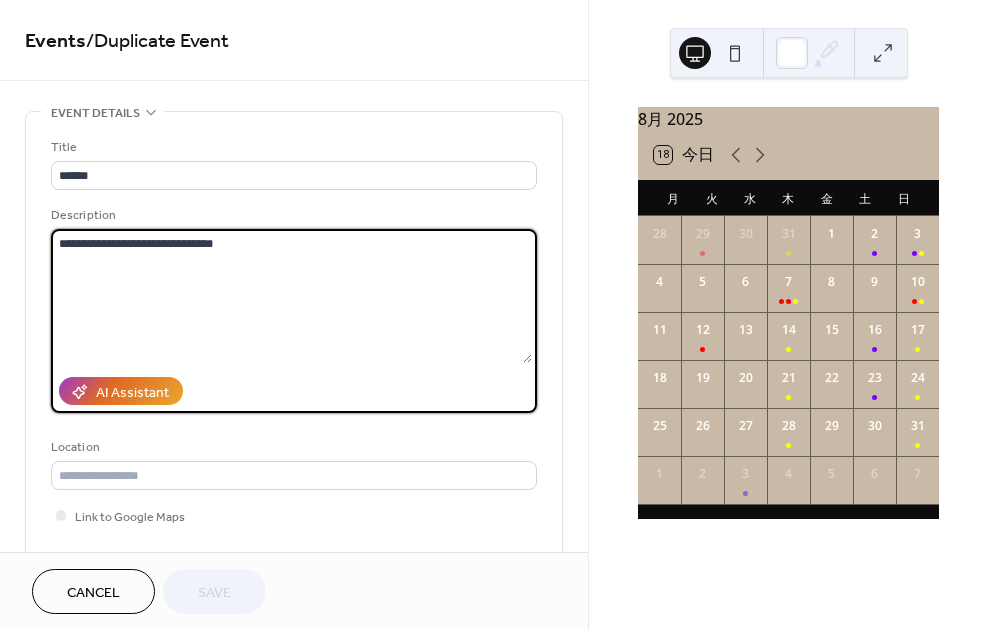 drag, startPoint x: 98, startPoint y: 242, endPoint x: 449, endPoint y: 253, distance: 351.17233 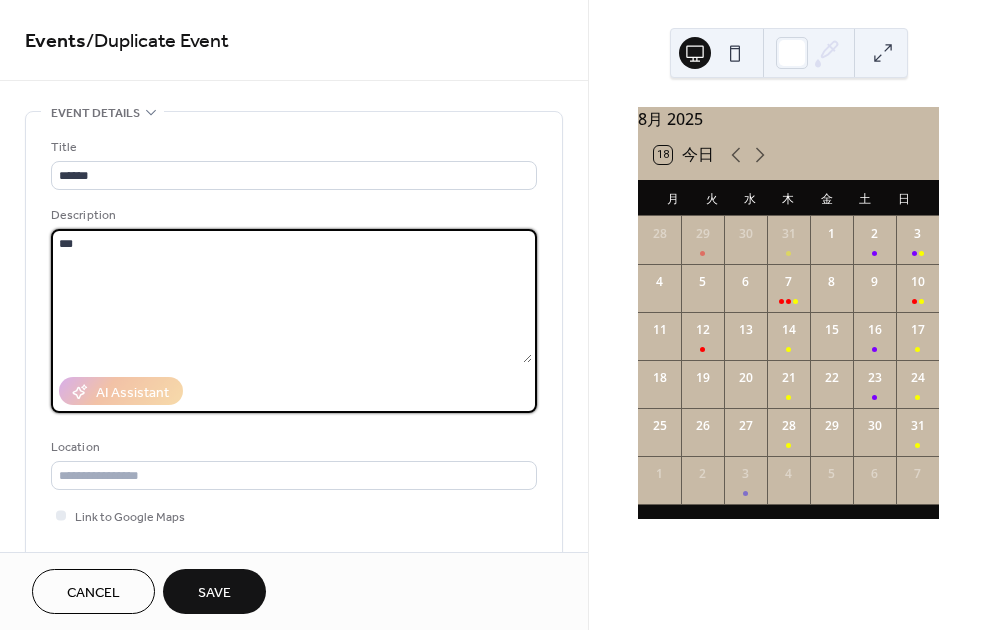 paste on "**********" 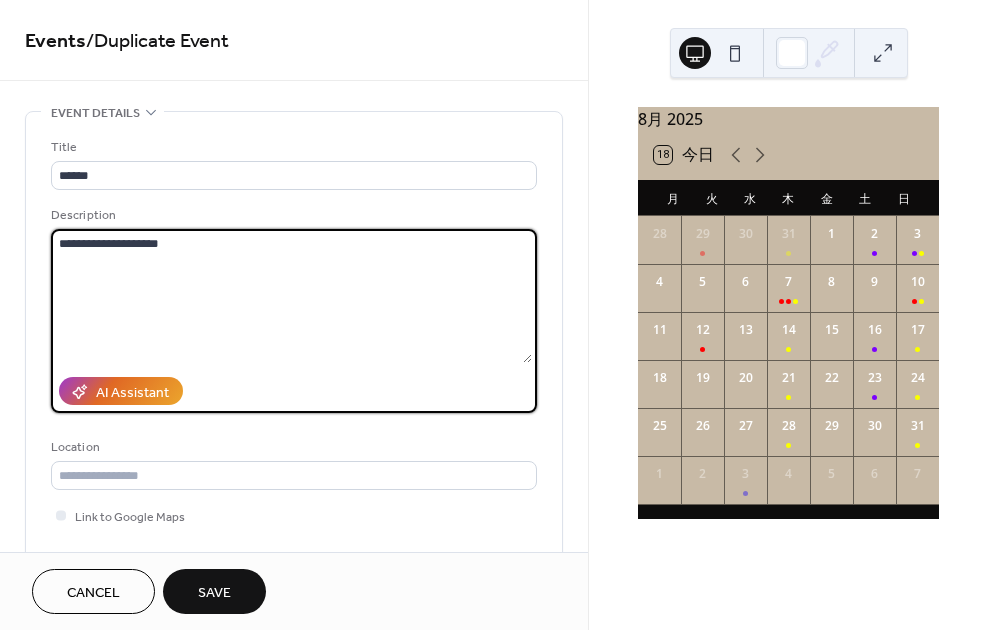 click on "**********" at bounding box center [291, 296] 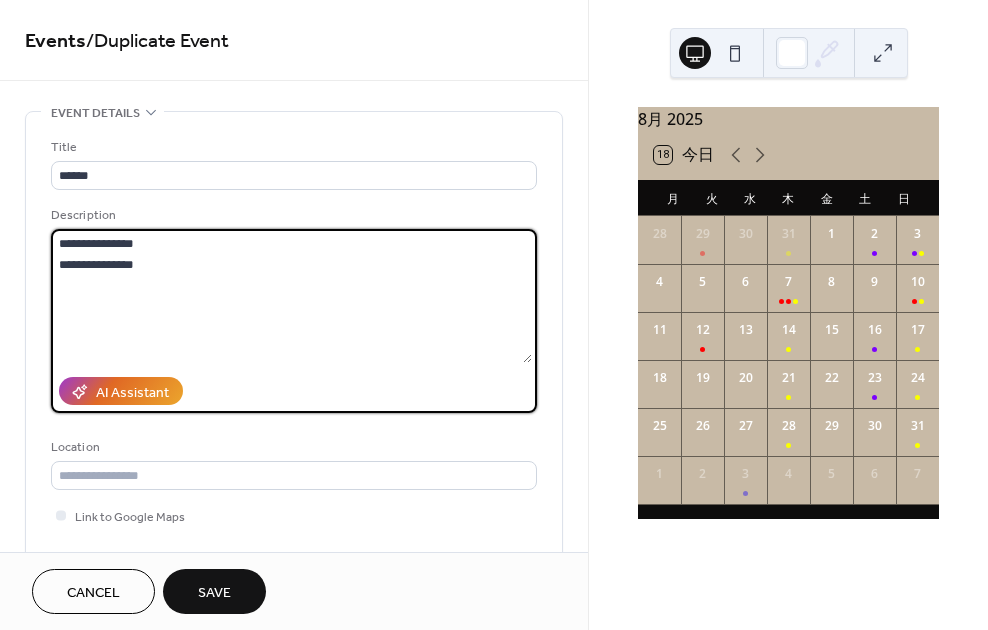 click on "**********" at bounding box center [291, 296] 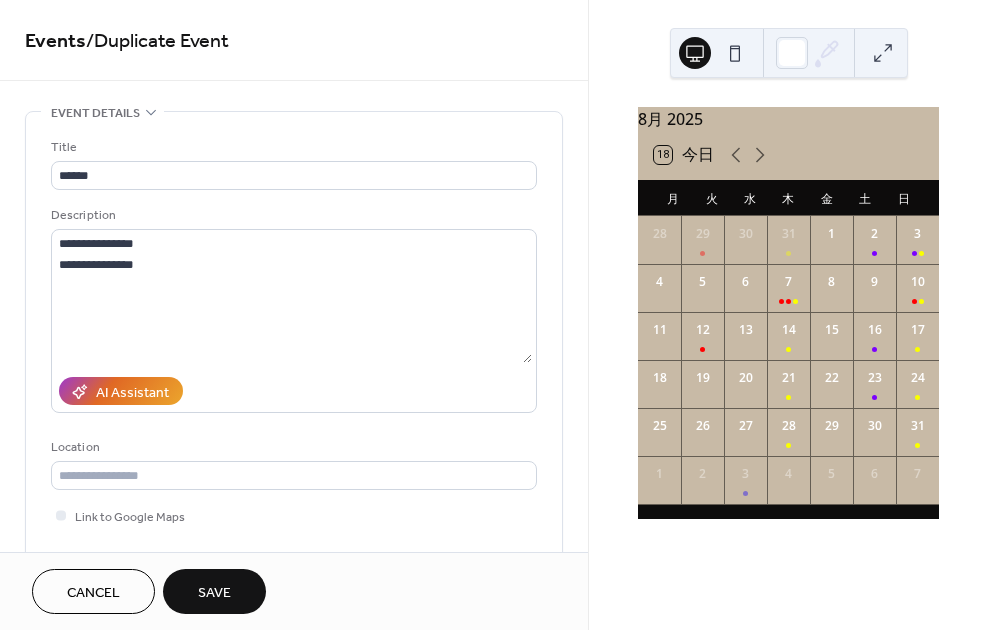 click on "Location" at bounding box center [292, 447] 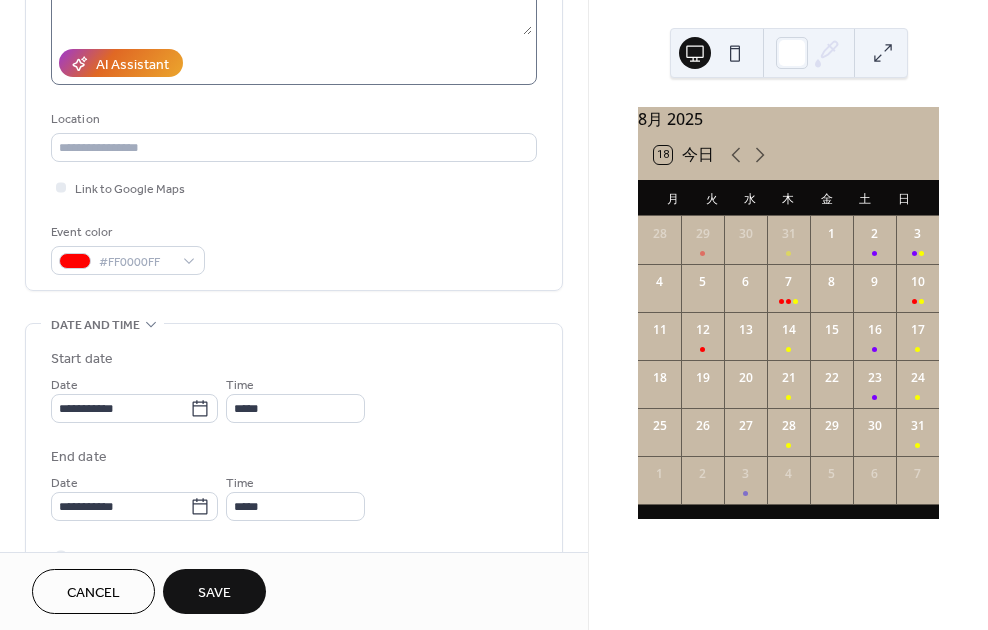 scroll, scrollTop: 330, scrollLeft: 0, axis: vertical 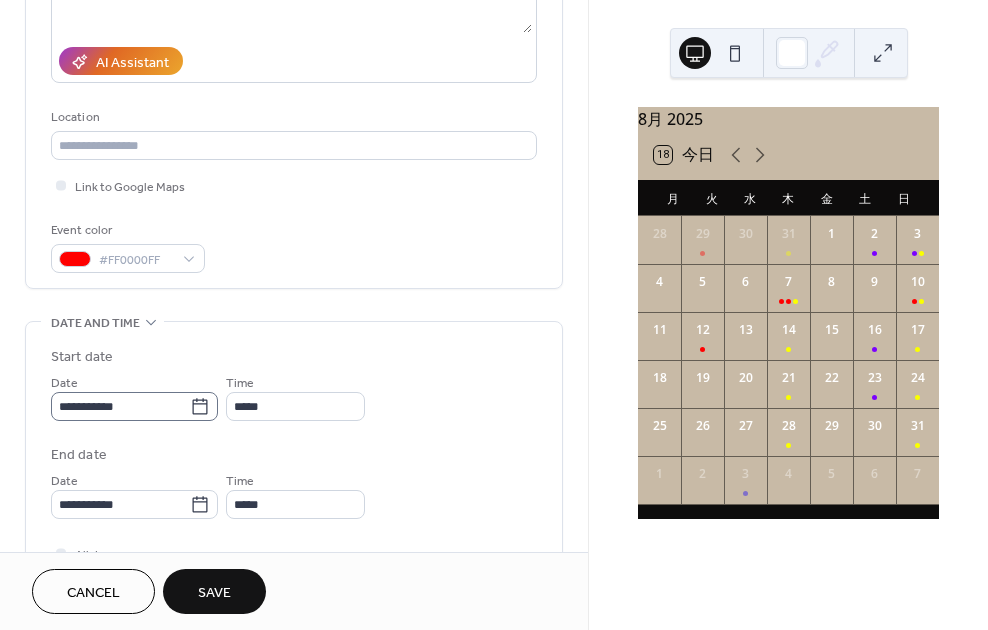 click 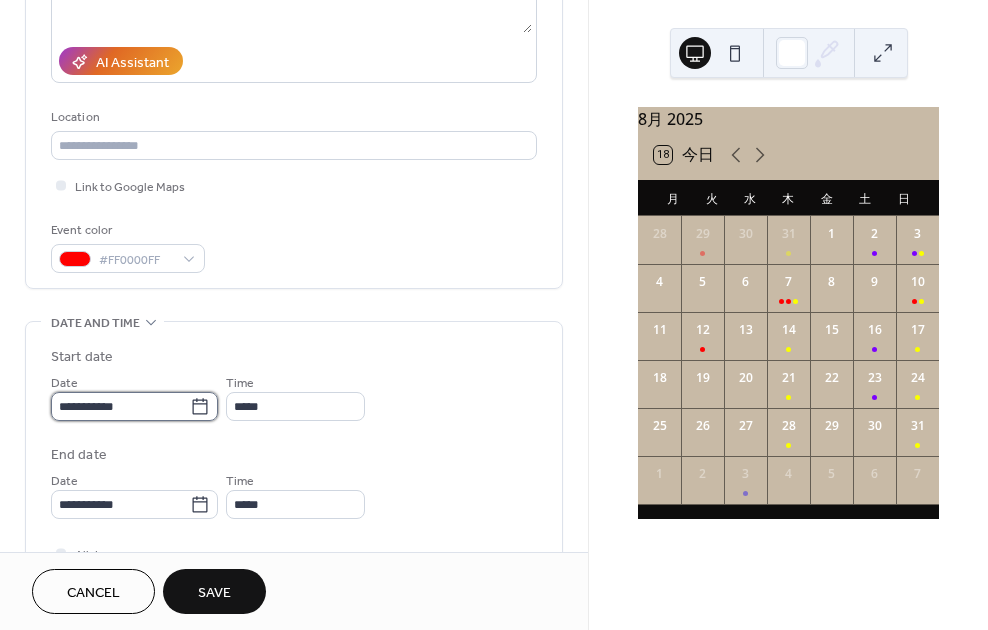 click on "**********" at bounding box center [120, 406] 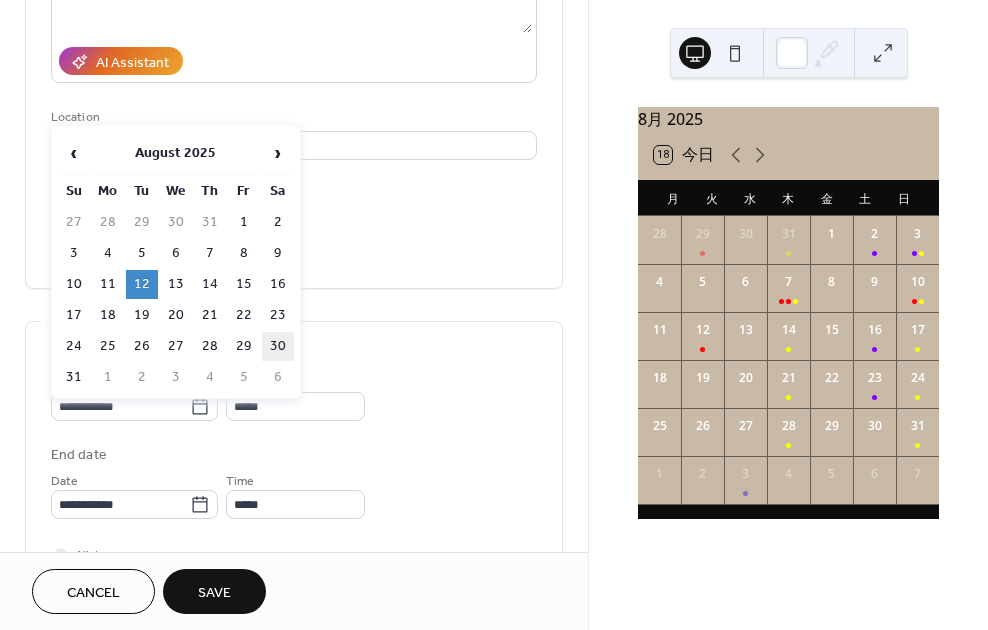 click on "30" at bounding box center (278, 346) 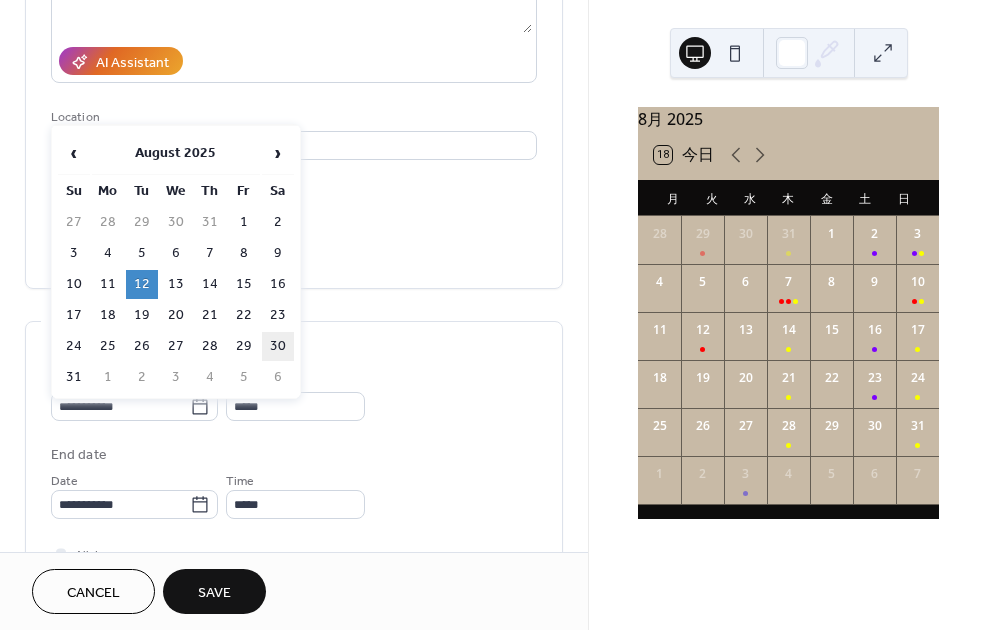 type on "**********" 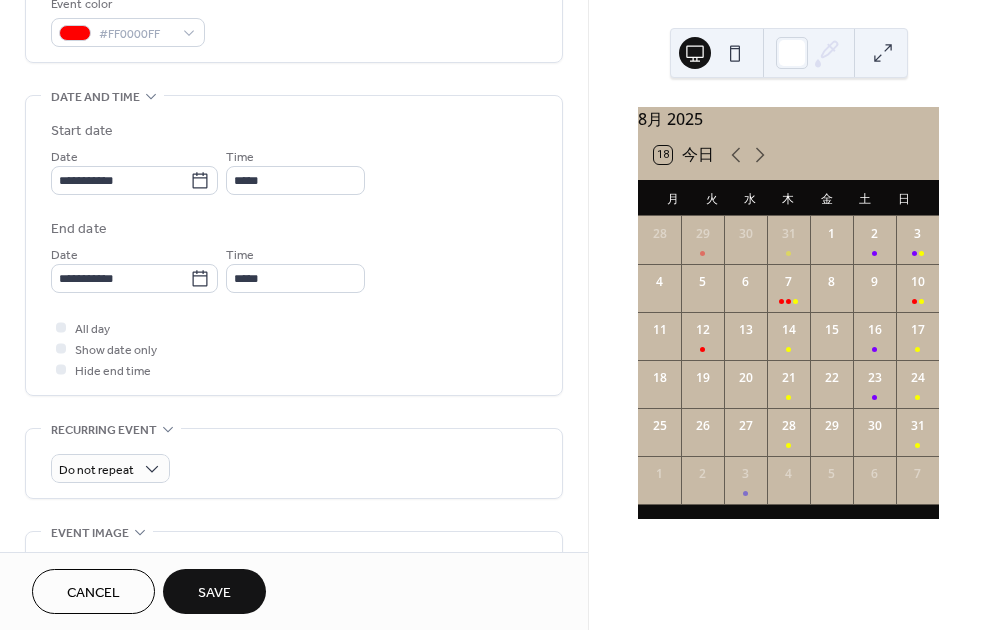 scroll, scrollTop: 560, scrollLeft: 0, axis: vertical 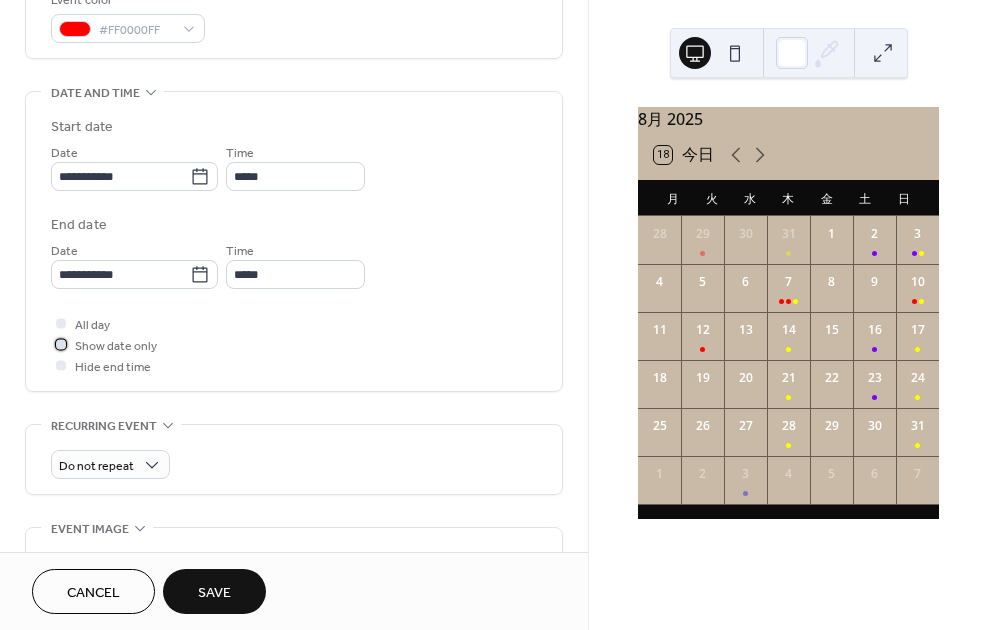 click at bounding box center (61, 344) 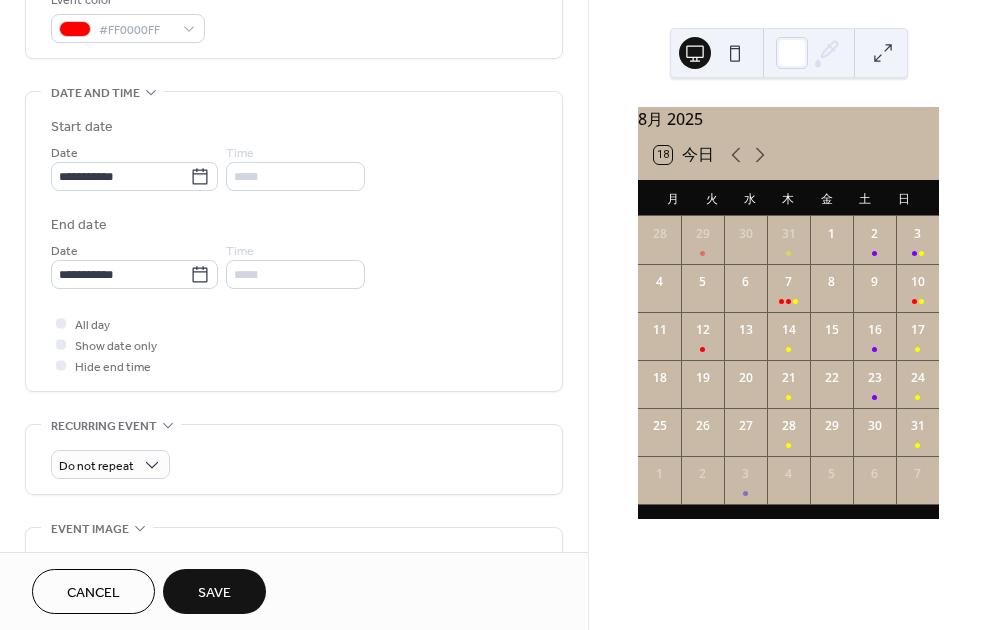 click on "Save" at bounding box center [214, 593] 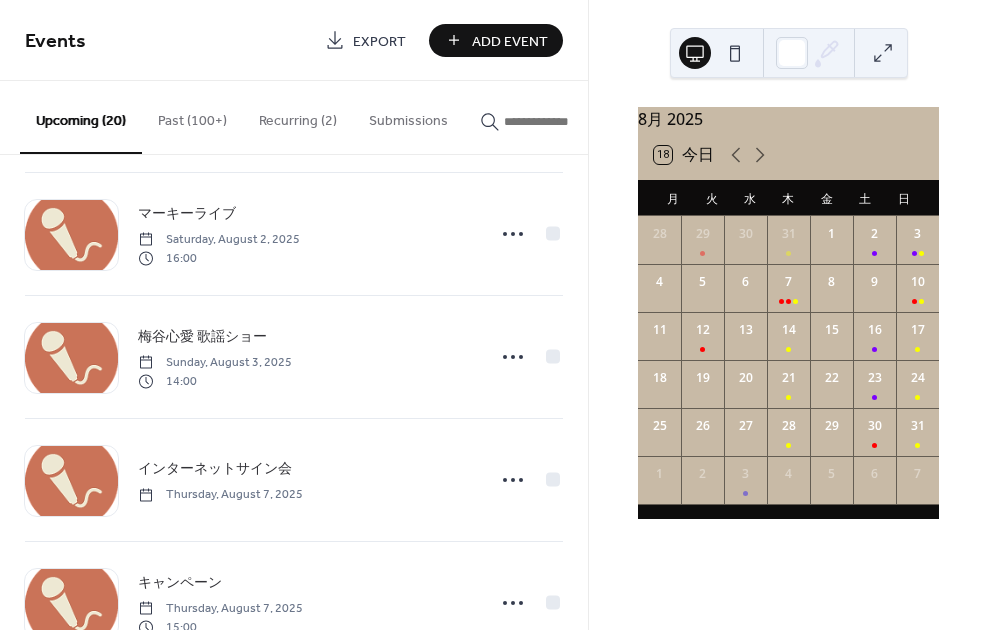 scroll, scrollTop: 992, scrollLeft: 0, axis: vertical 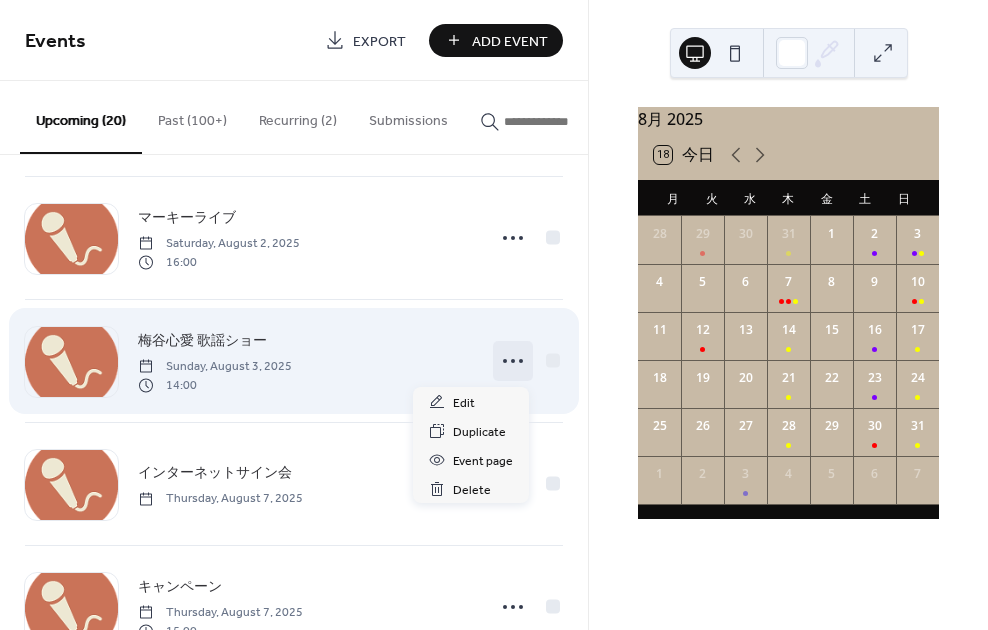 click 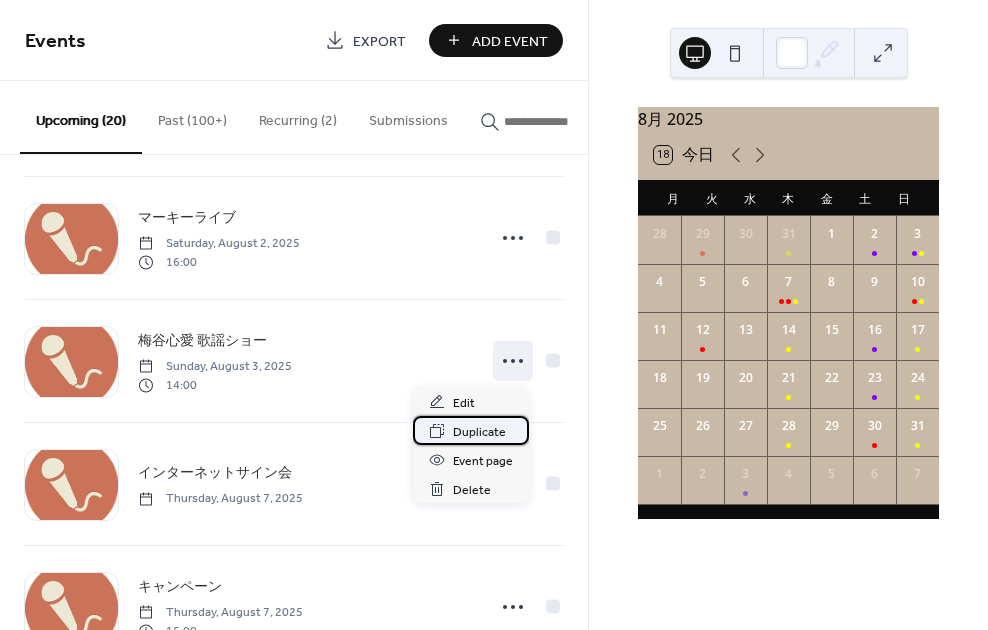 click on "Duplicate" at bounding box center (479, 432) 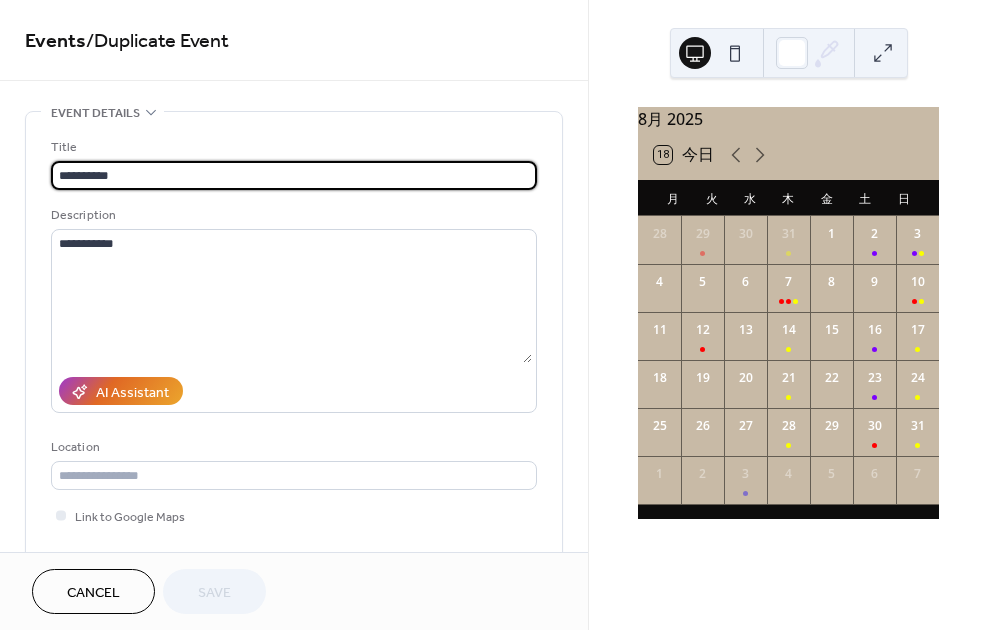 click on "**********" at bounding box center [294, 175] 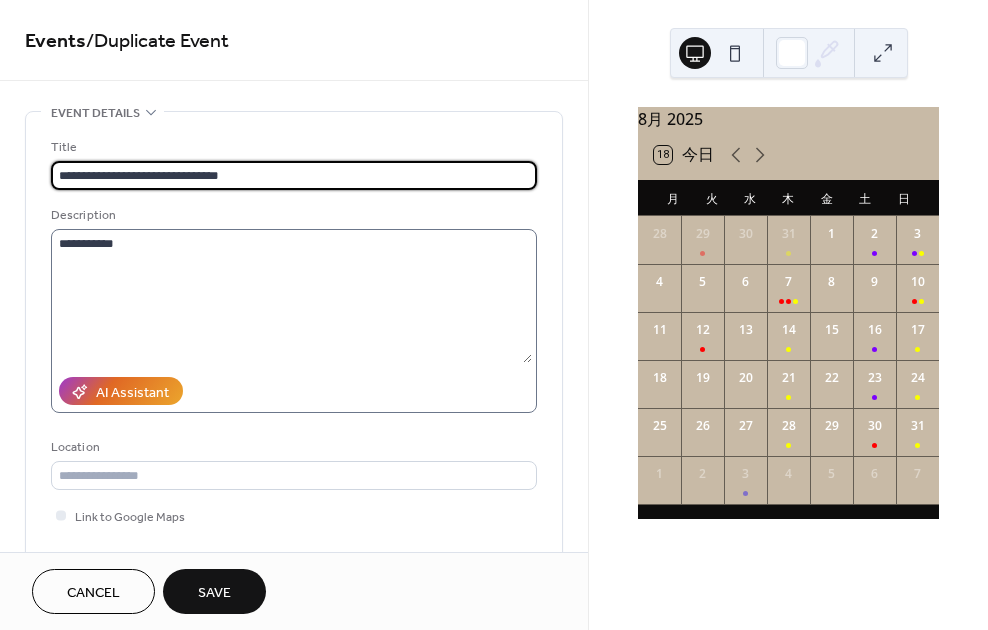 type on "**********" 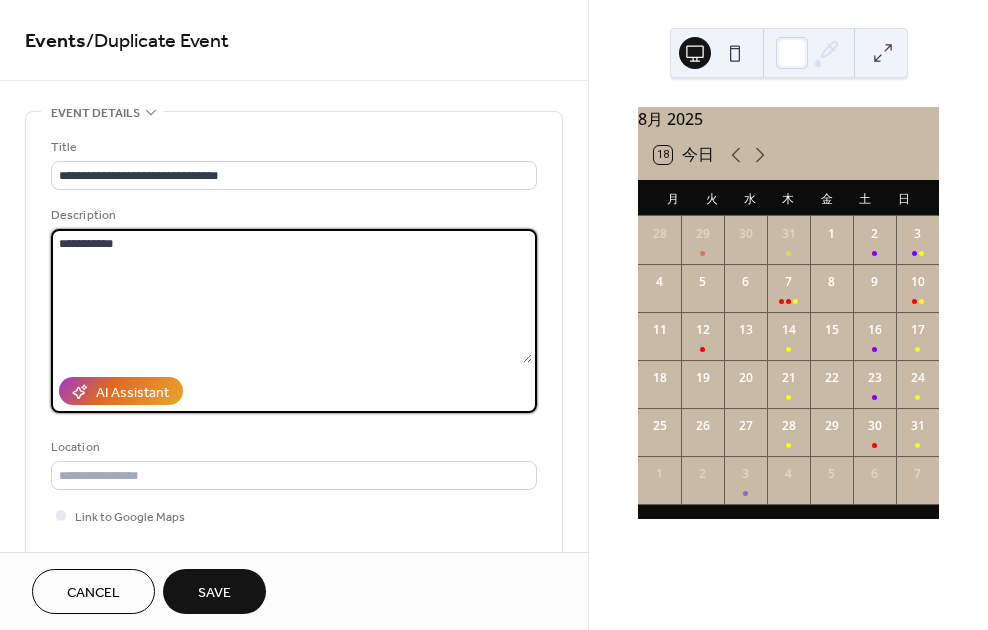click on "*********" at bounding box center (291, 296) 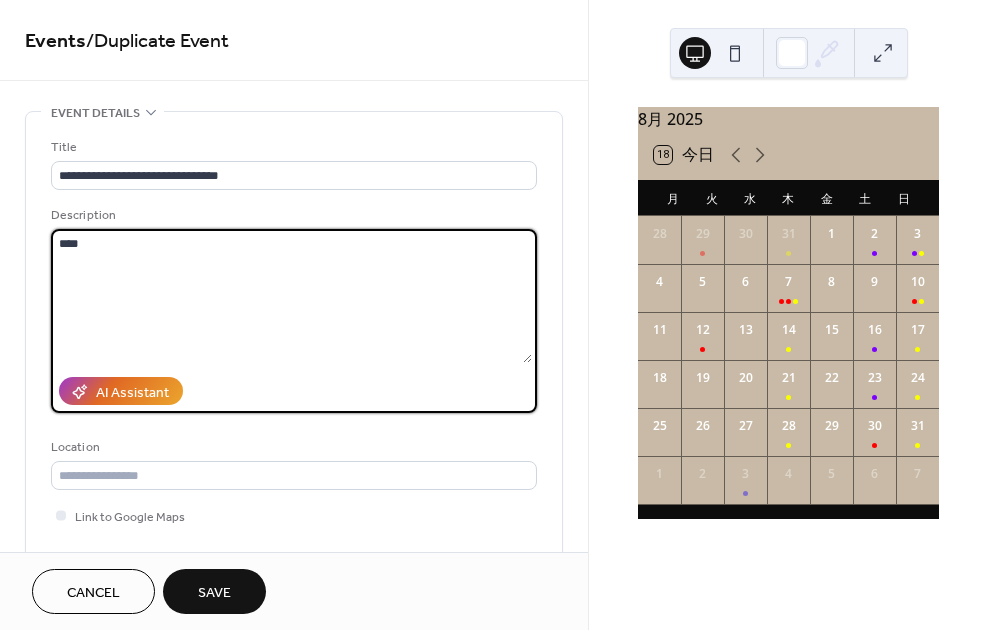 type on "*" 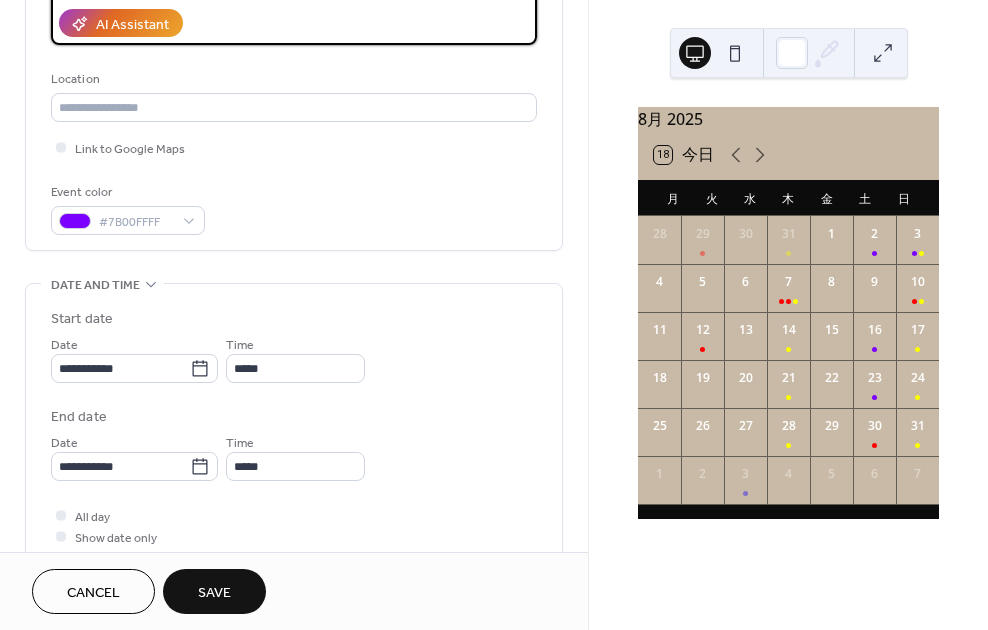 scroll, scrollTop: 370, scrollLeft: 0, axis: vertical 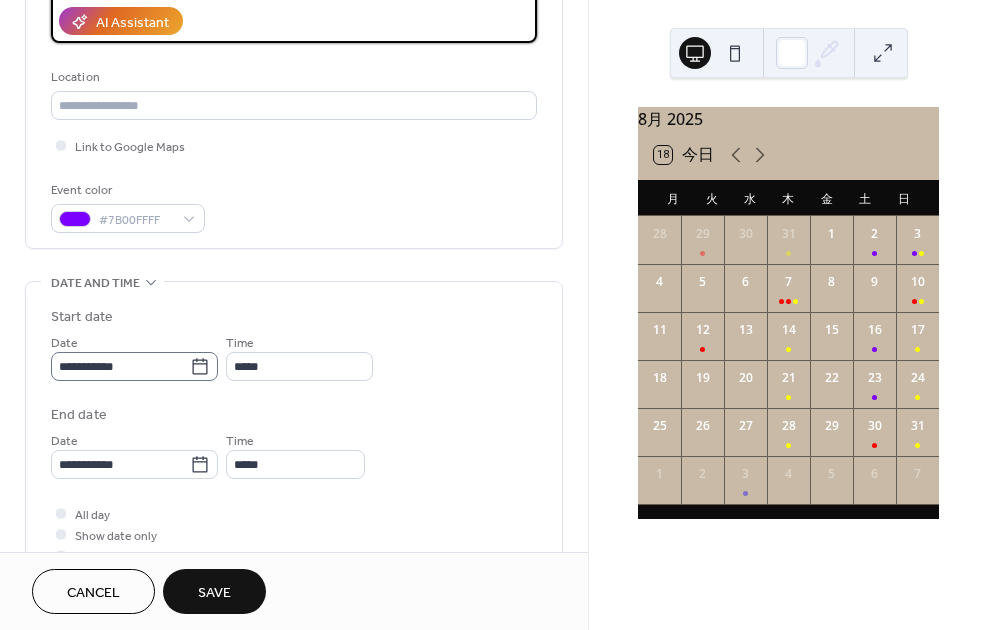 type on "**********" 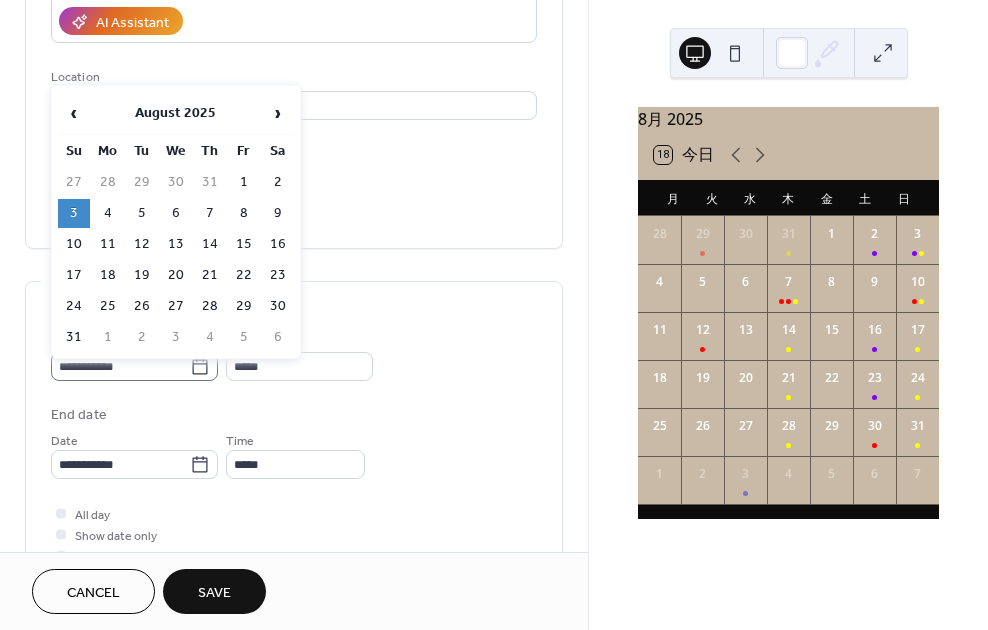 click 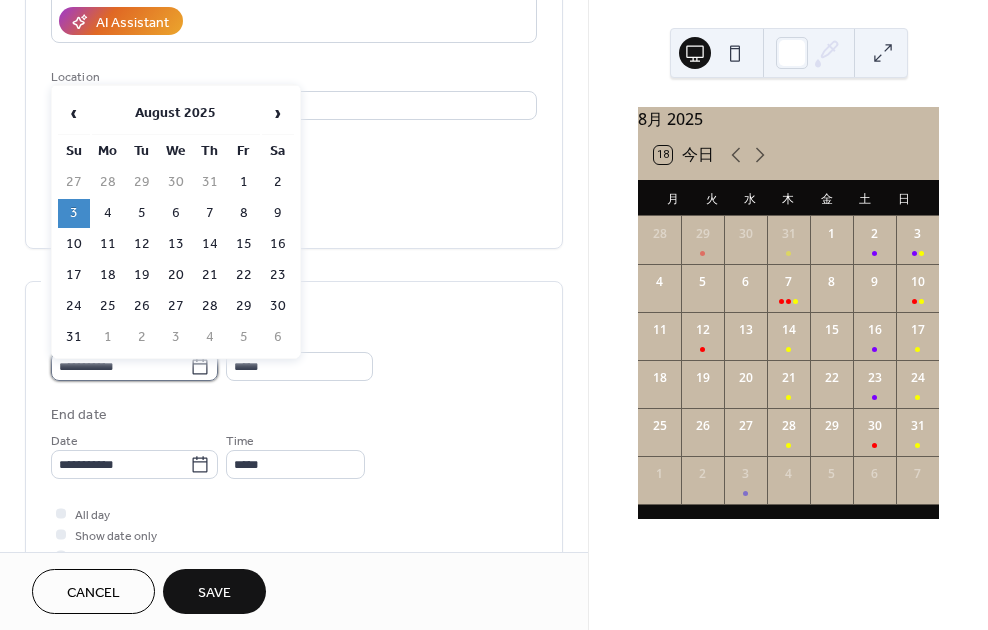 click on "**********" at bounding box center [120, 366] 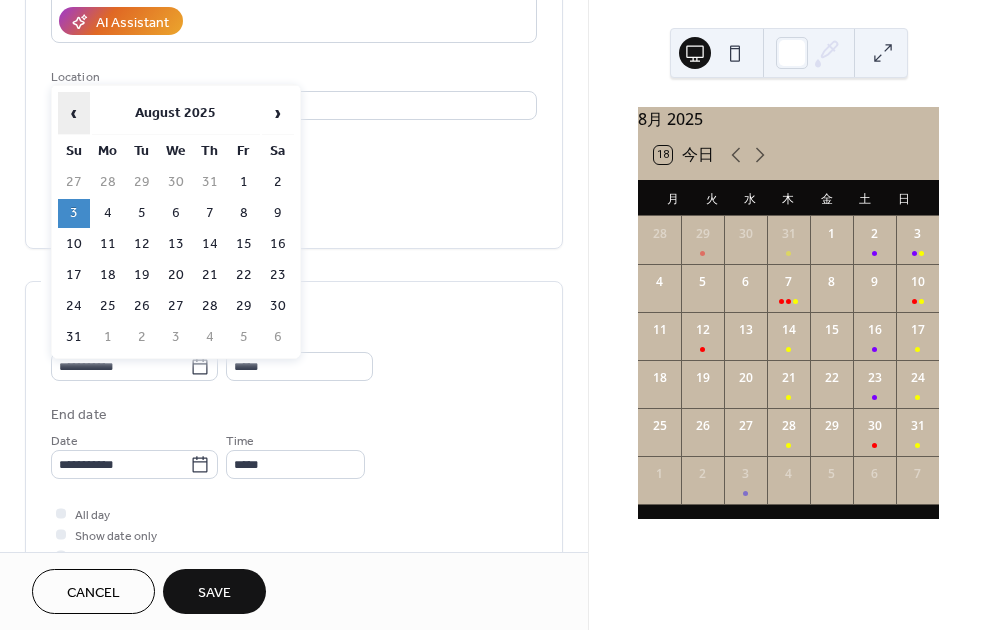 click on "‹" at bounding box center [74, 113] 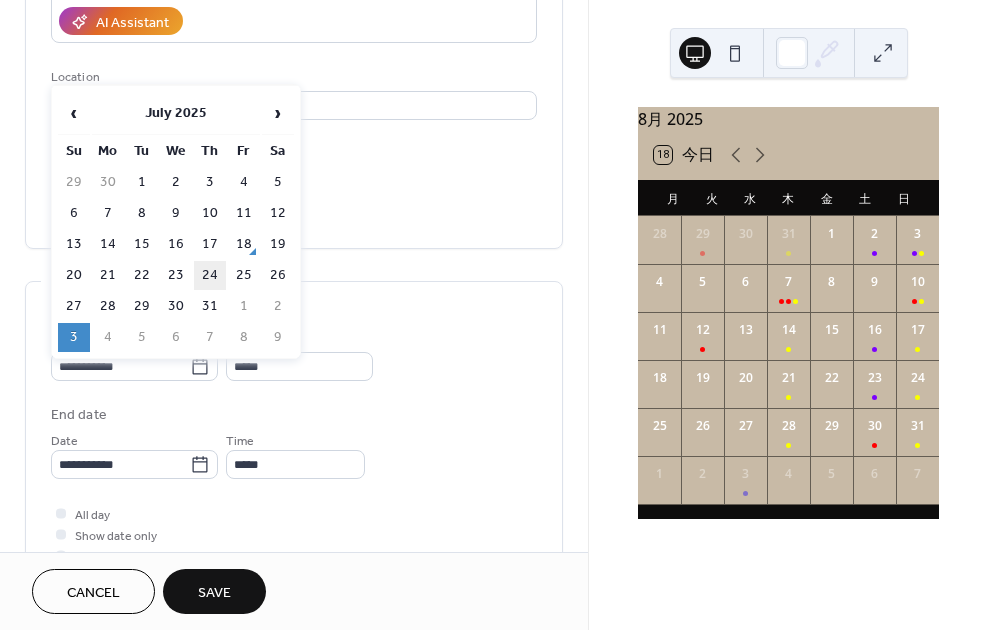 click on "24" at bounding box center (210, 275) 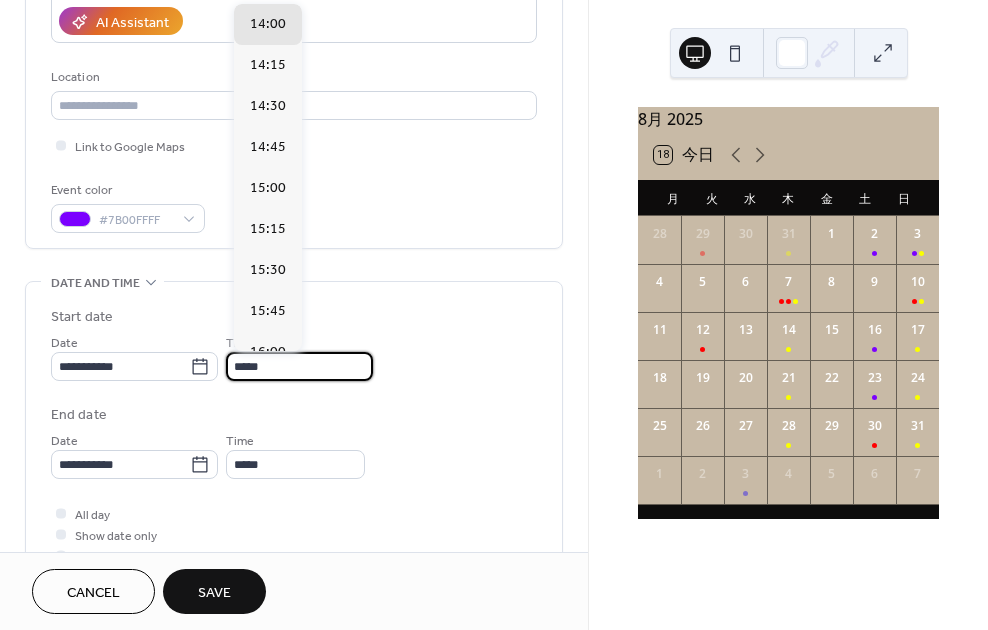 click on "*****" at bounding box center (299, 366) 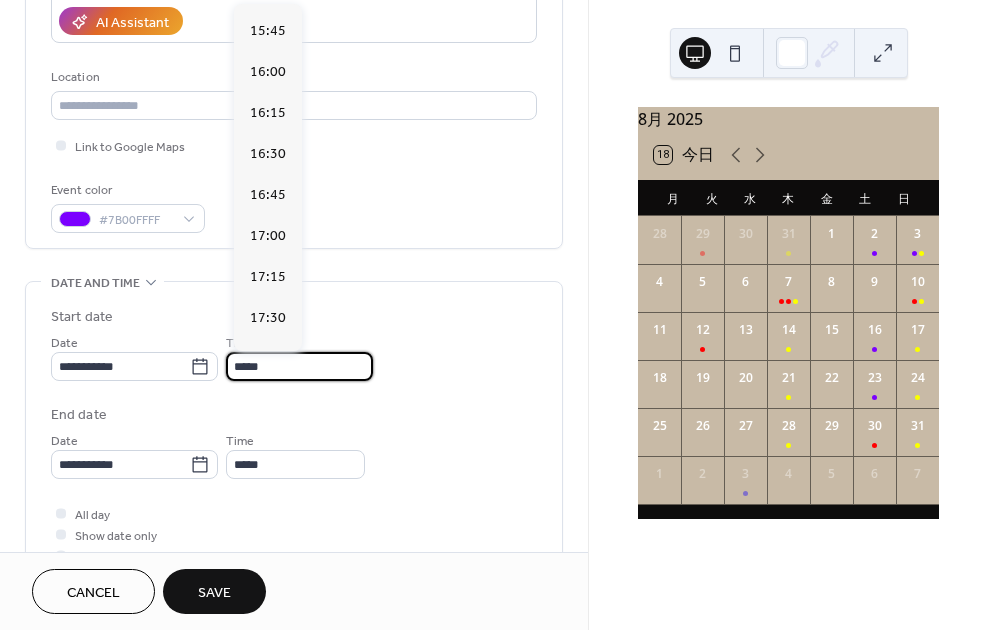 scroll, scrollTop: 2583, scrollLeft: 0, axis: vertical 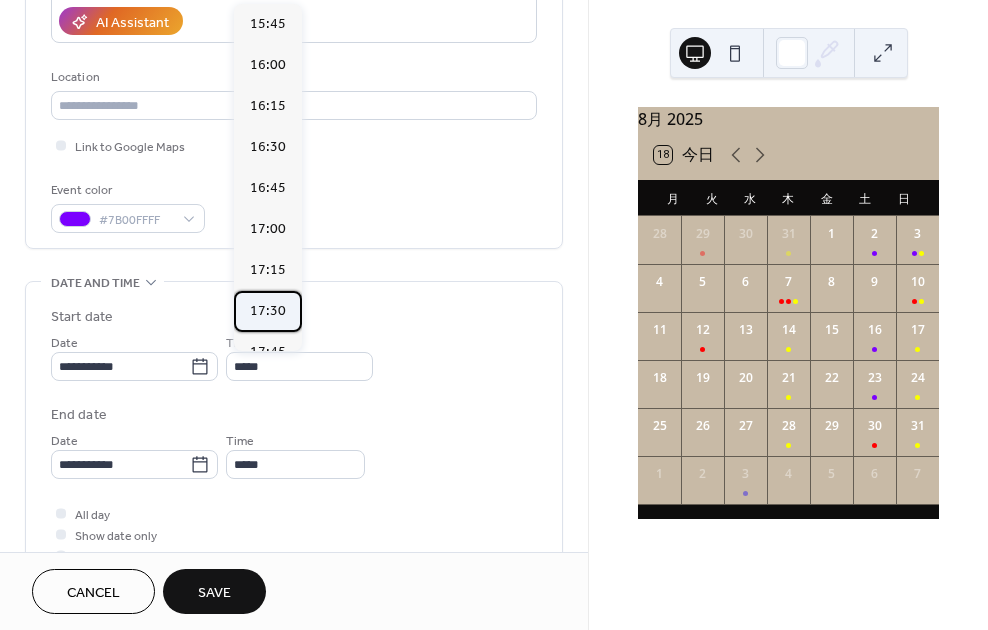 click on "17:30" at bounding box center (268, 311) 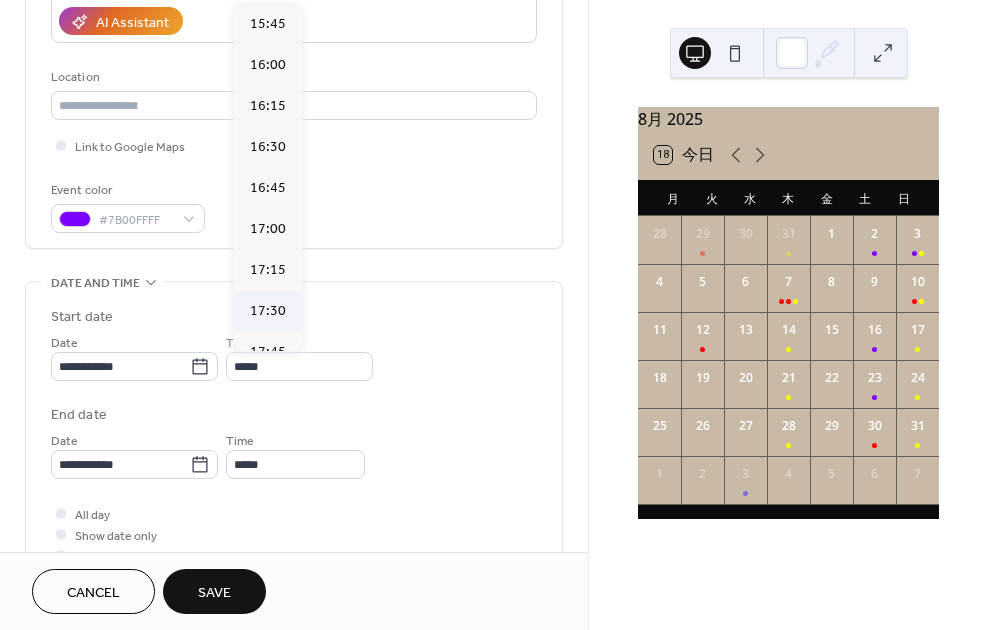 type on "*****" 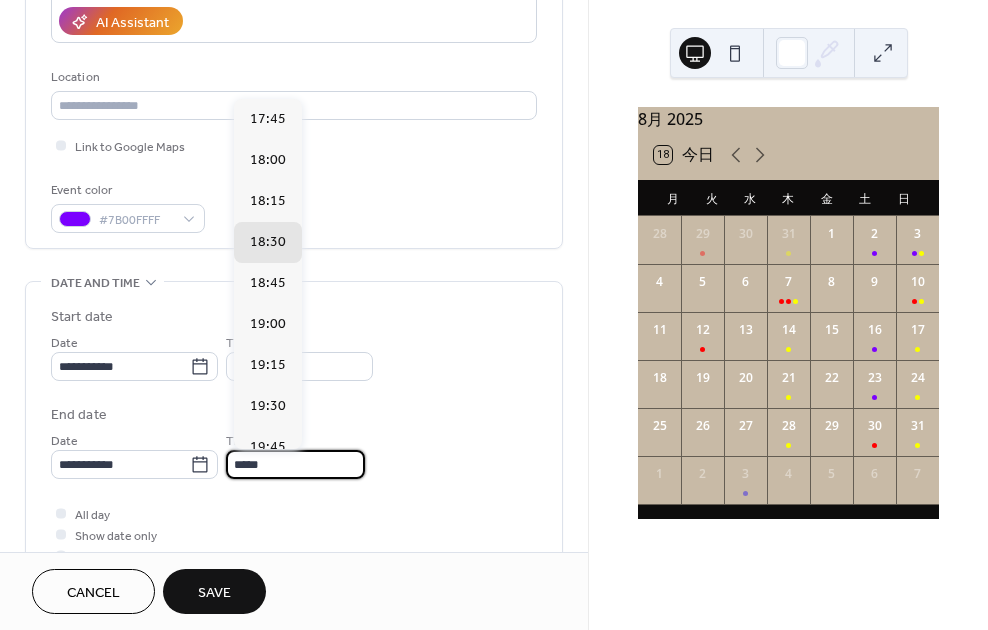 click on "*****" at bounding box center [295, 464] 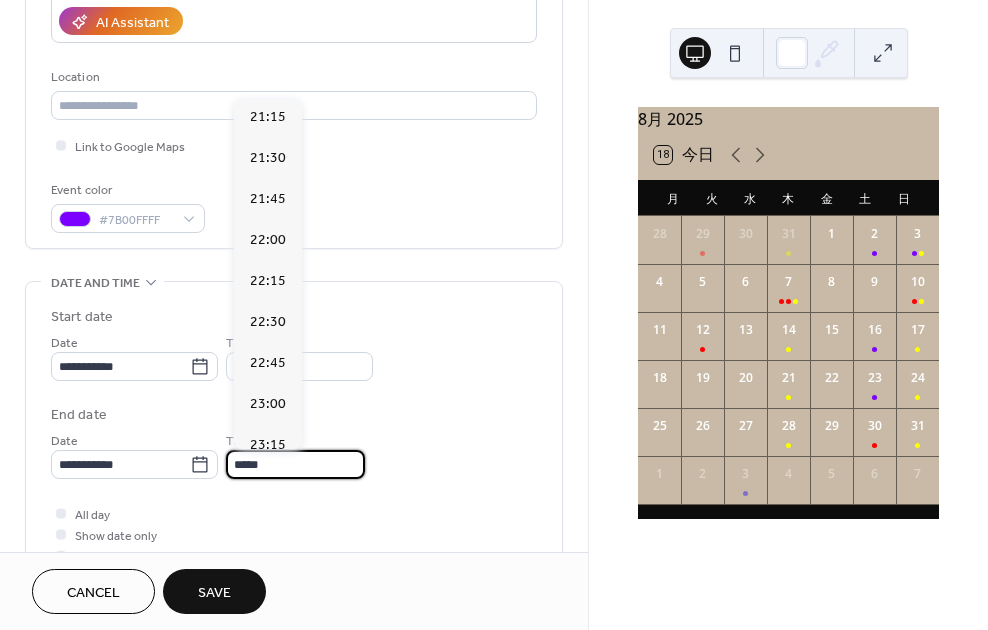 scroll, scrollTop: 576, scrollLeft: 0, axis: vertical 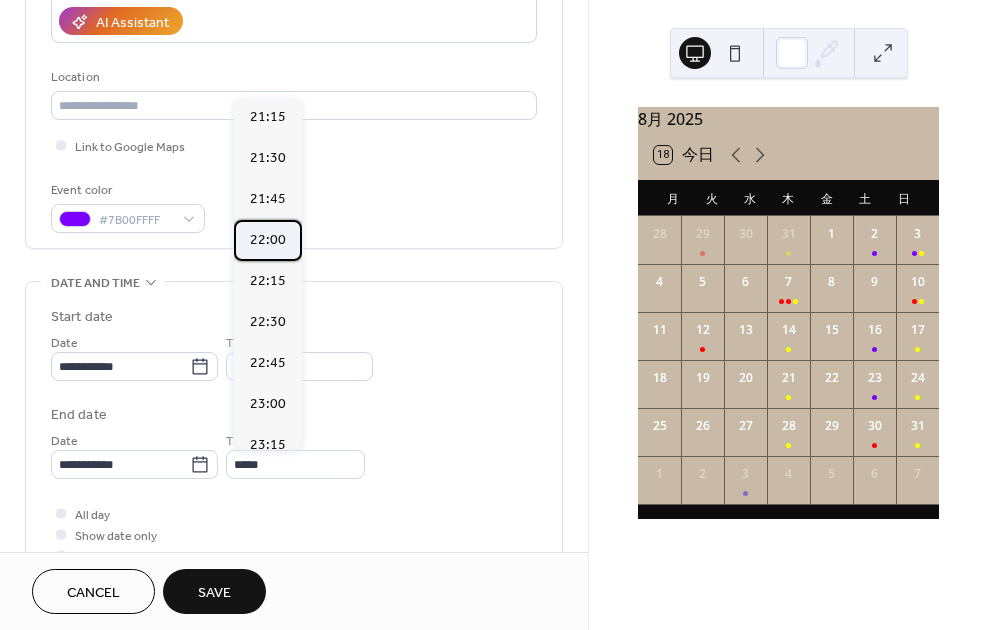 click on "22:00" at bounding box center (268, 239) 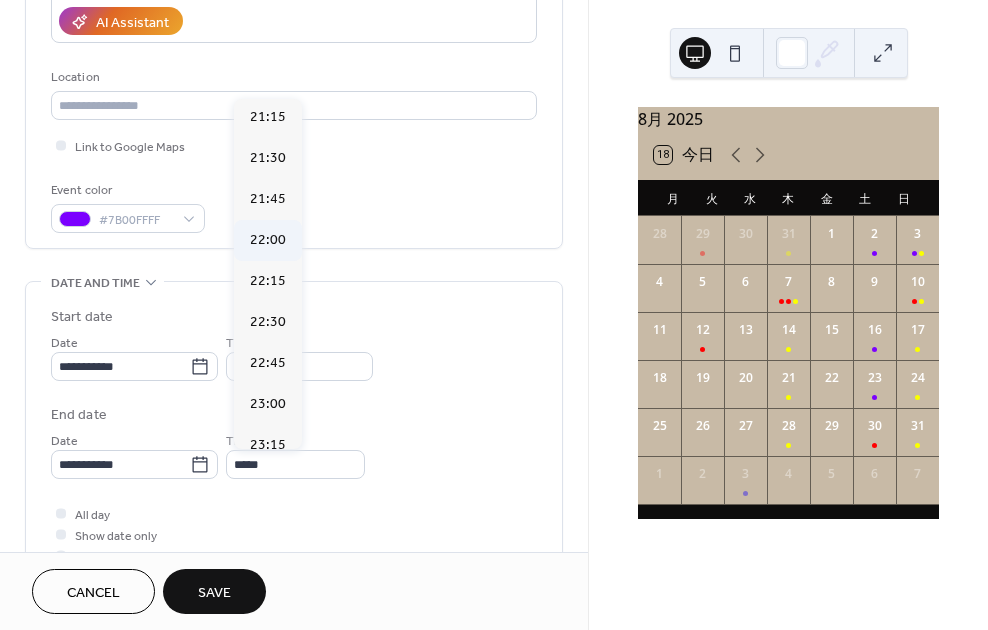 type on "*****" 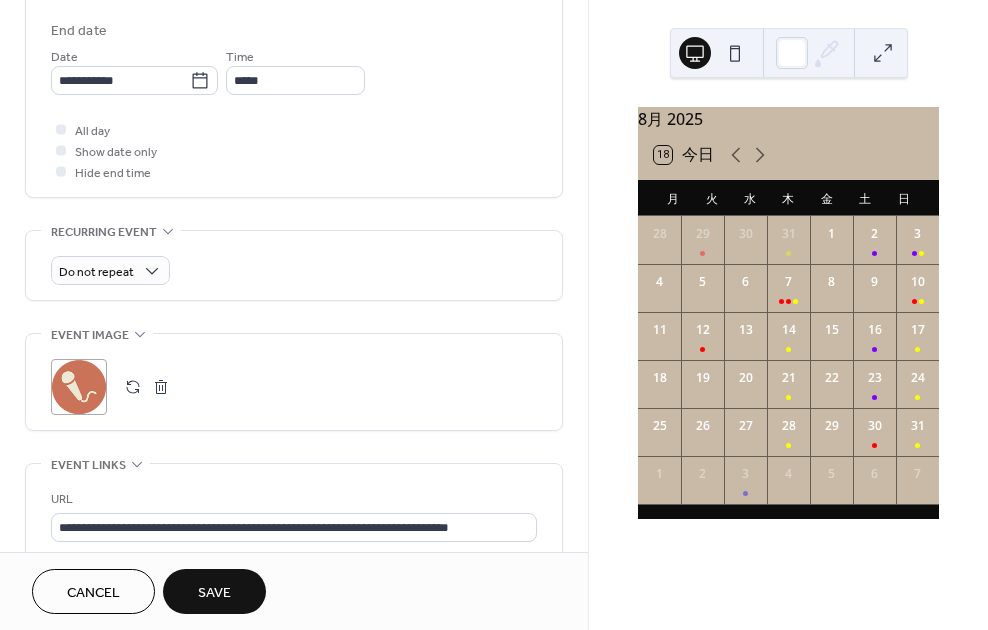 scroll, scrollTop: 934, scrollLeft: 0, axis: vertical 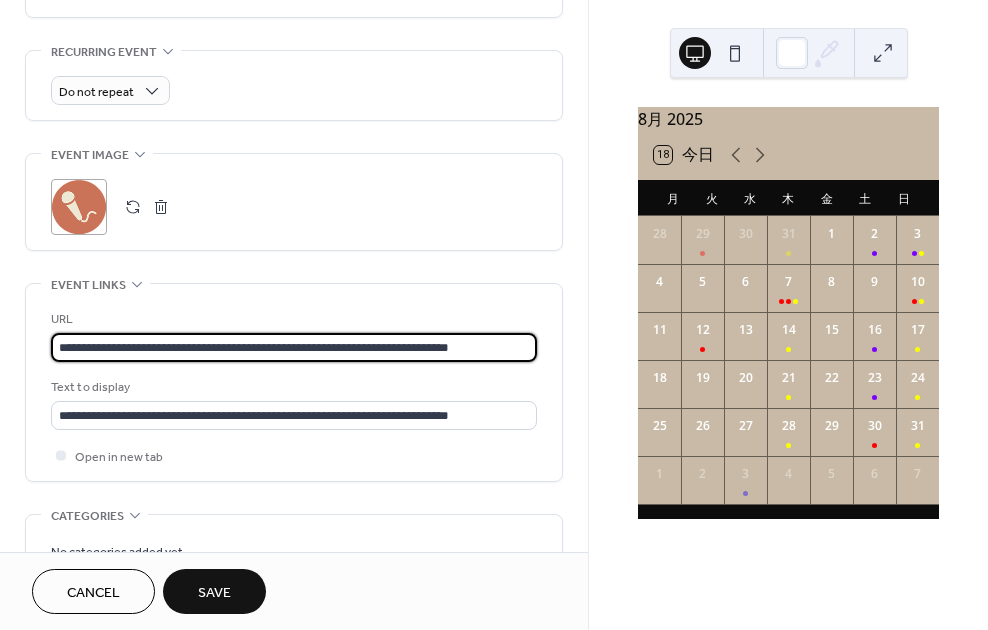 click on "**********" at bounding box center [294, 347] 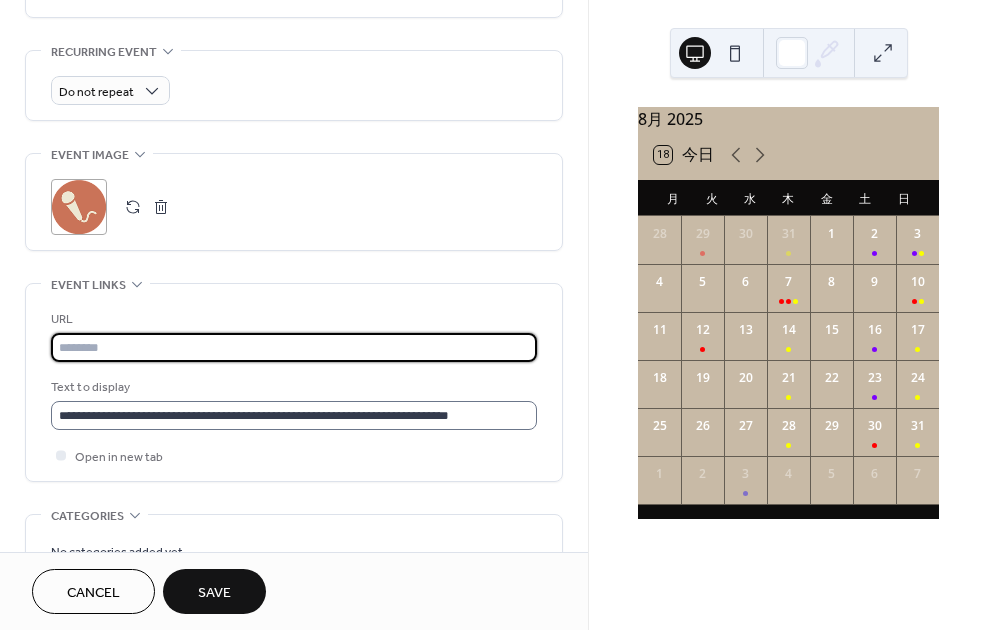 type 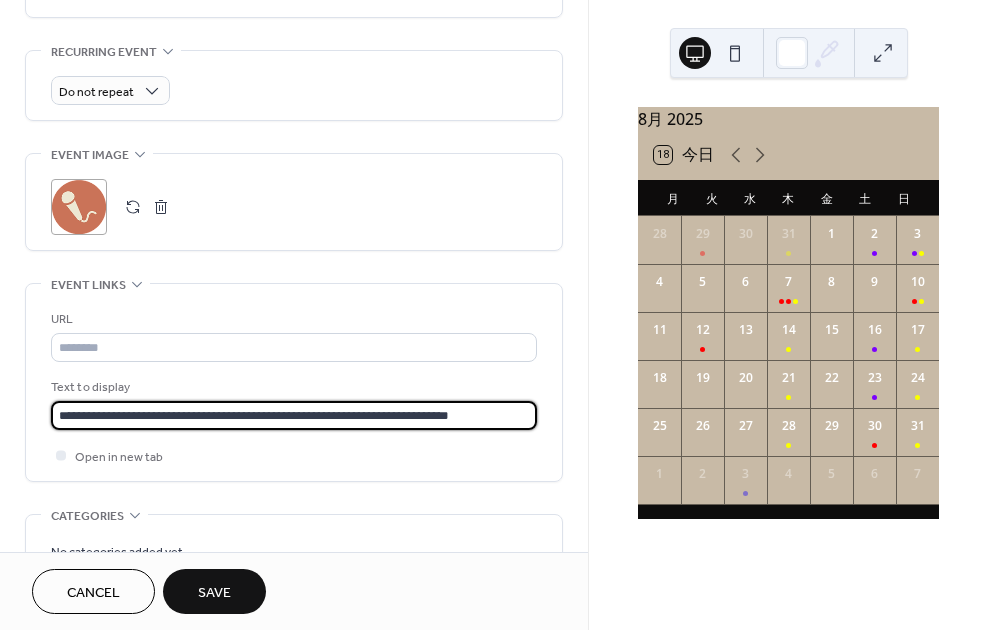 drag, startPoint x: 501, startPoint y: 417, endPoint x: 36, endPoint y: 412, distance: 465.0269 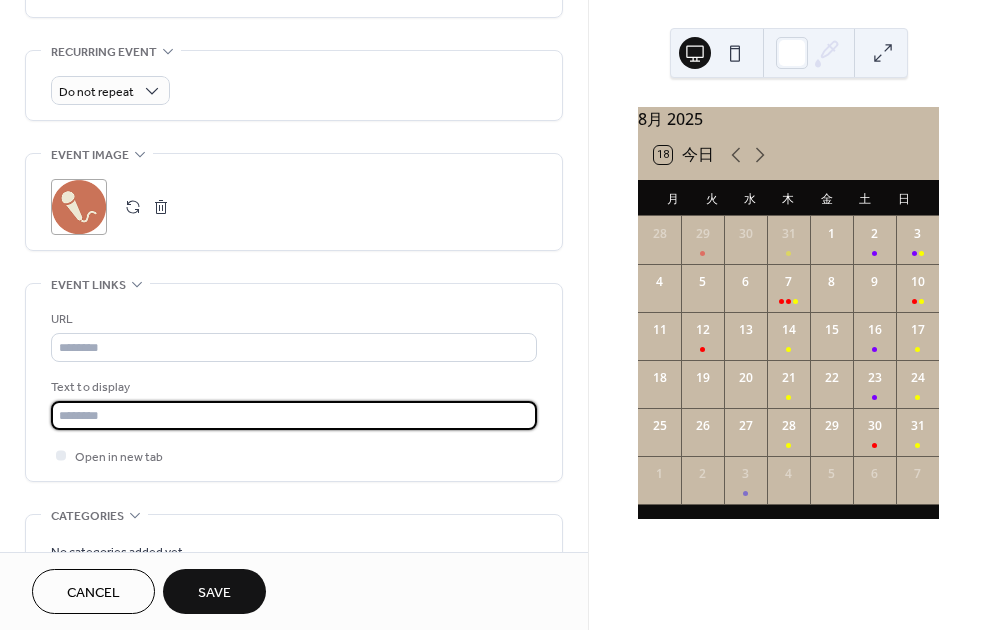 type 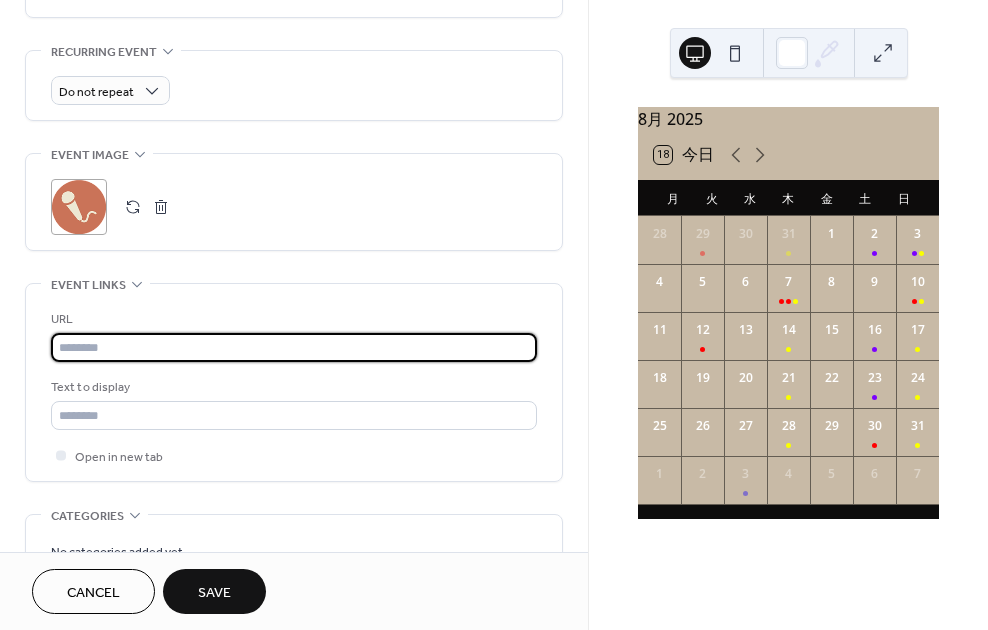 click at bounding box center (294, 347) 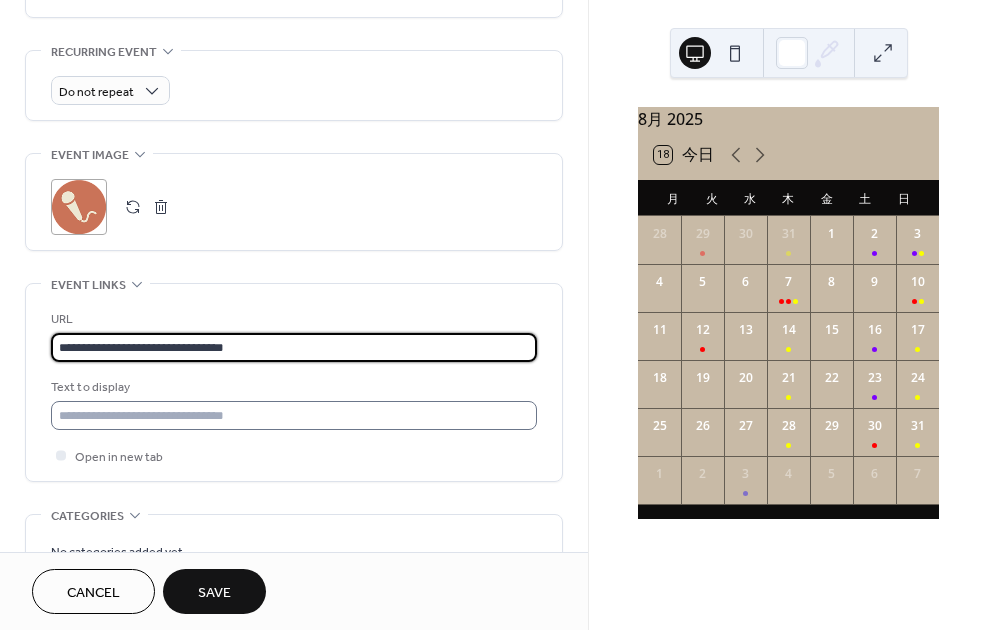 type on "**********" 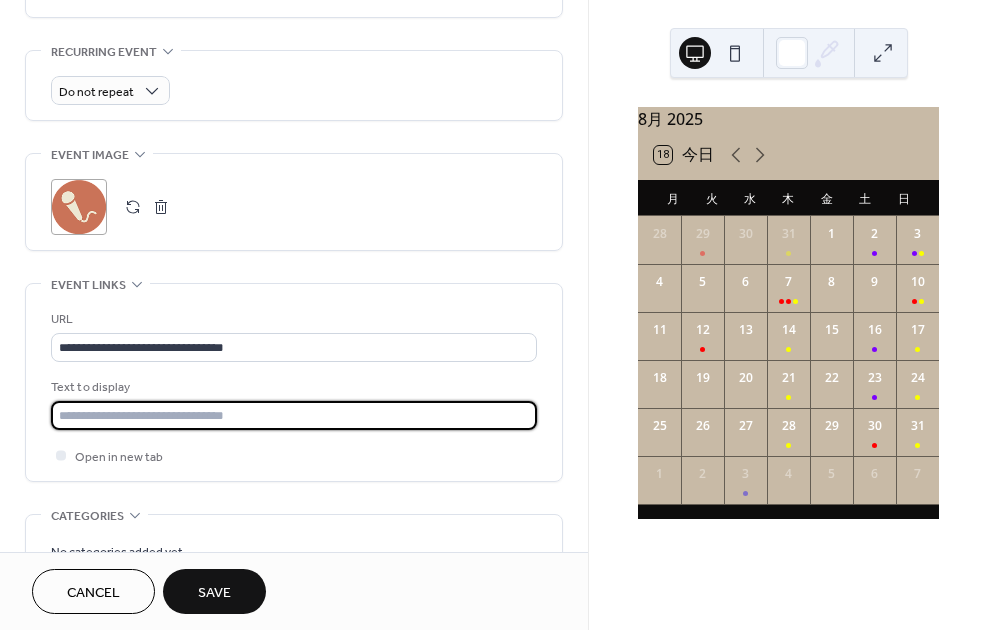 click at bounding box center [294, 415] 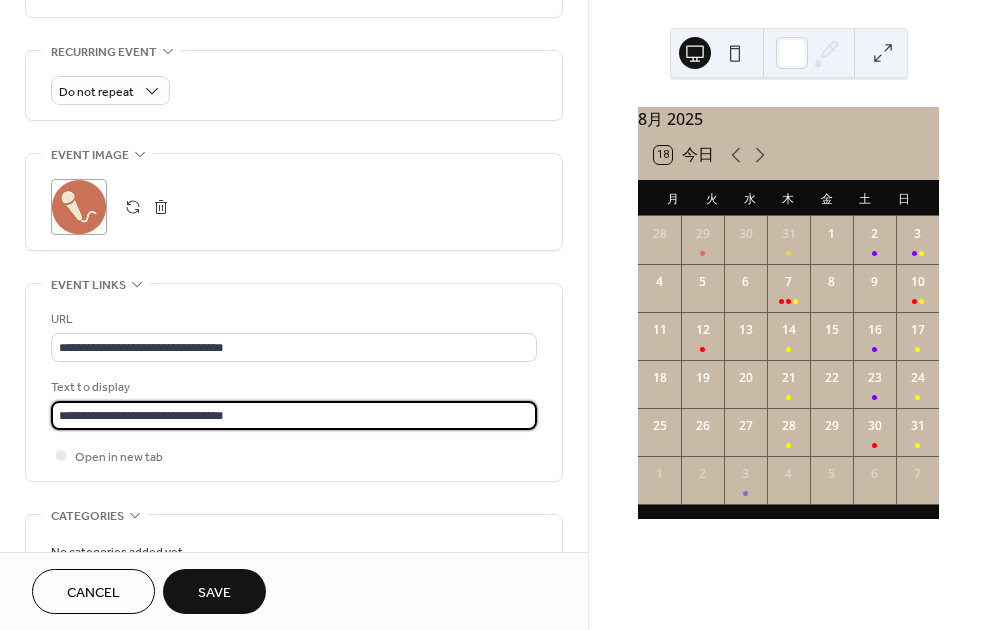 scroll, scrollTop: 1112, scrollLeft: 0, axis: vertical 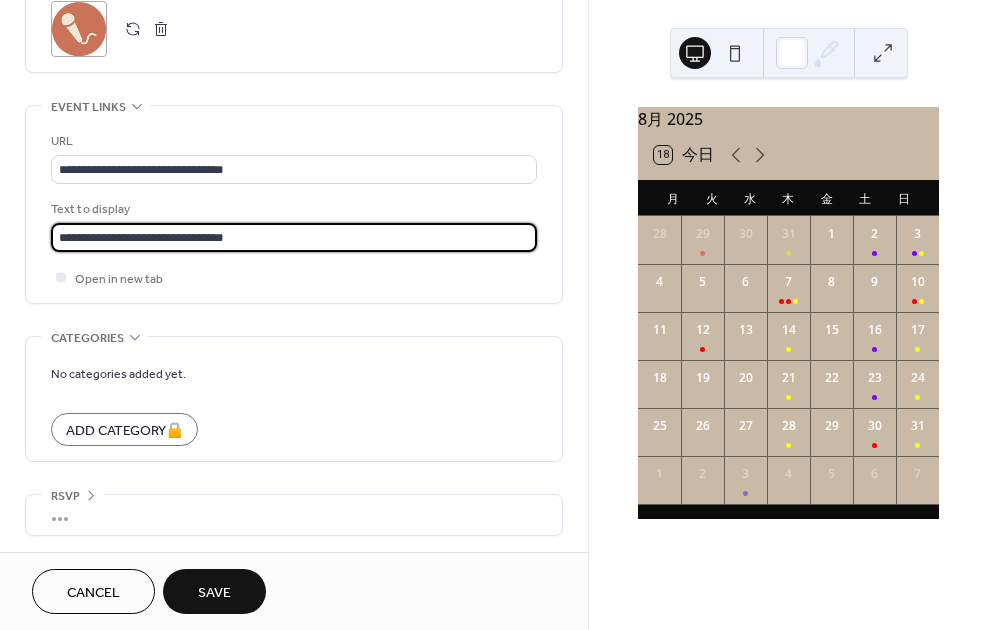 type on "**********" 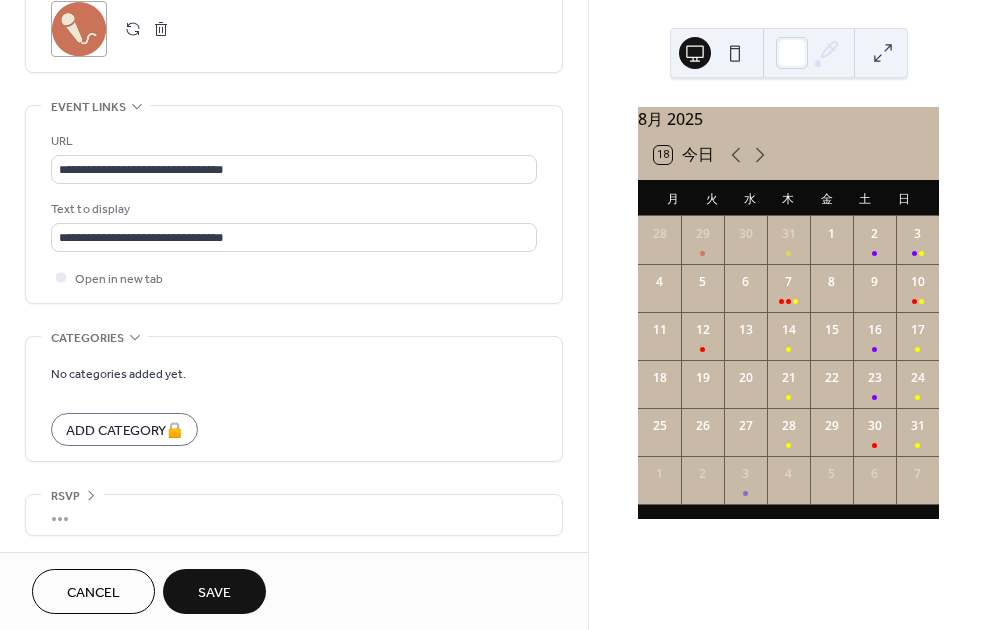 click on "Save" at bounding box center (214, 591) 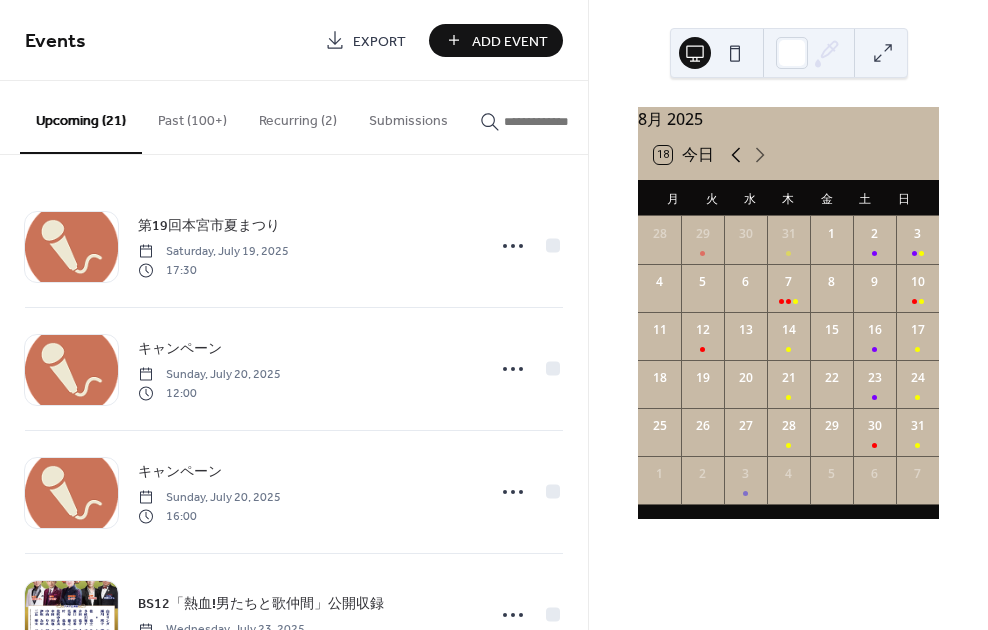 click 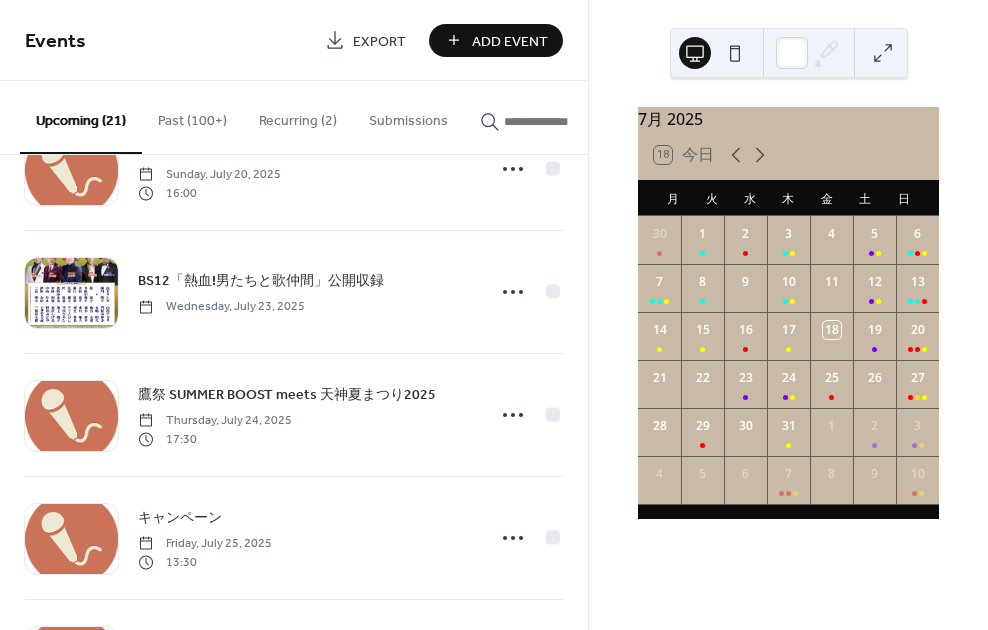 scroll, scrollTop: 322, scrollLeft: 0, axis: vertical 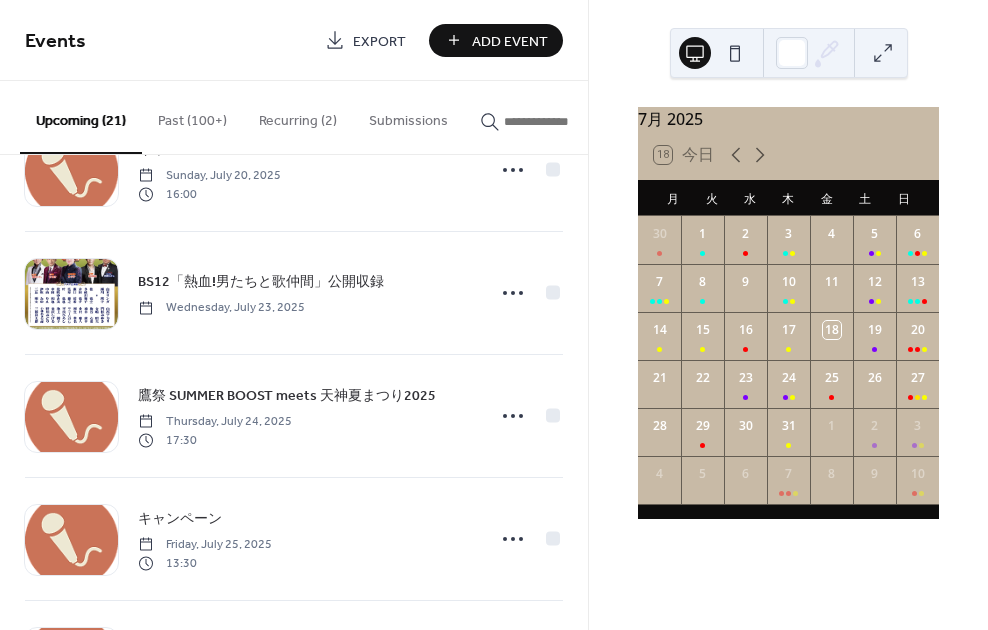 click on "Past (100+)" at bounding box center [192, 116] 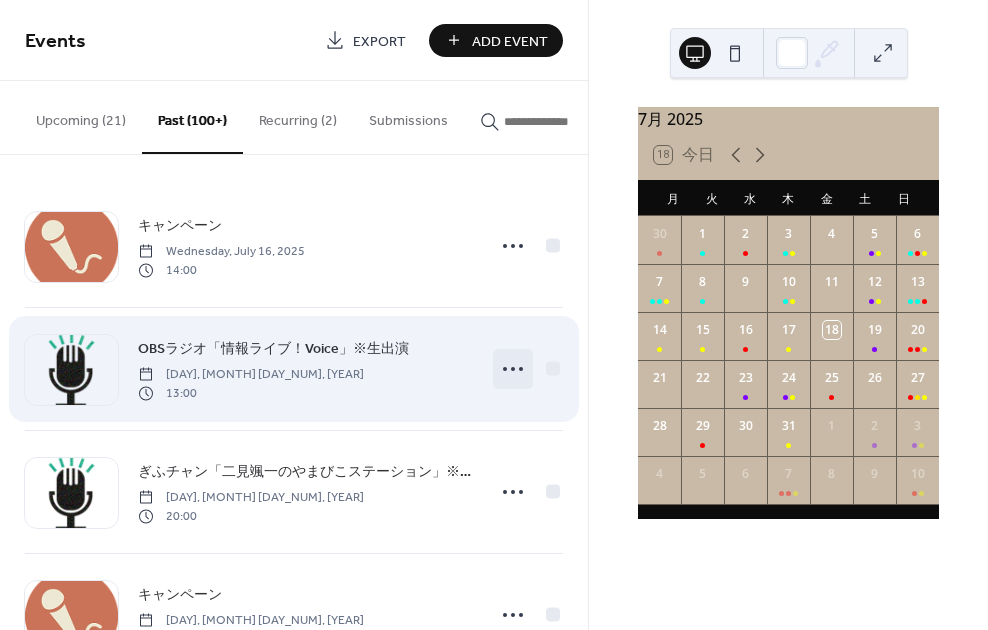 click 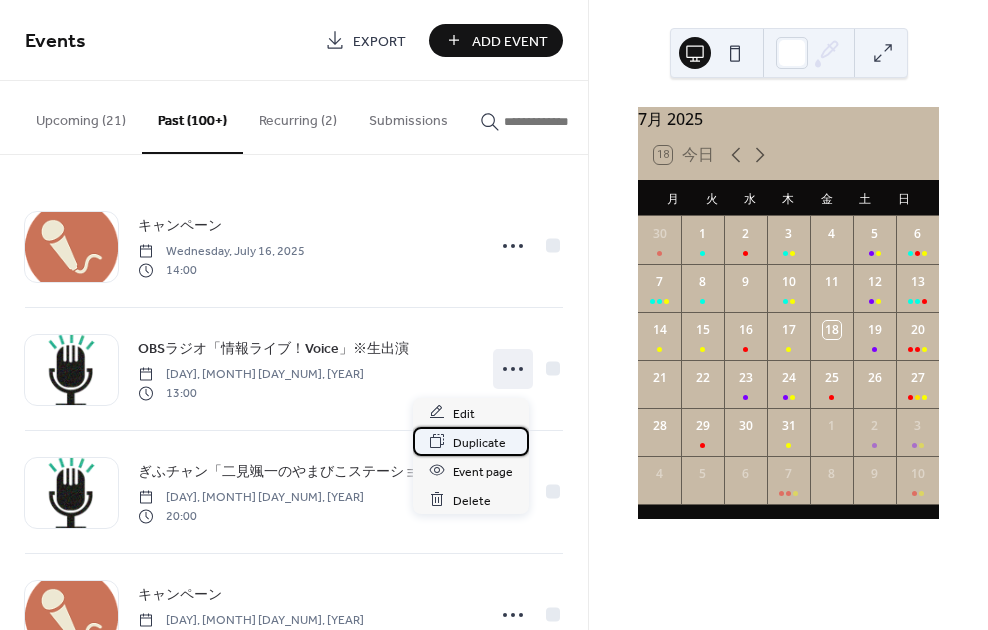 click on "Duplicate" at bounding box center (479, 442) 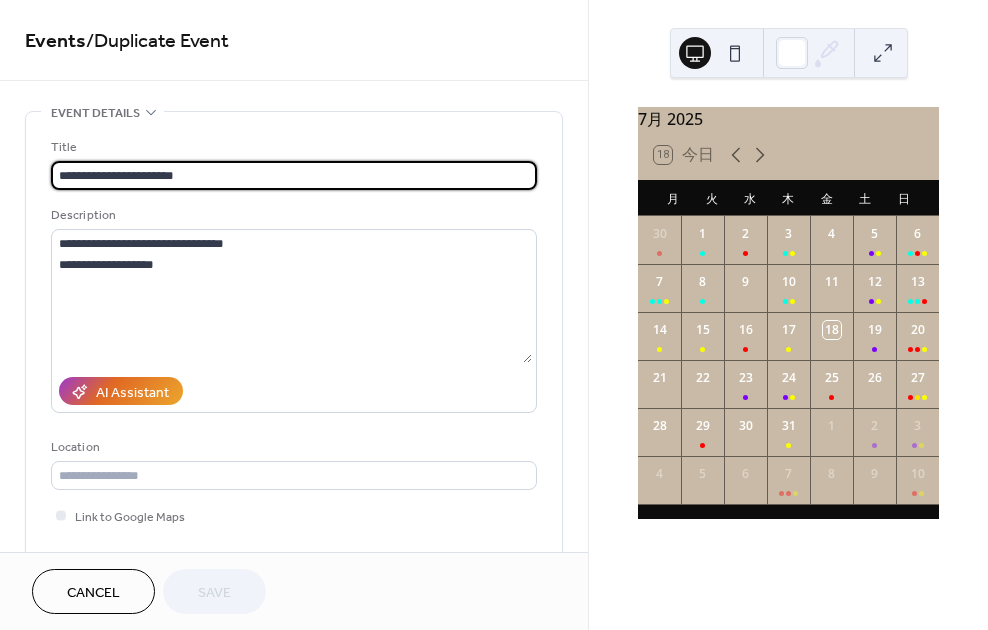 drag, startPoint x: 350, startPoint y: 182, endPoint x: 25, endPoint y: 159, distance: 325.81284 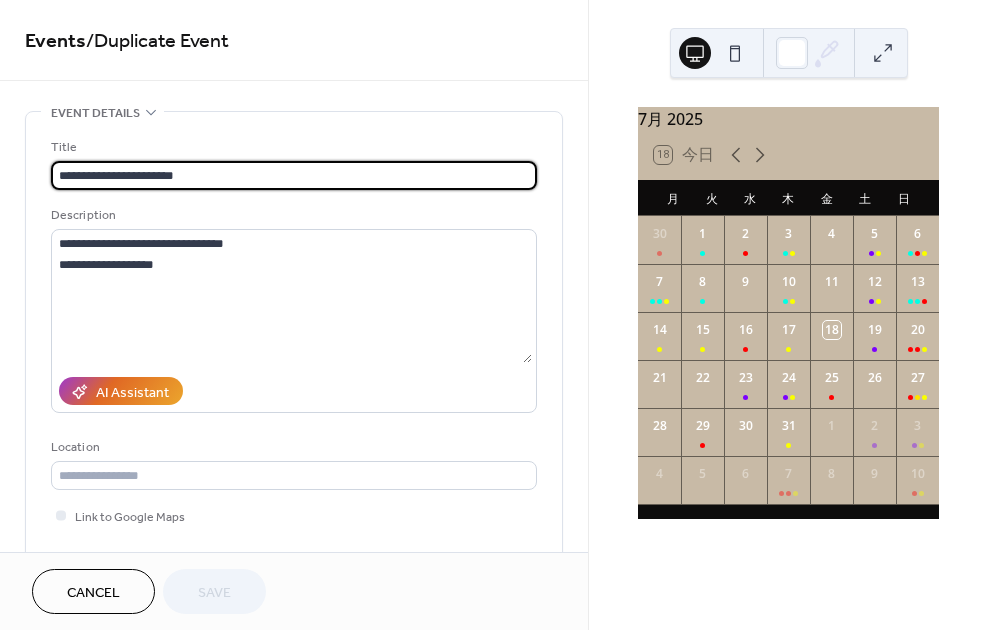 click on "**********" at bounding box center (294, 365) 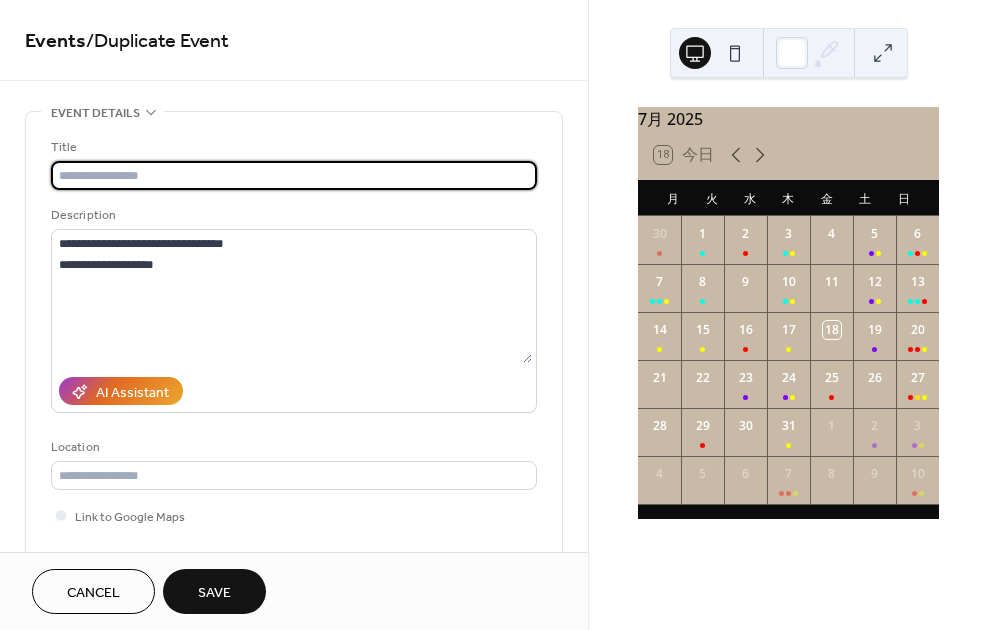 paste on "**********" 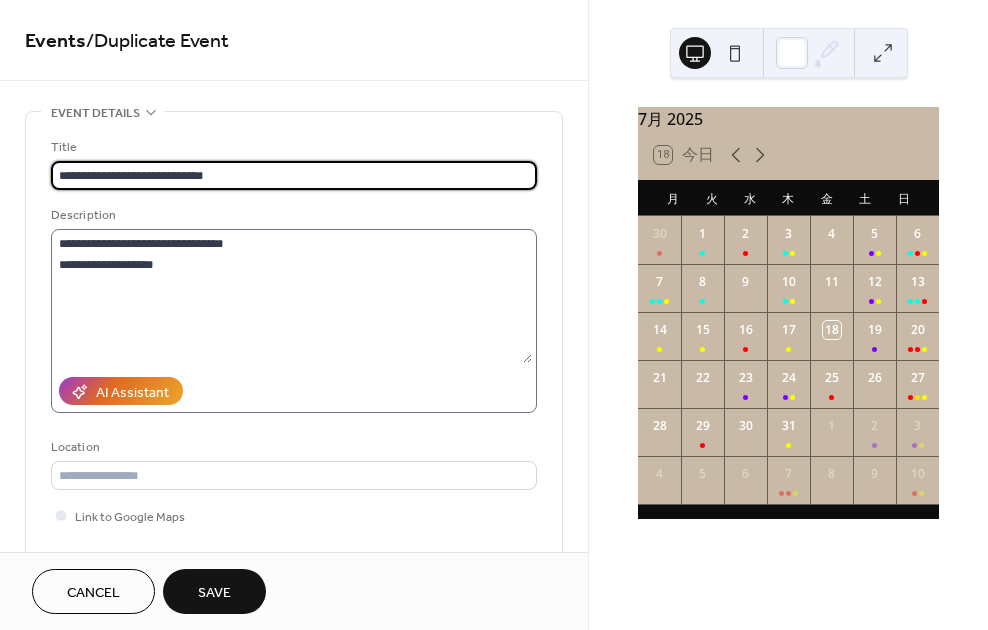 type on "**********" 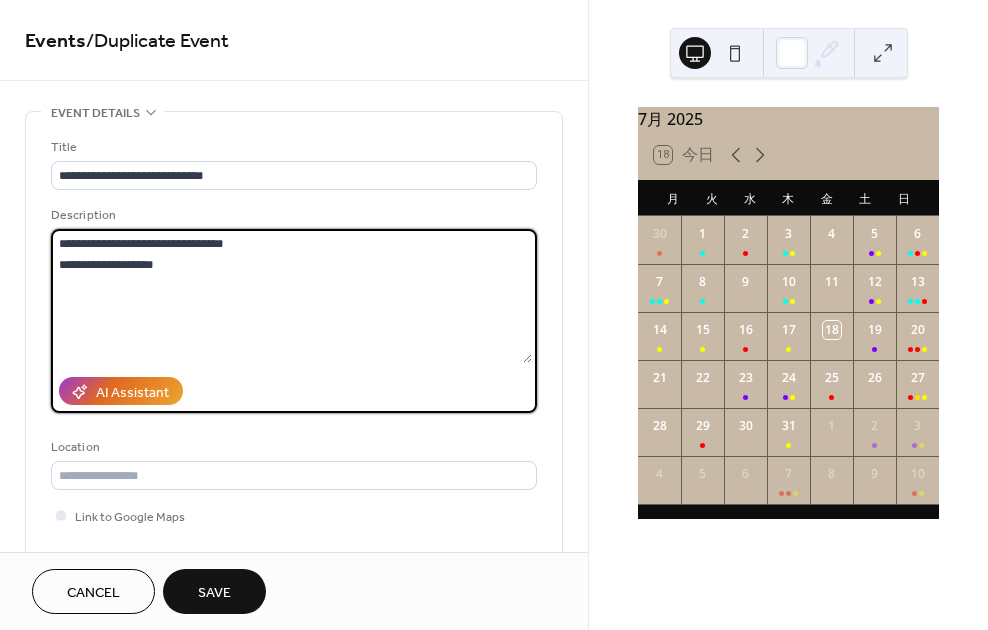 drag, startPoint x: 288, startPoint y: 264, endPoint x: 40, endPoint y: 227, distance: 250.74489 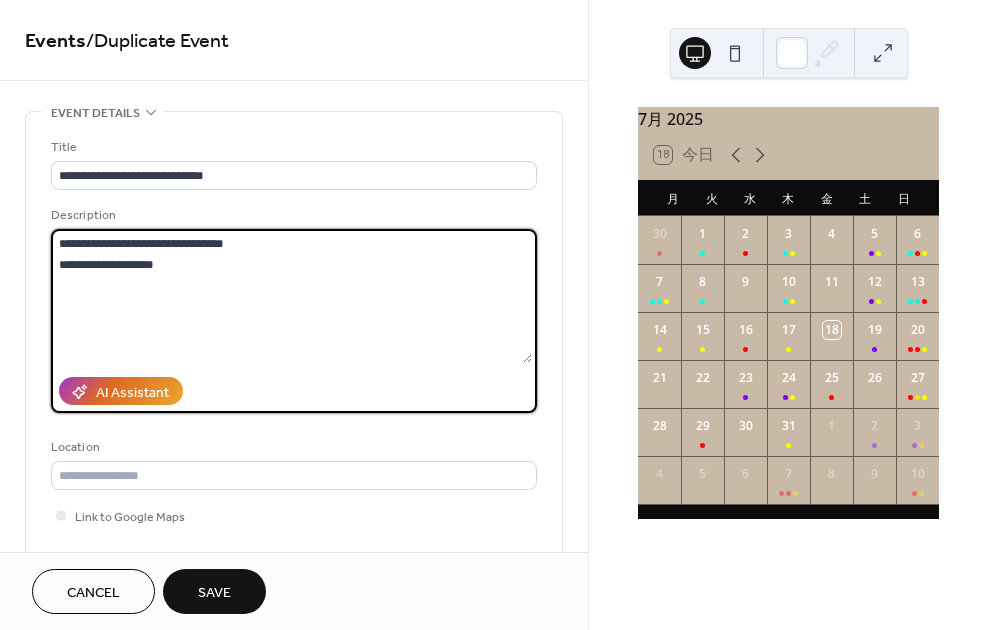 click on "**********" at bounding box center (294, 365) 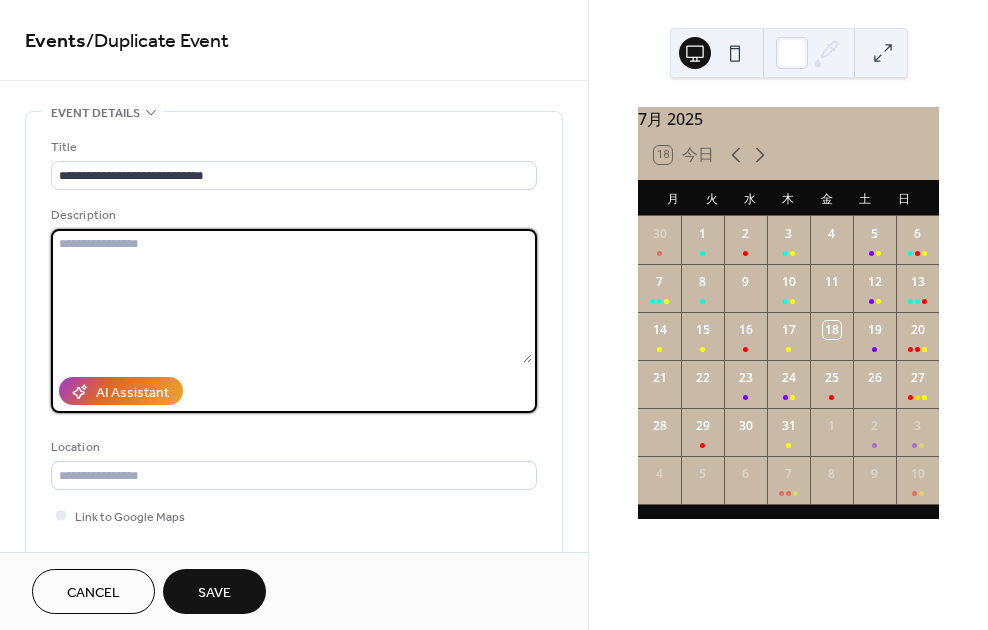 type 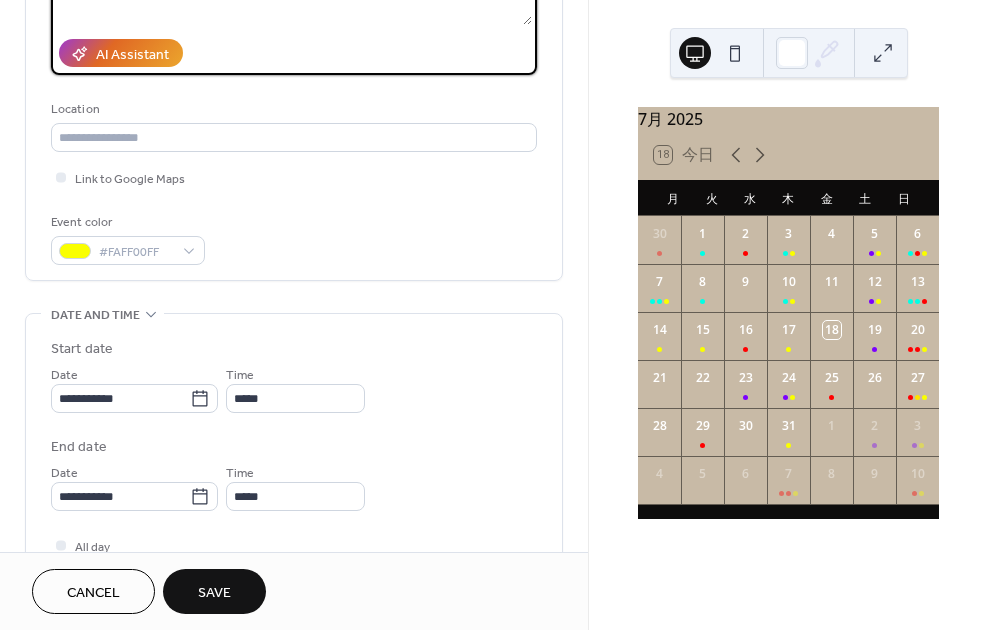 scroll, scrollTop: 354, scrollLeft: 0, axis: vertical 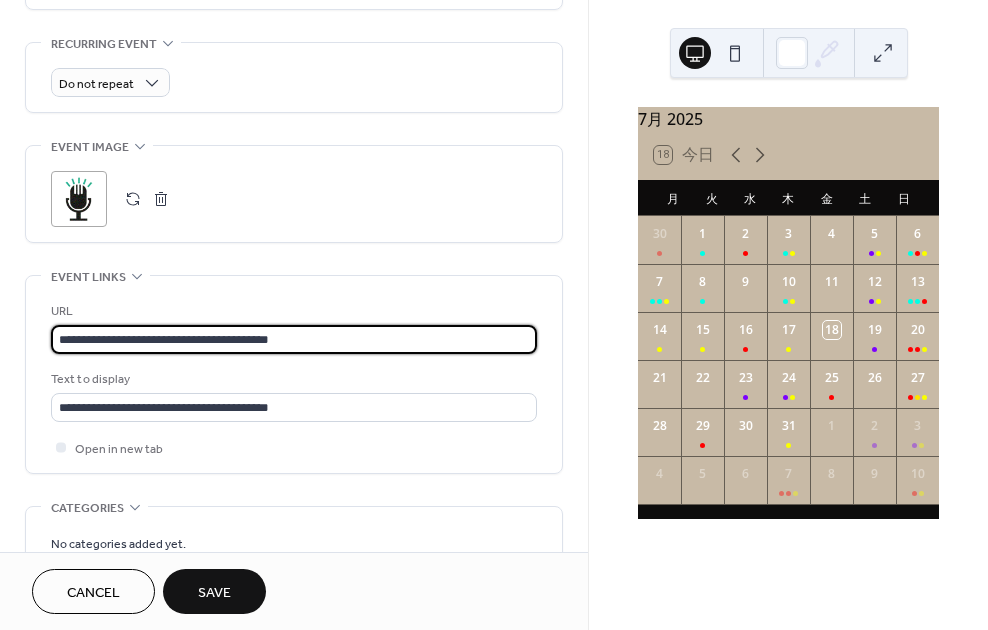 click on "**********" at bounding box center [294, 339] 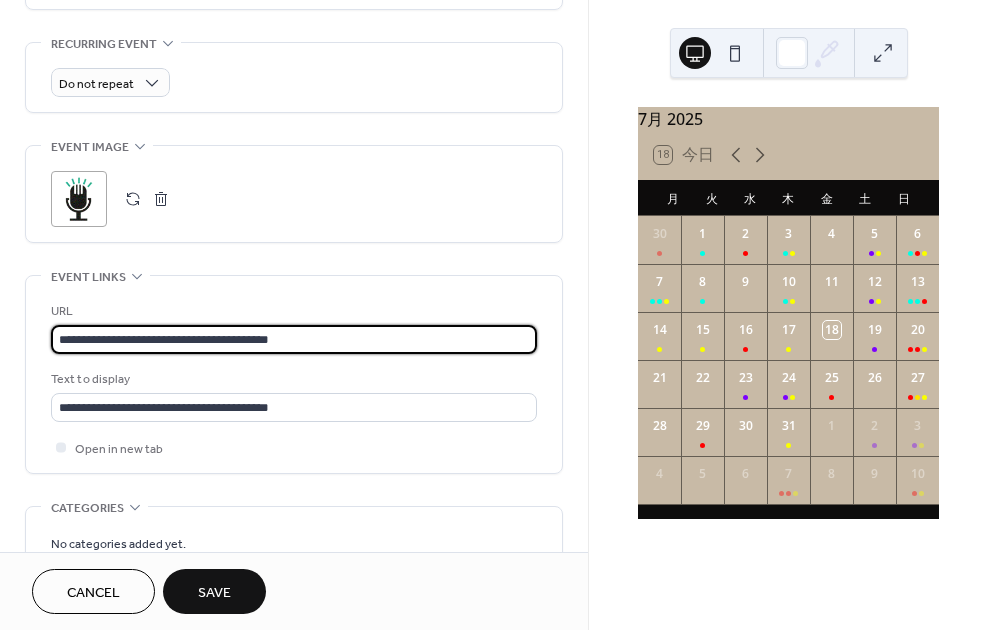 drag, startPoint x: 297, startPoint y: 349, endPoint x: 18, endPoint y: 322, distance: 280.3034 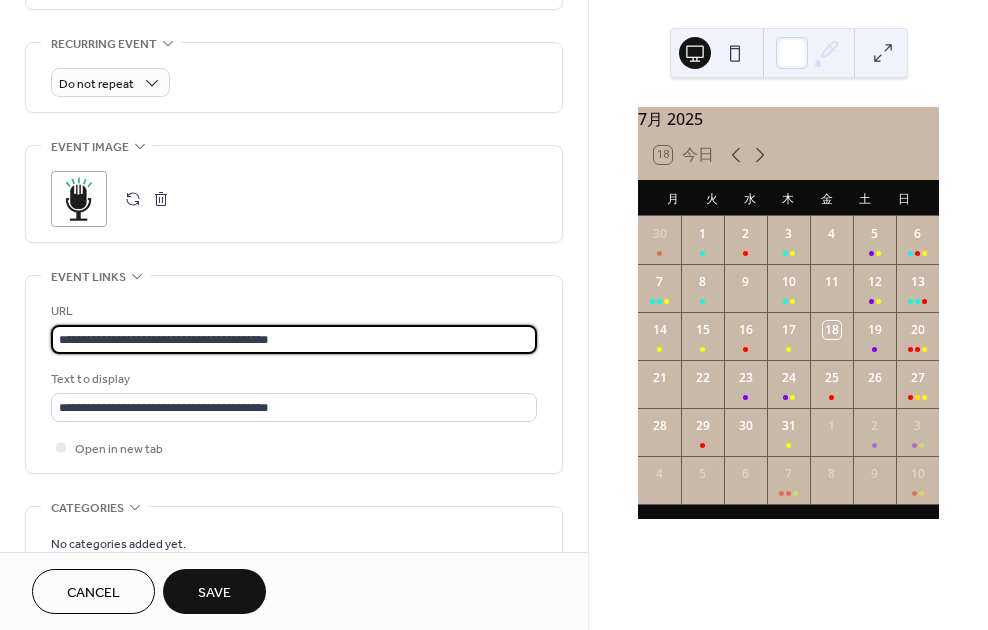 click on "**********" at bounding box center (294, -53) 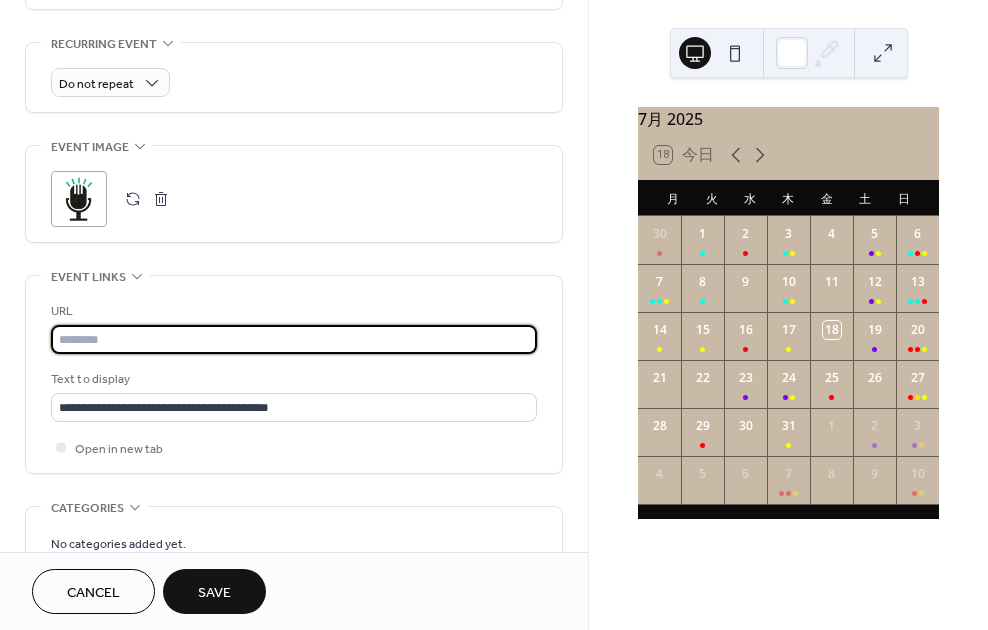 paste on "**********" 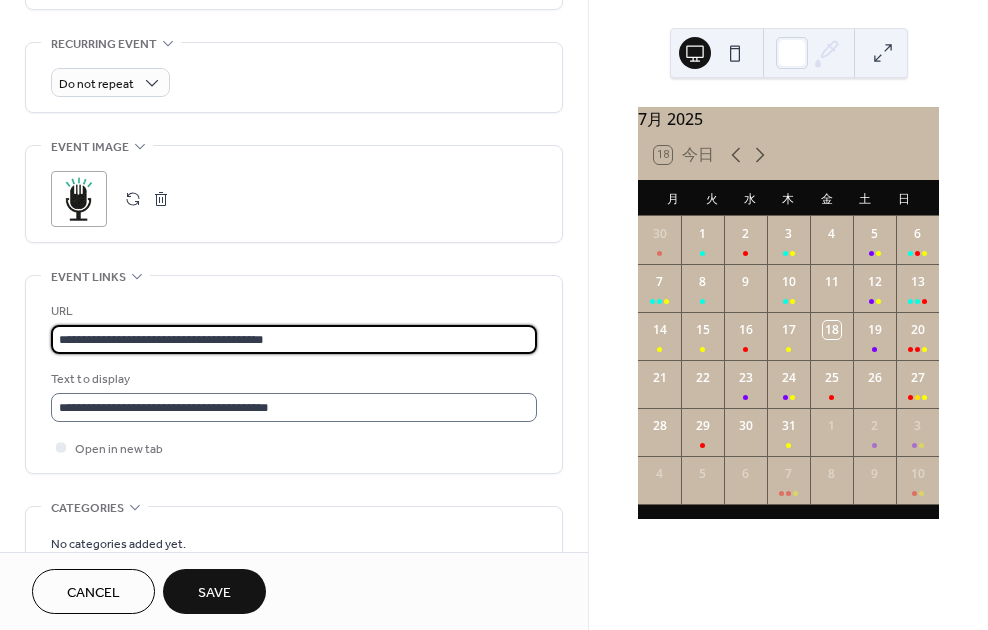 type on "**********" 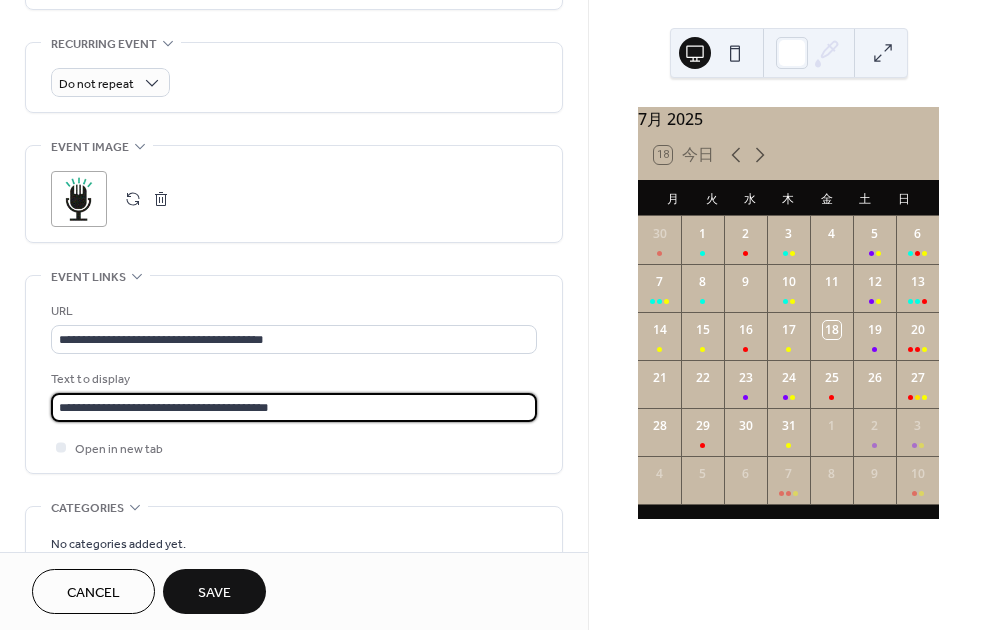drag, startPoint x: 305, startPoint y: 400, endPoint x: -41, endPoint y: 361, distance: 348.19104 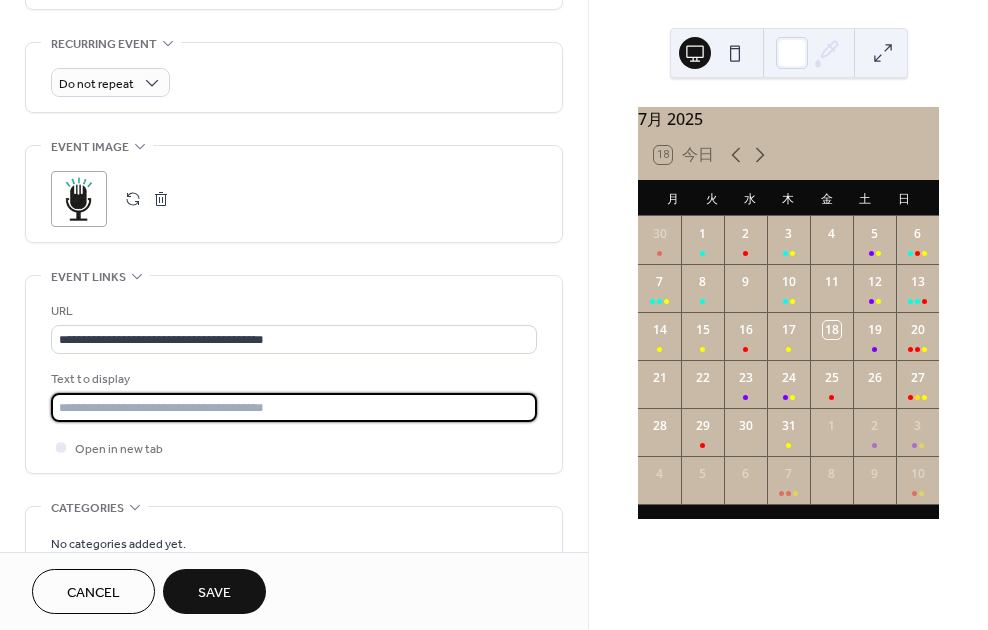 paste on "**********" 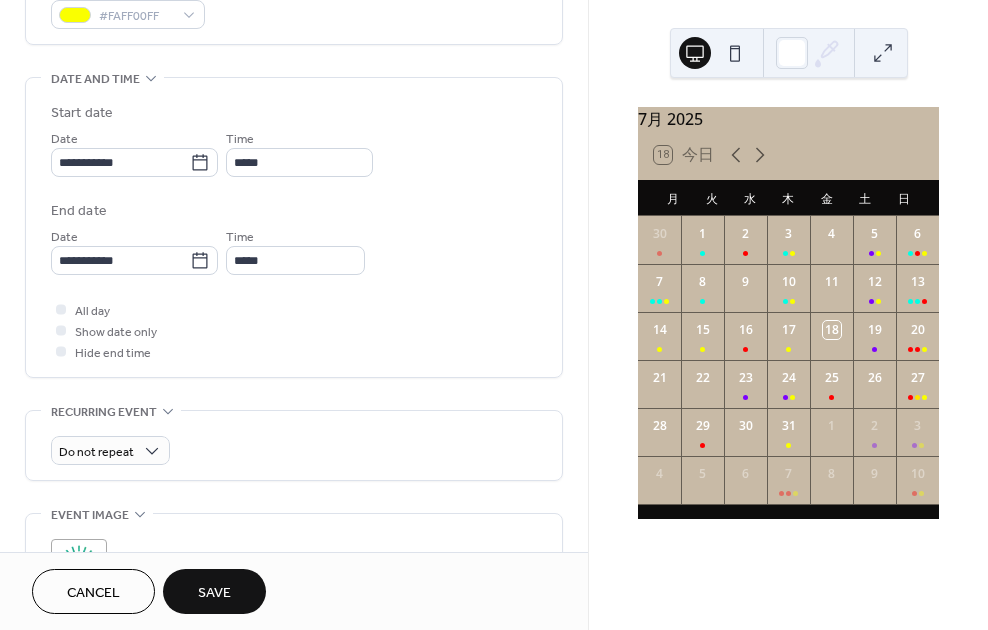 scroll, scrollTop: 568, scrollLeft: 0, axis: vertical 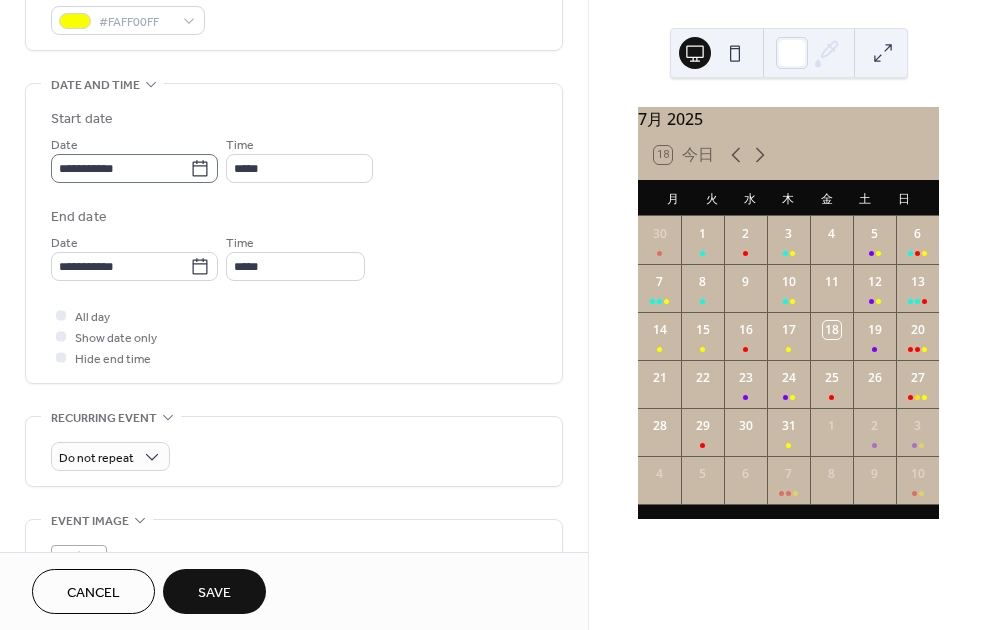 type on "**********" 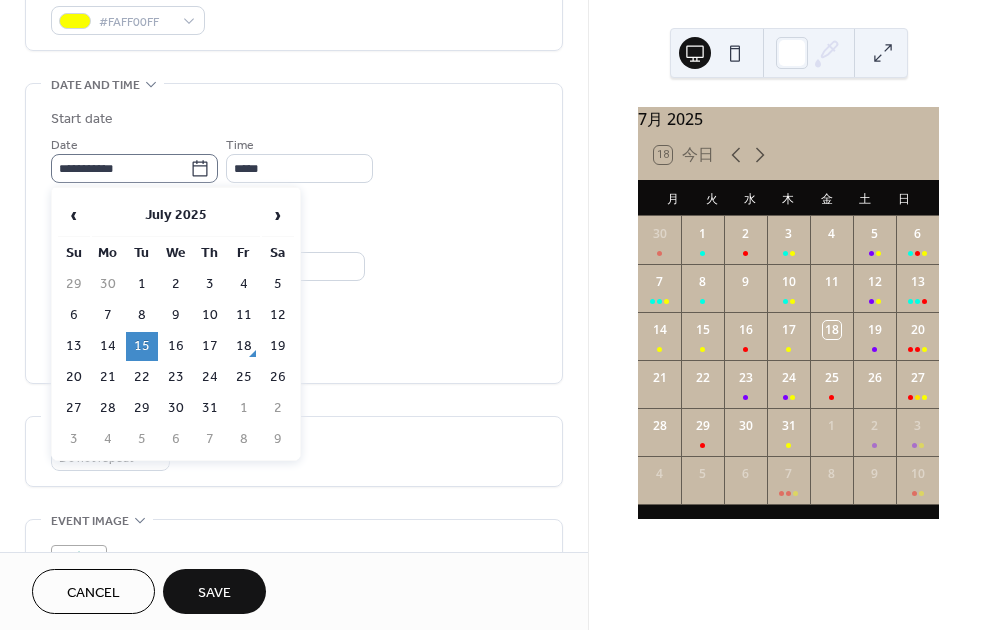 click 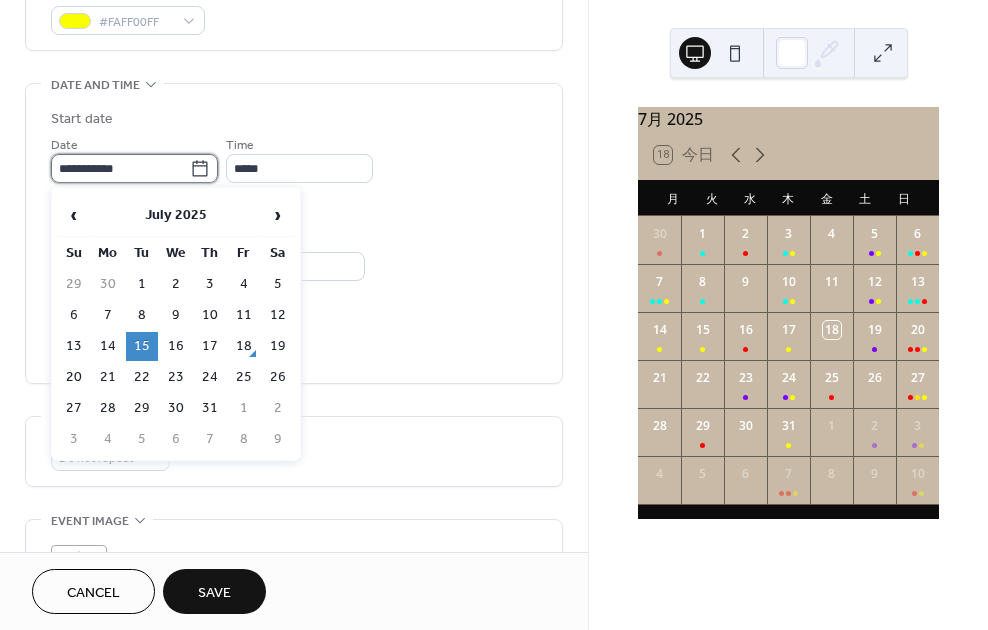 click on "**********" at bounding box center [120, 168] 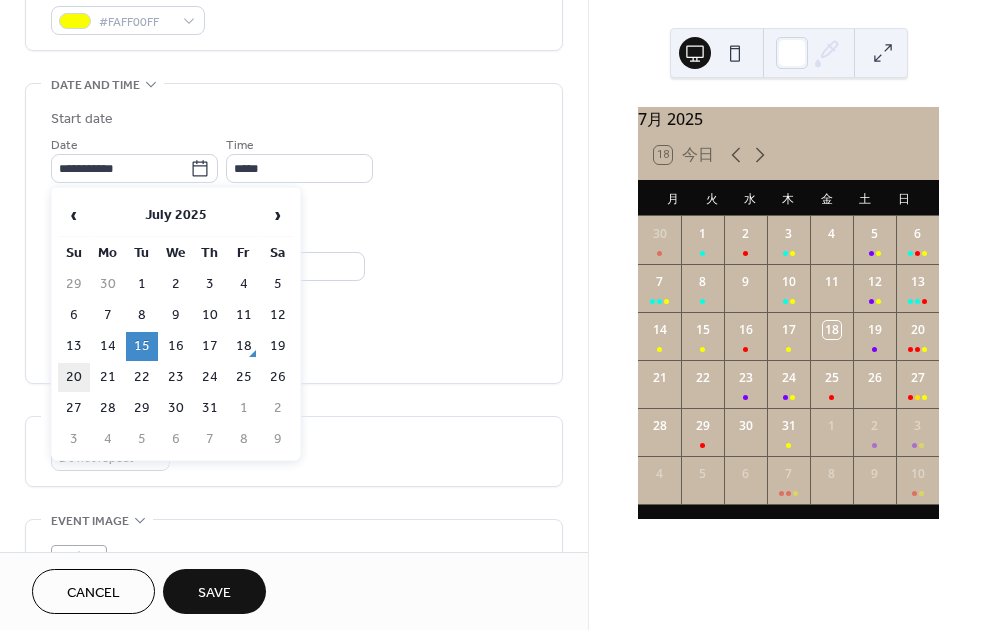 click on "20" at bounding box center (74, 377) 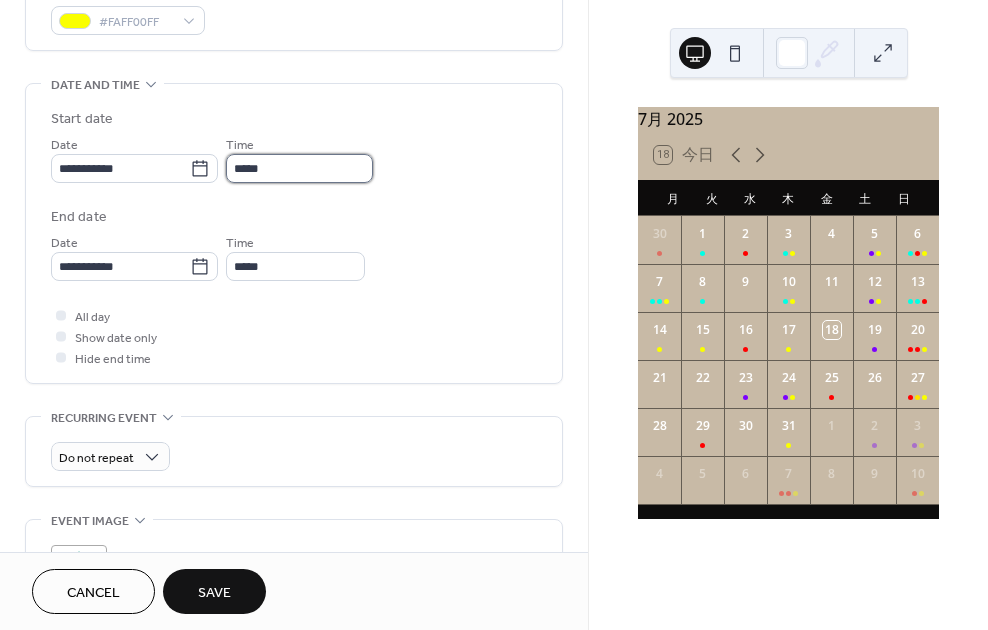 click on "*****" at bounding box center (299, 168) 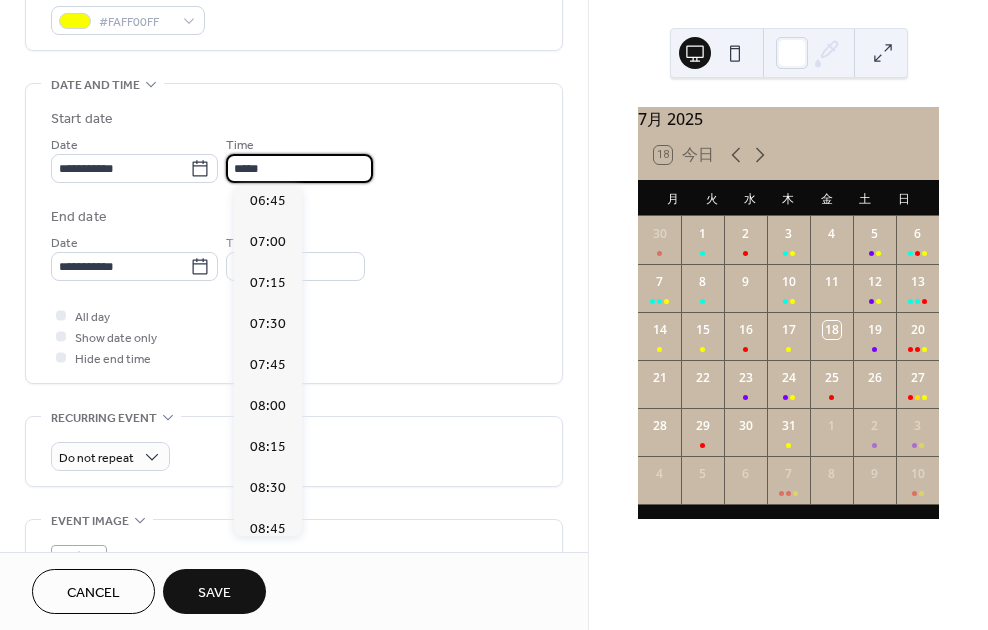 scroll, scrollTop: 1107, scrollLeft: 0, axis: vertical 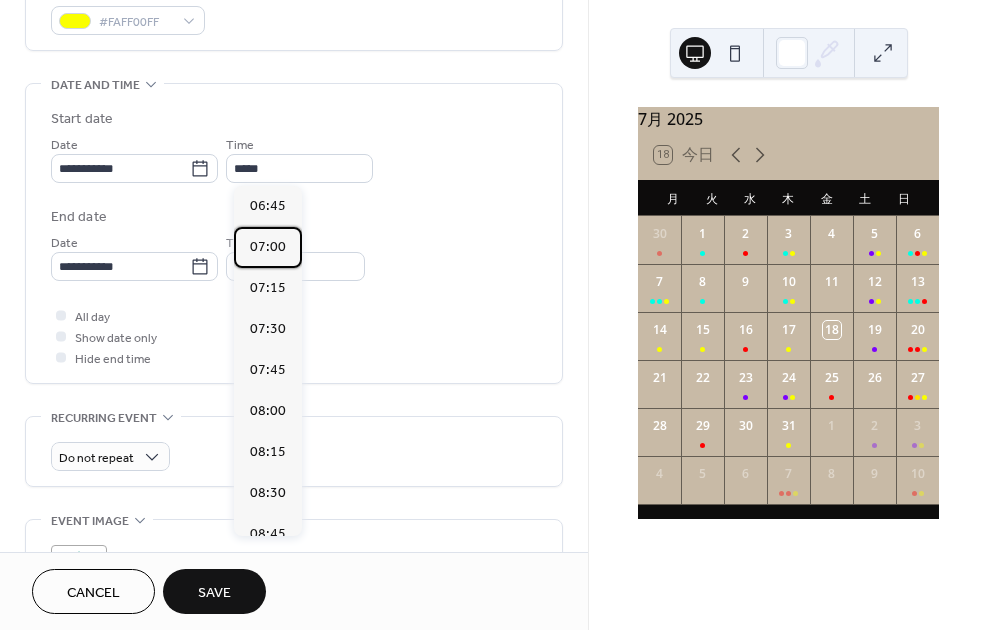 click on "07:00" at bounding box center [268, 247] 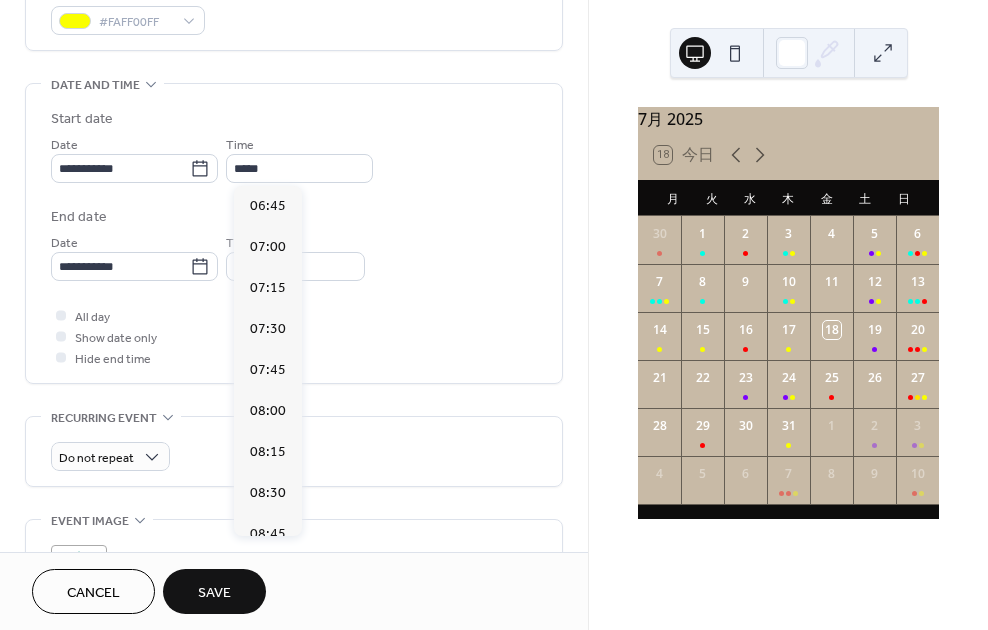 type on "*****" 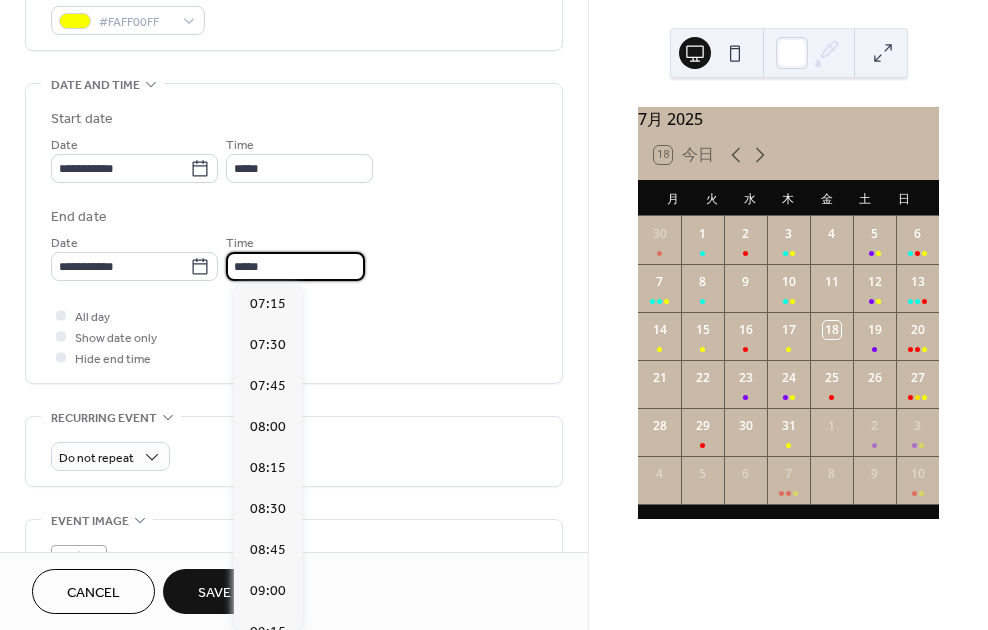 click on "*****" at bounding box center (295, 266) 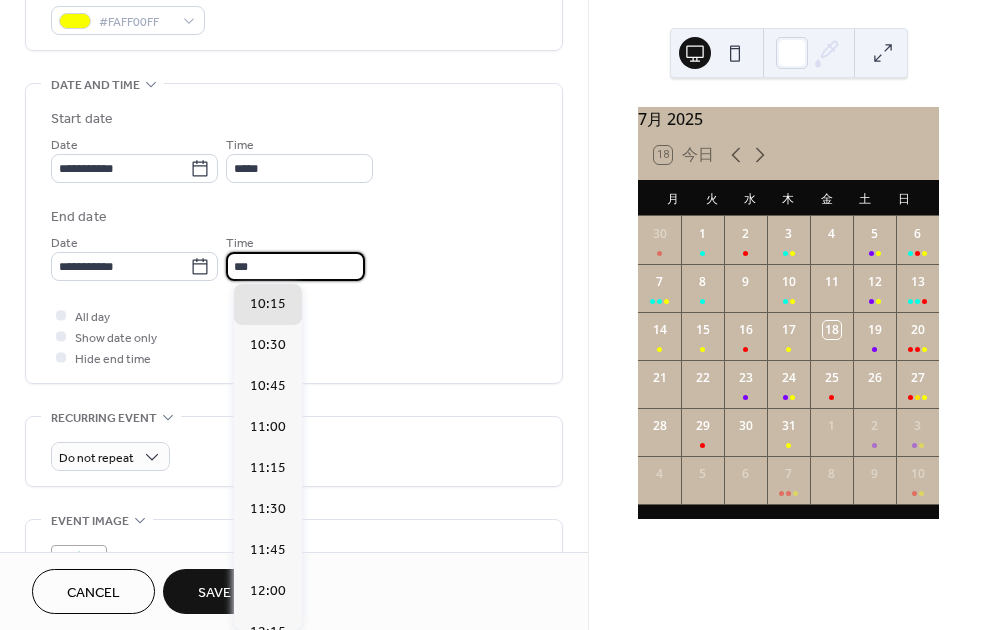 scroll, scrollTop: 451, scrollLeft: 0, axis: vertical 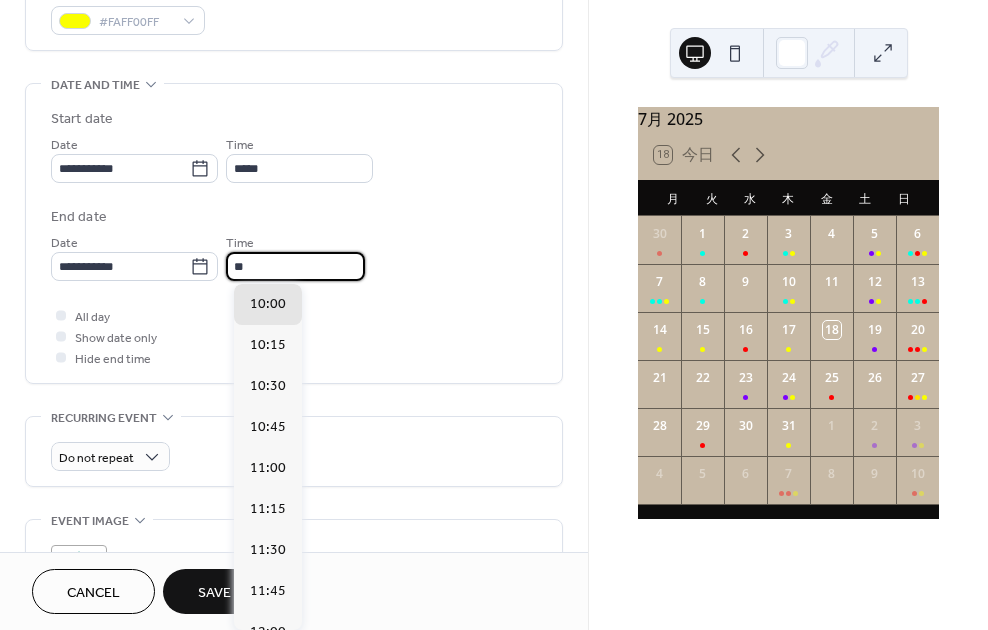 type on "*" 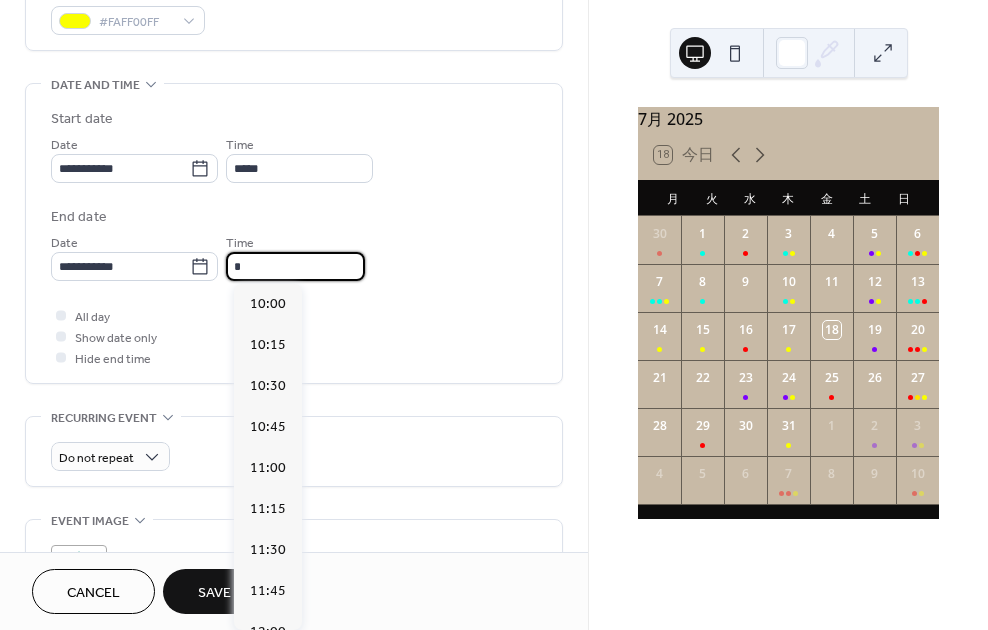 scroll, scrollTop: 0, scrollLeft: 0, axis: both 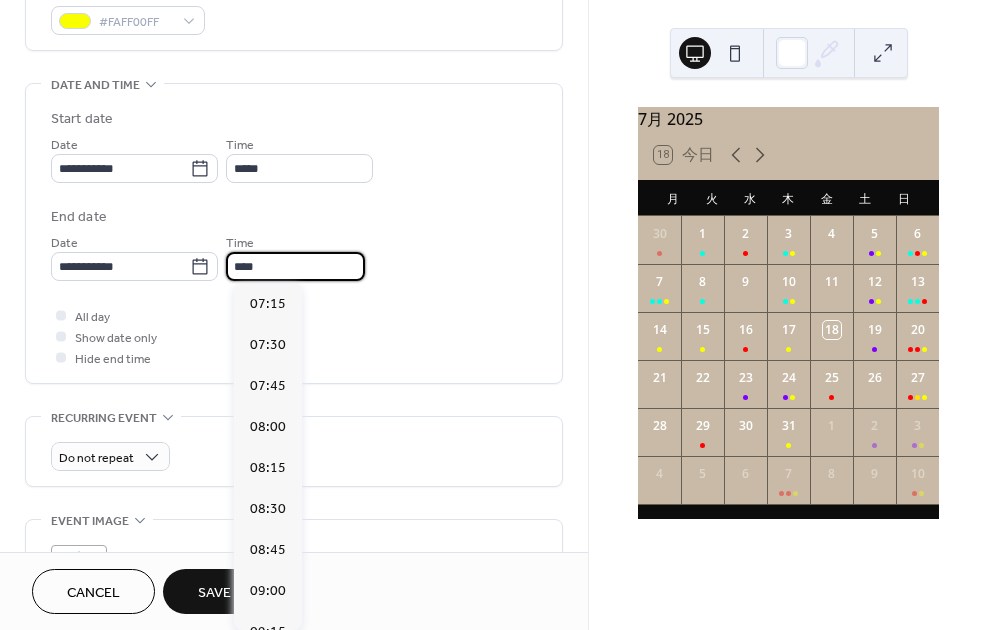 type on "*****" 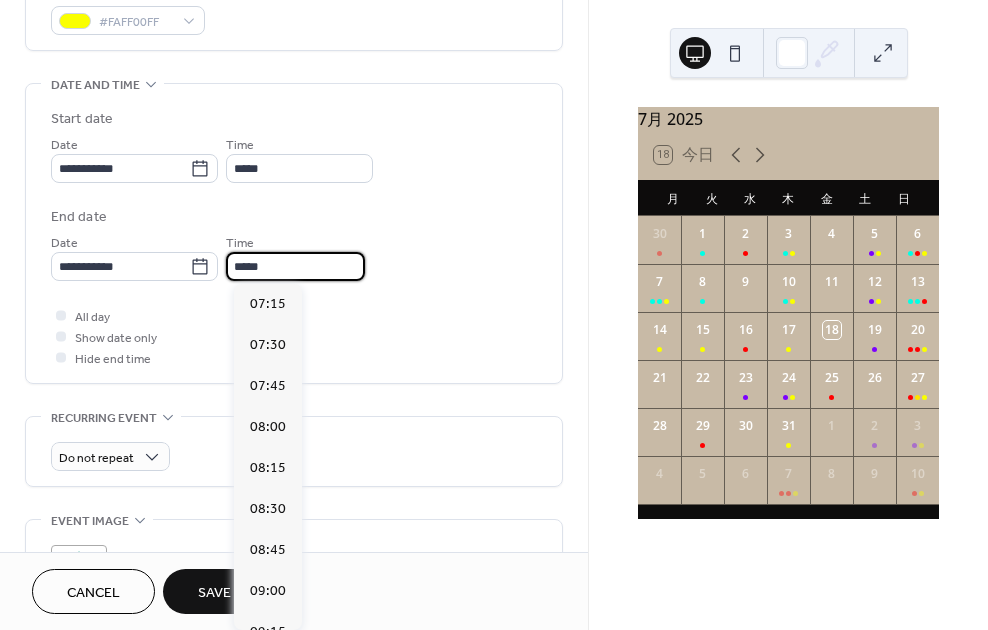 click on "All day Show date only Hide end time" at bounding box center [294, 336] 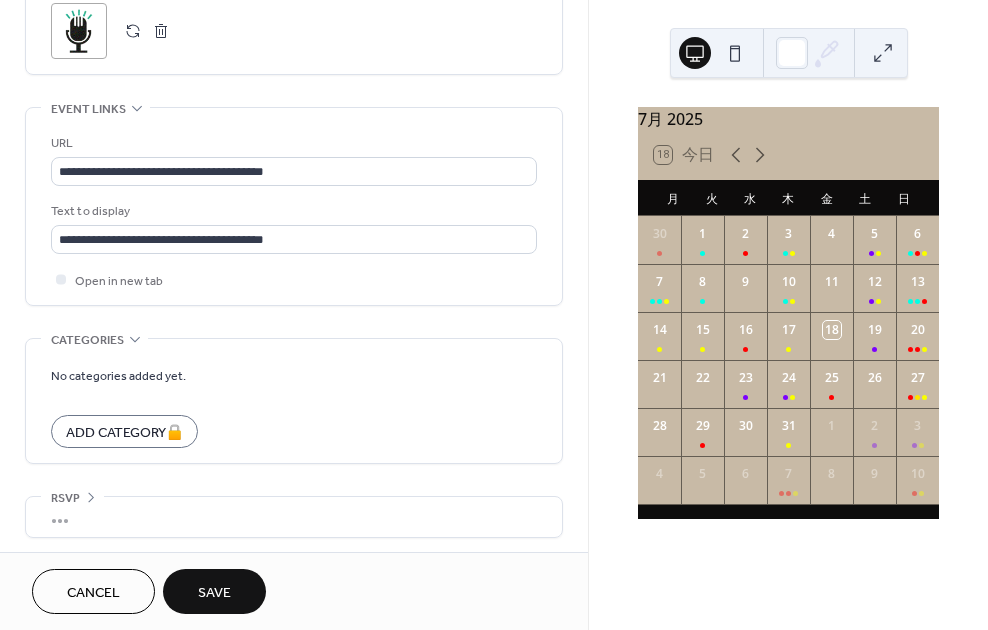 scroll, scrollTop: 1112, scrollLeft: 0, axis: vertical 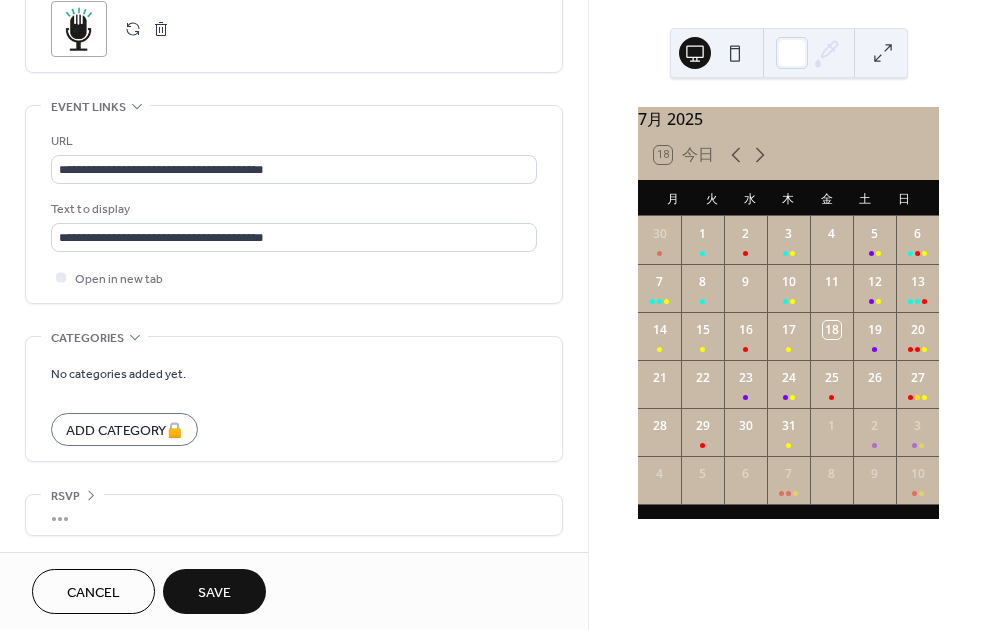 click on "Save" at bounding box center [214, 593] 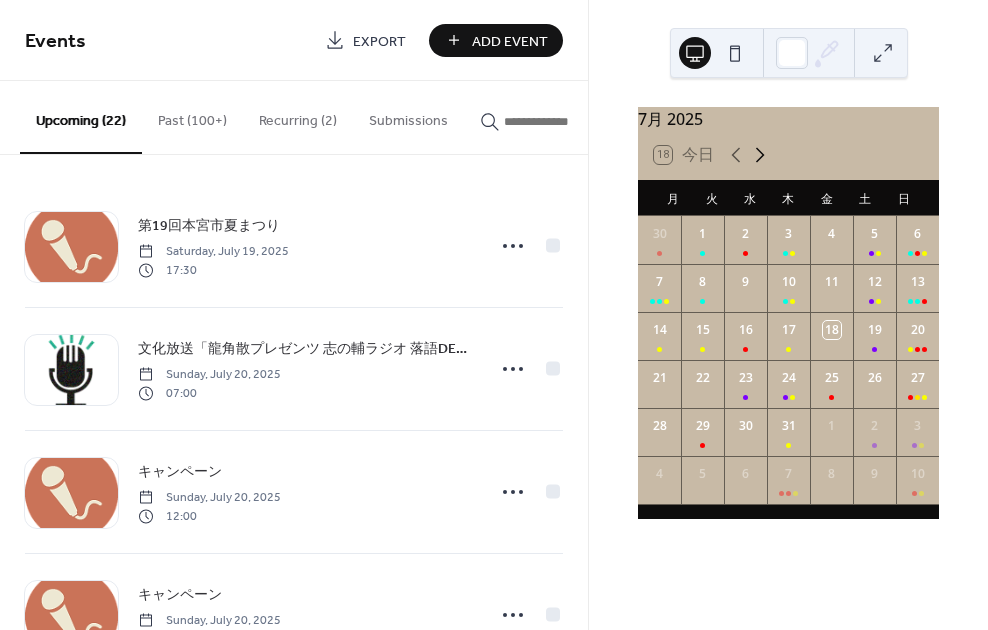 click 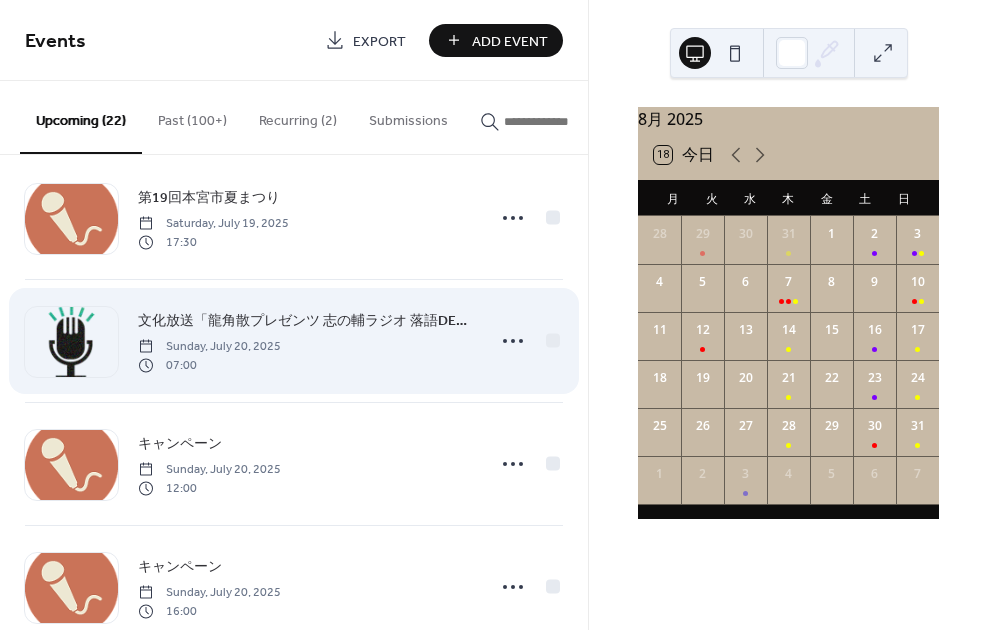 scroll, scrollTop: 16, scrollLeft: 0, axis: vertical 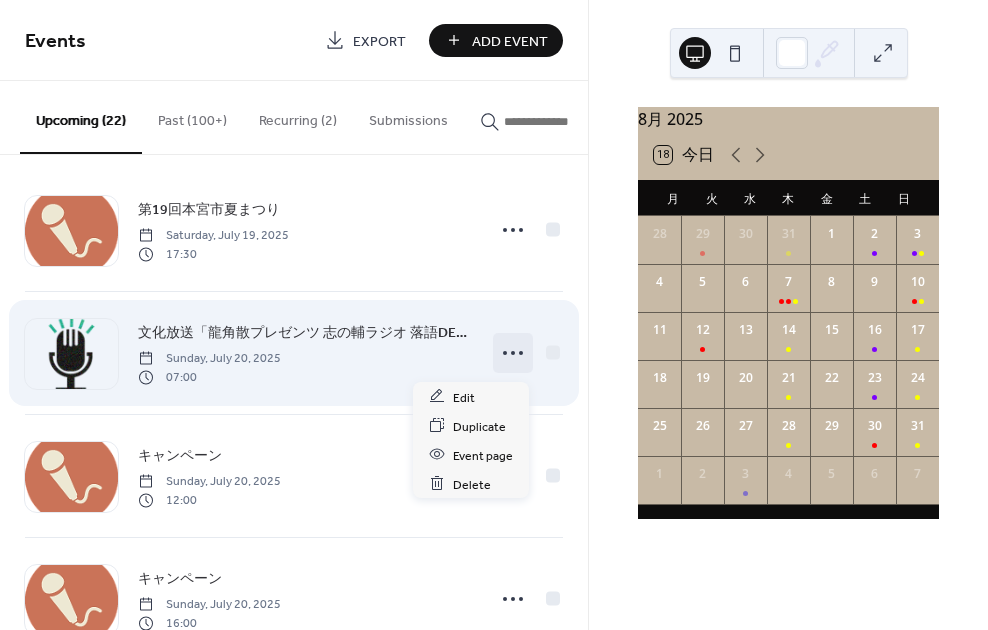 click 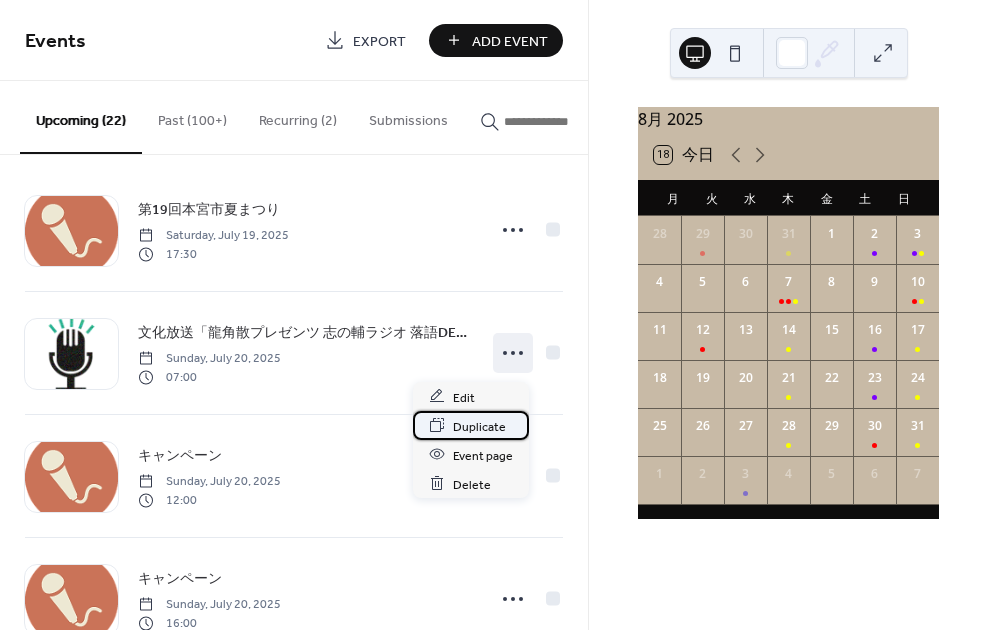 click on "Duplicate" at bounding box center [479, 426] 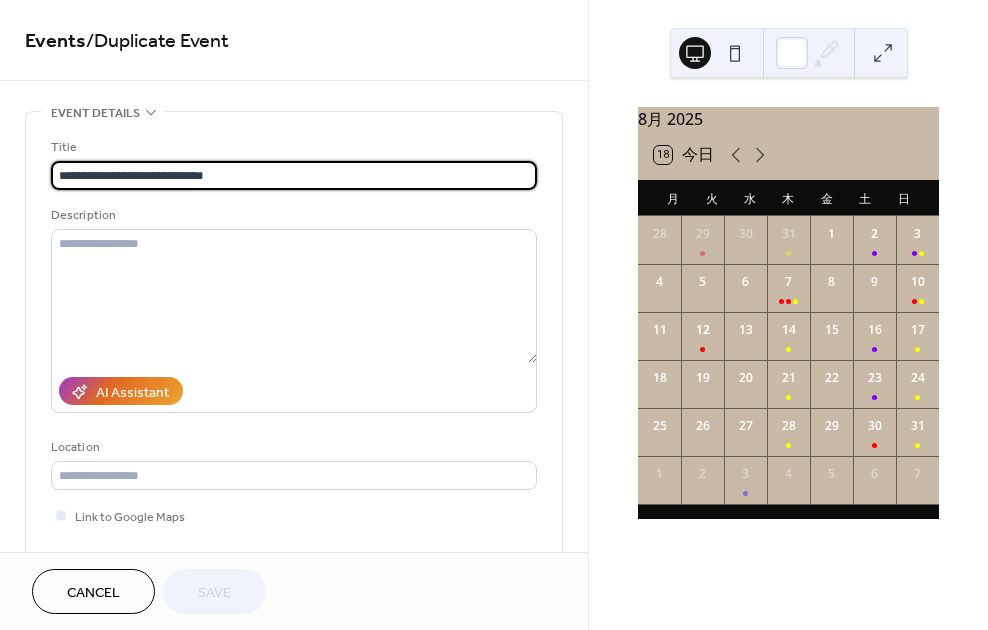 drag, startPoint x: 414, startPoint y: 167, endPoint x: 2, endPoint y: 121, distance: 414.56 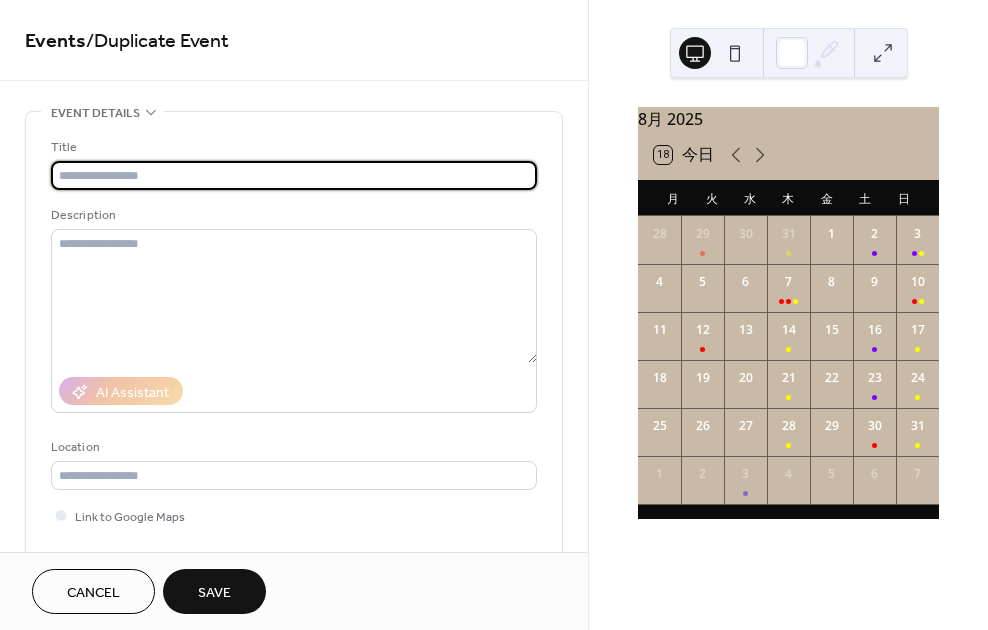 paste on "**********" 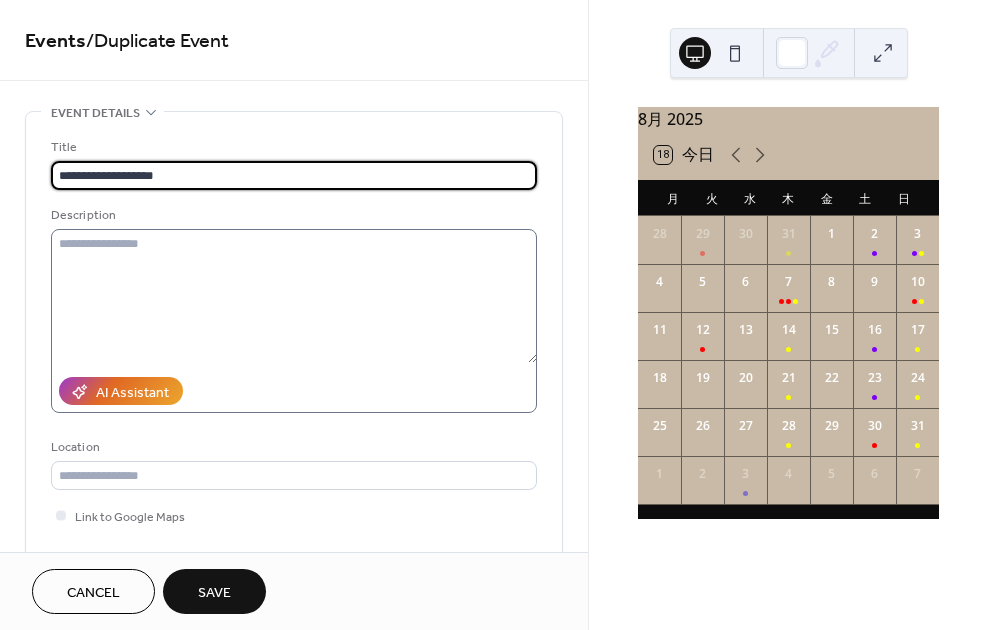 scroll, scrollTop: 28, scrollLeft: 0, axis: vertical 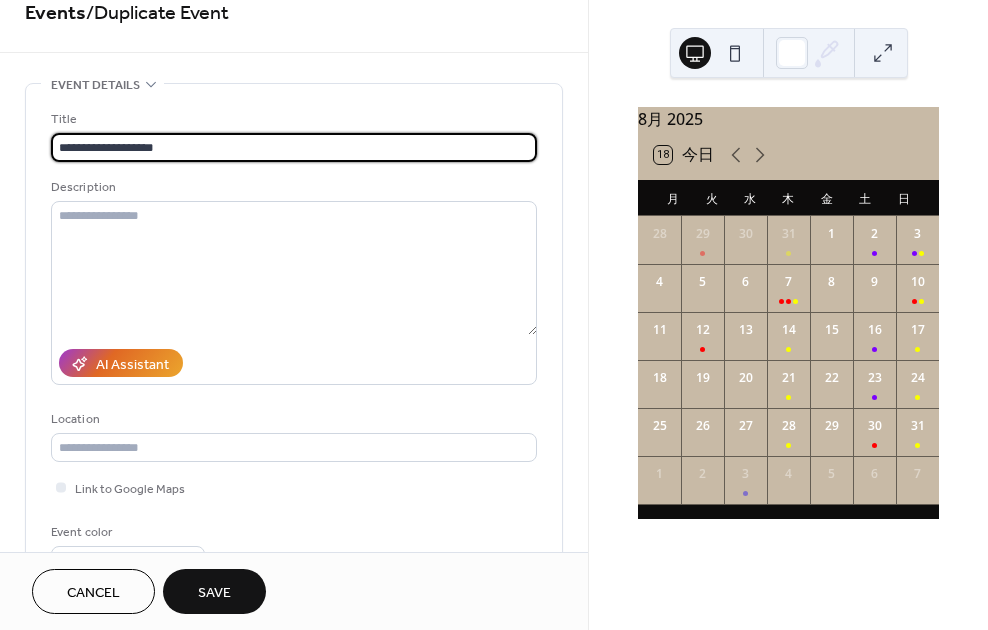 type on "**********" 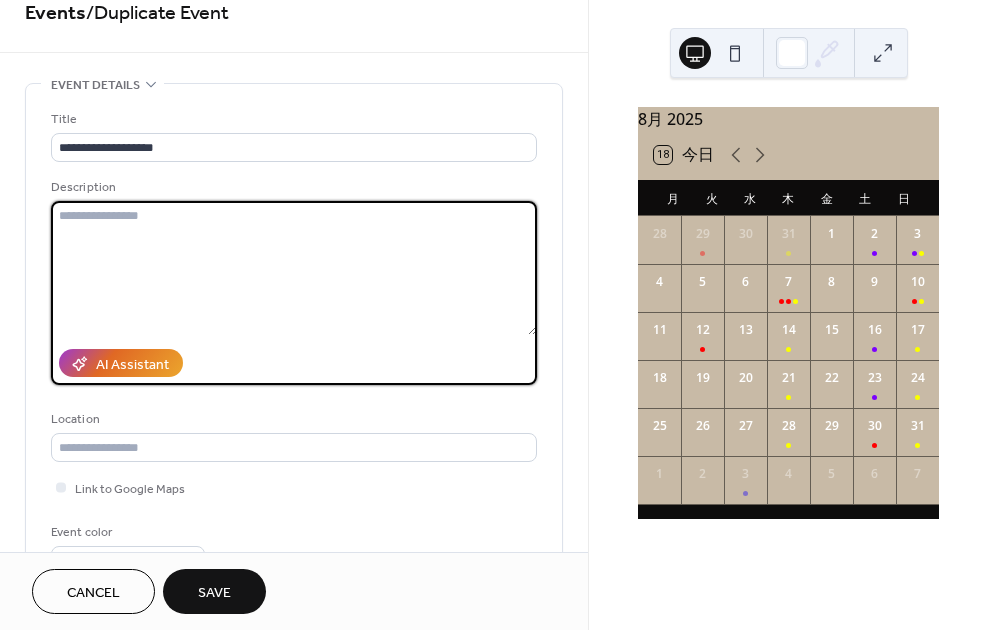 click at bounding box center [294, 268] 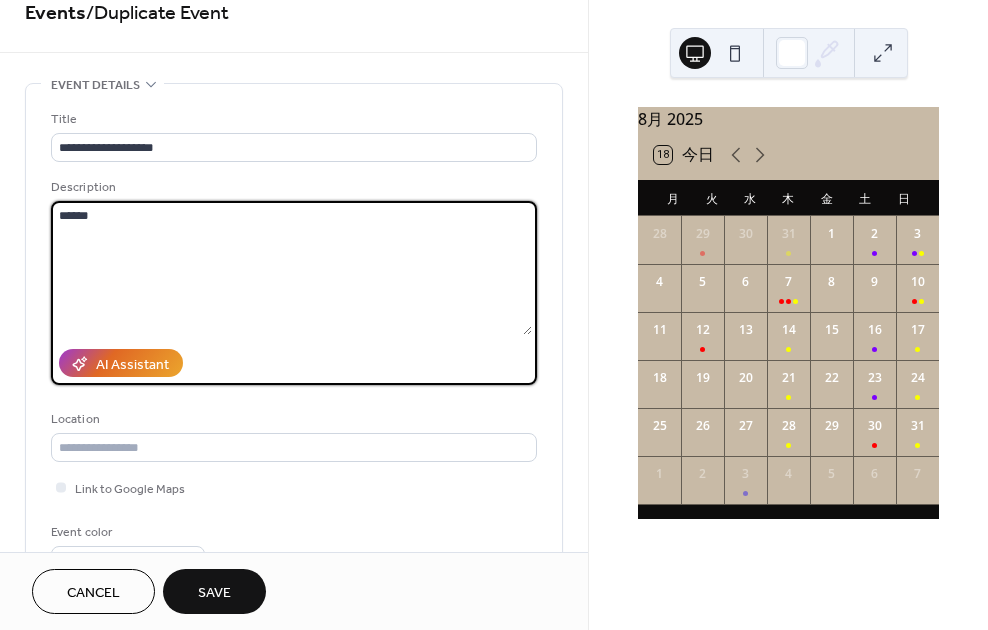 click on "******" at bounding box center [291, 268] 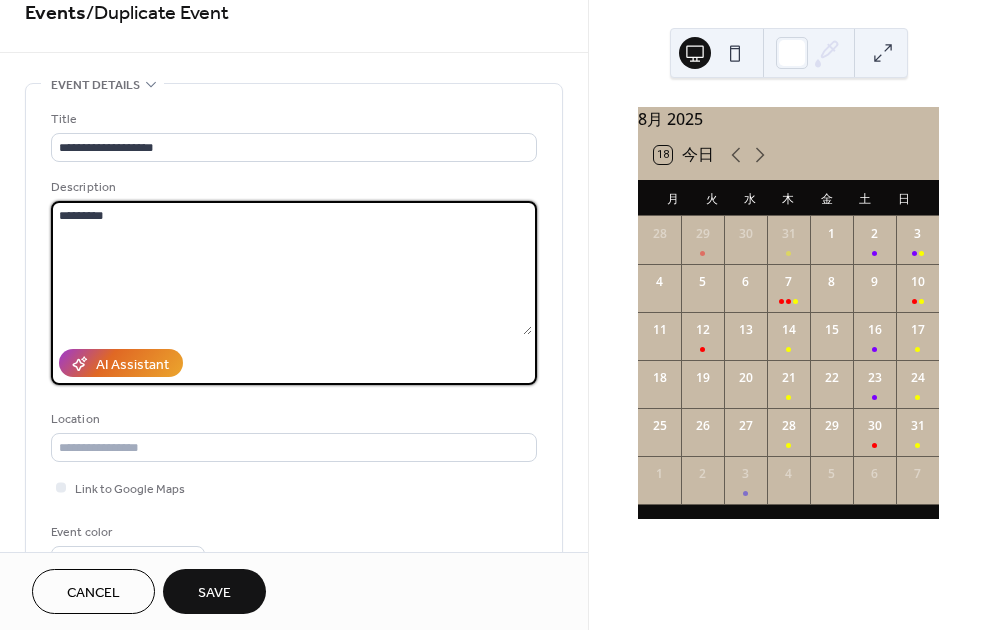 click on "*********" at bounding box center (291, 268) 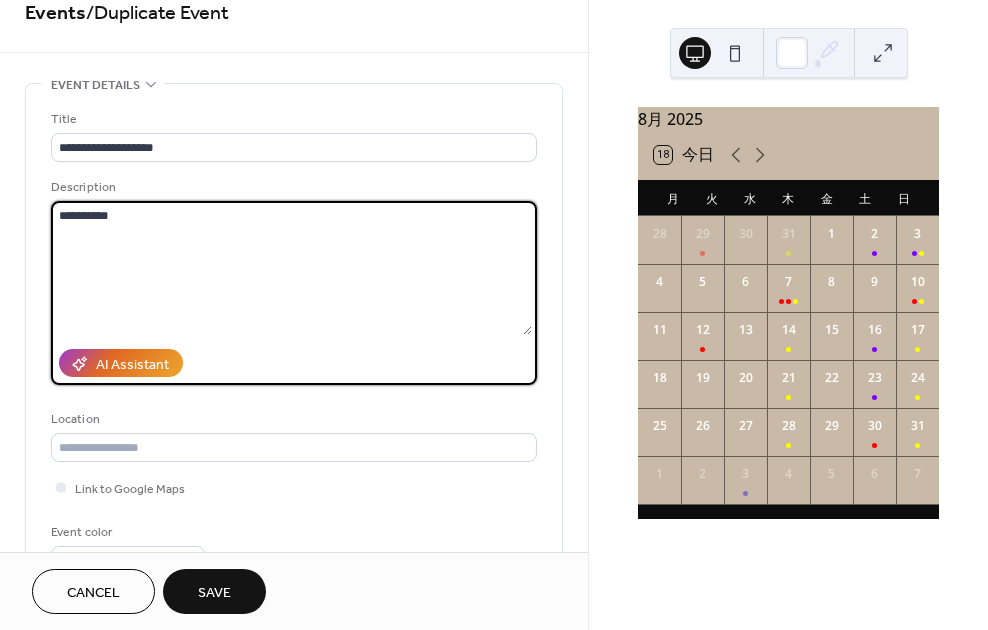 click on "*********" at bounding box center (291, 268) 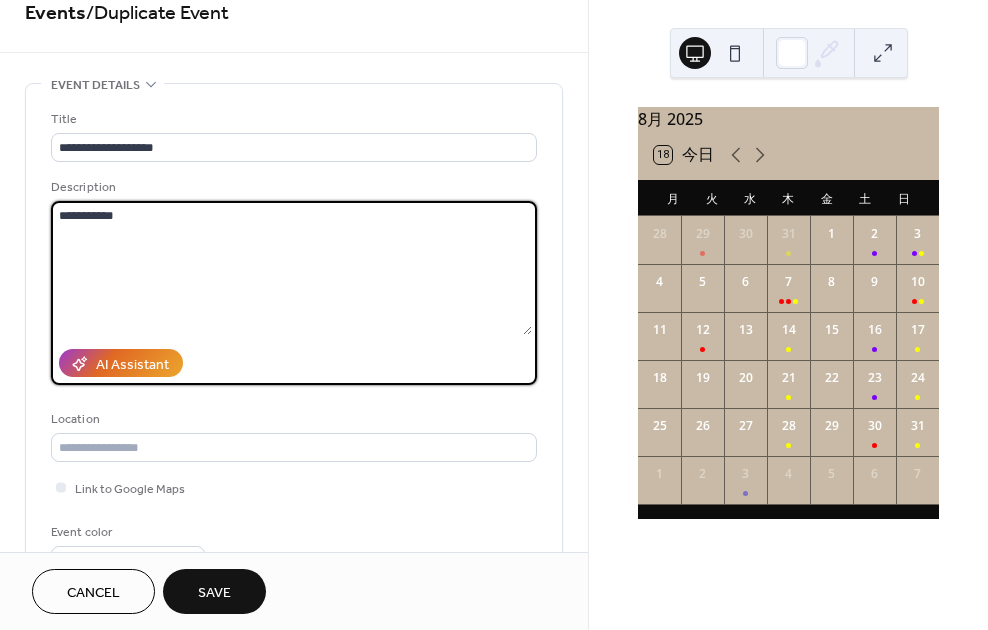 paste on "**********" 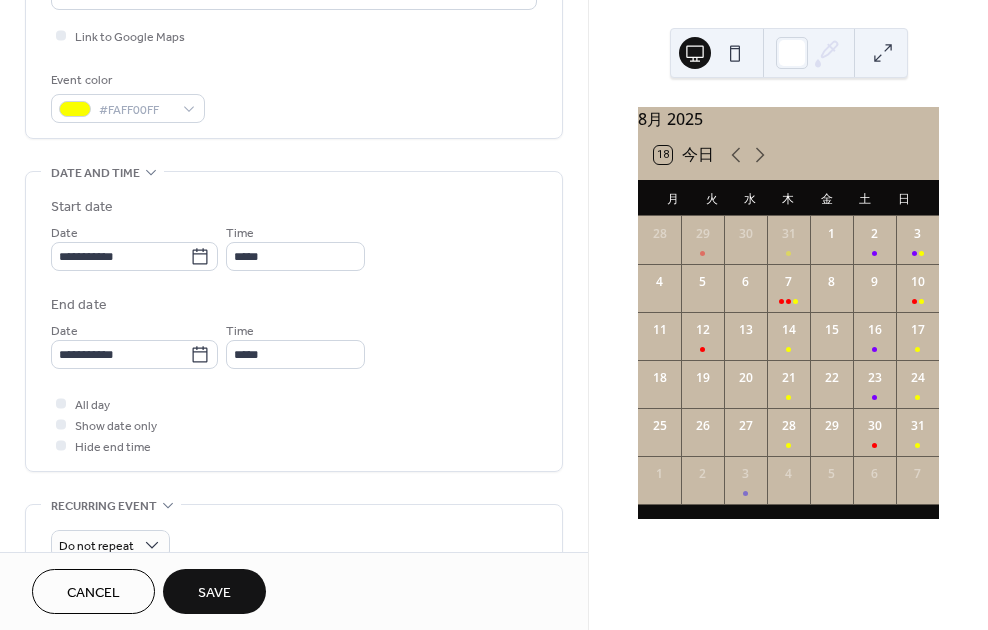 scroll, scrollTop: 498, scrollLeft: 0, axis: vertical 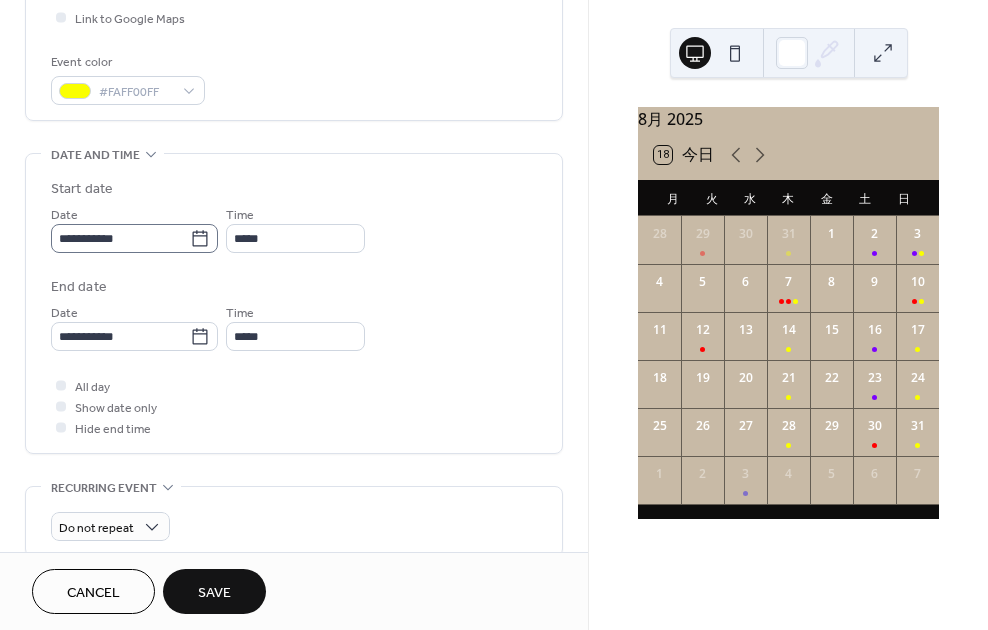 type on "**********" 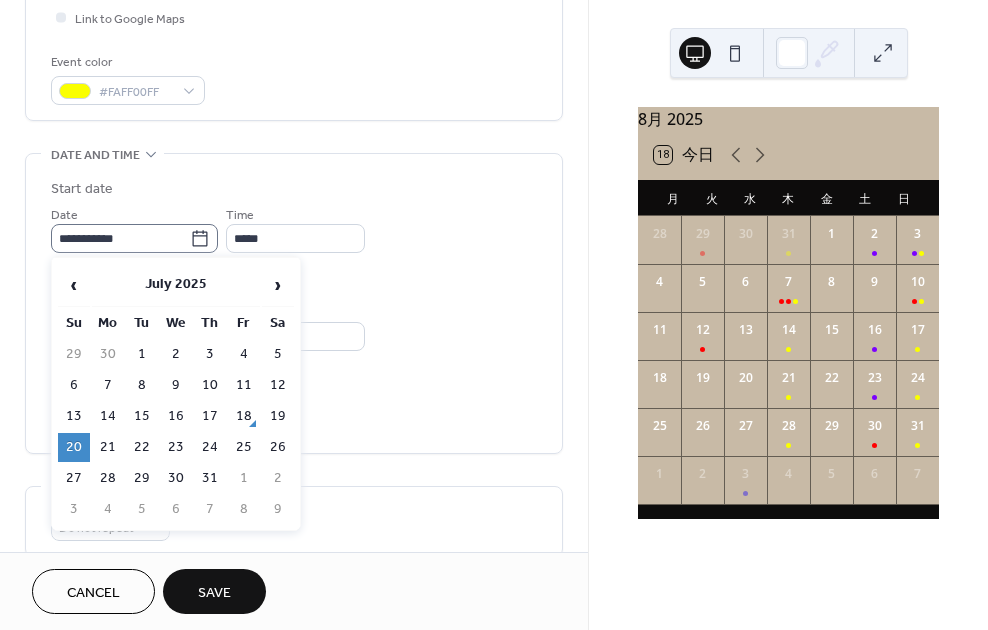 click 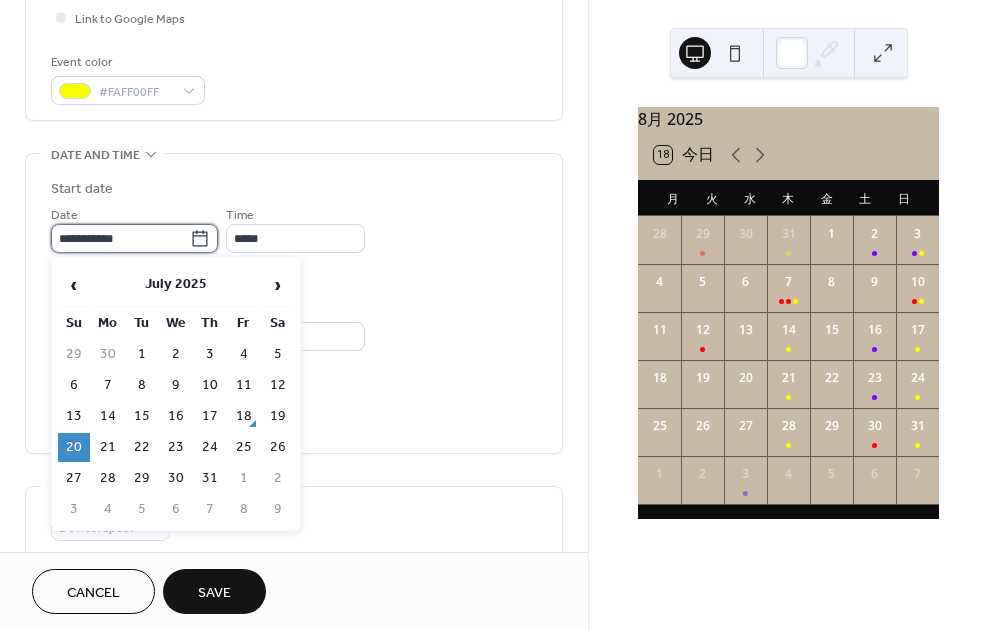 click on "**********" at bounding box center [120, 238] 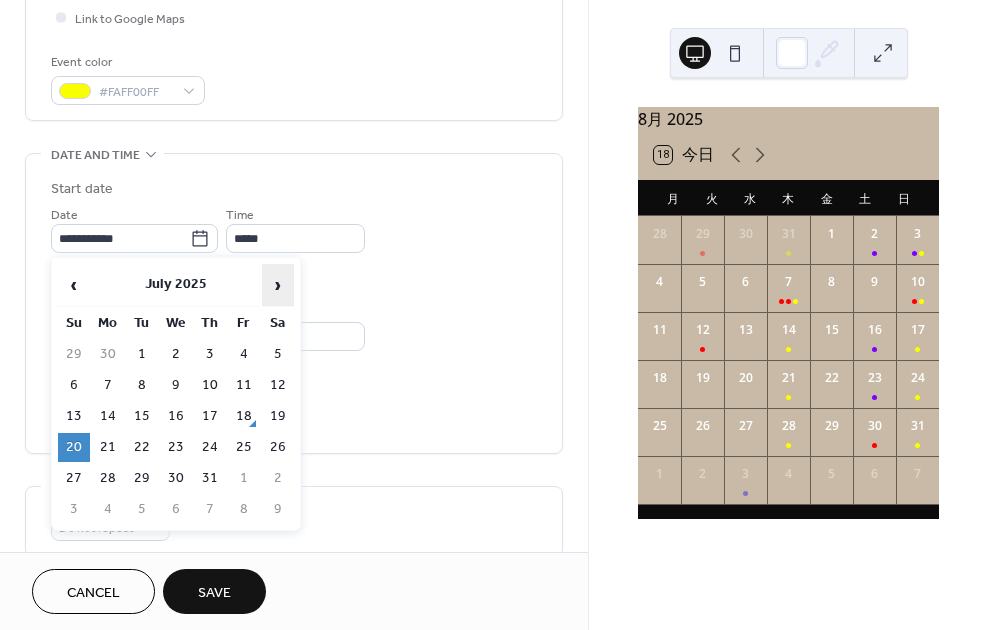 click on "›" at bounding box center [278, 285] 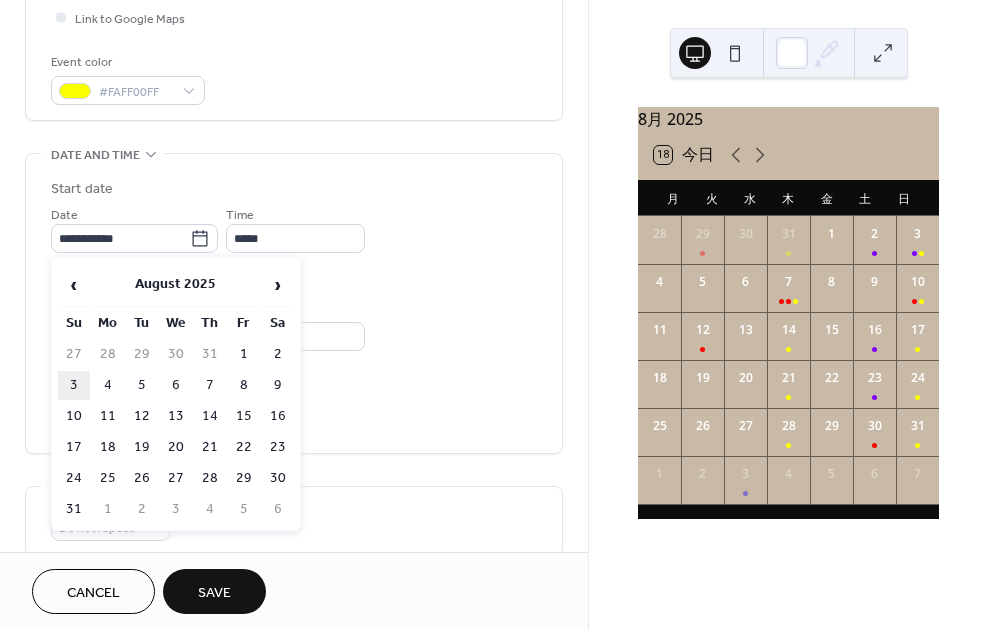 click on "3" at bounding box center (74, 385) 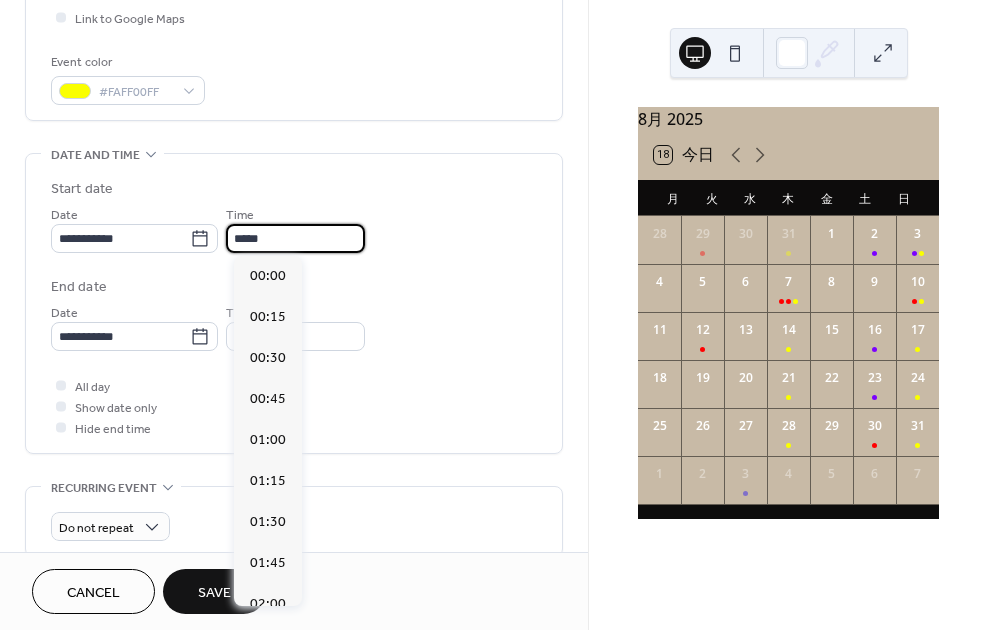 click on "*****" at bounding box center [295, 238] 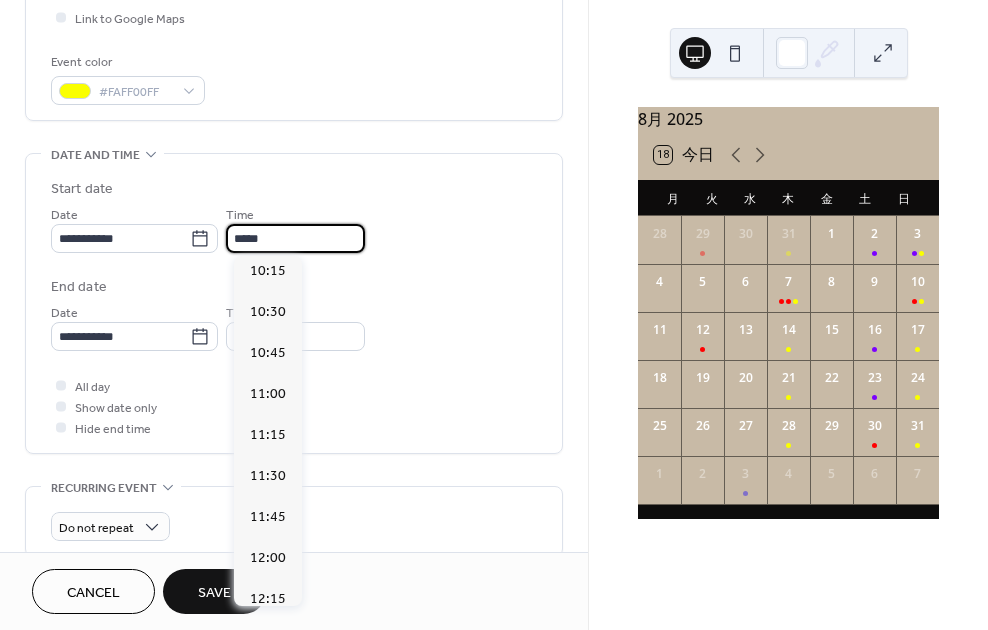 scroll, scrollTop: 1688, scrollLeft: 0, axis: vertical 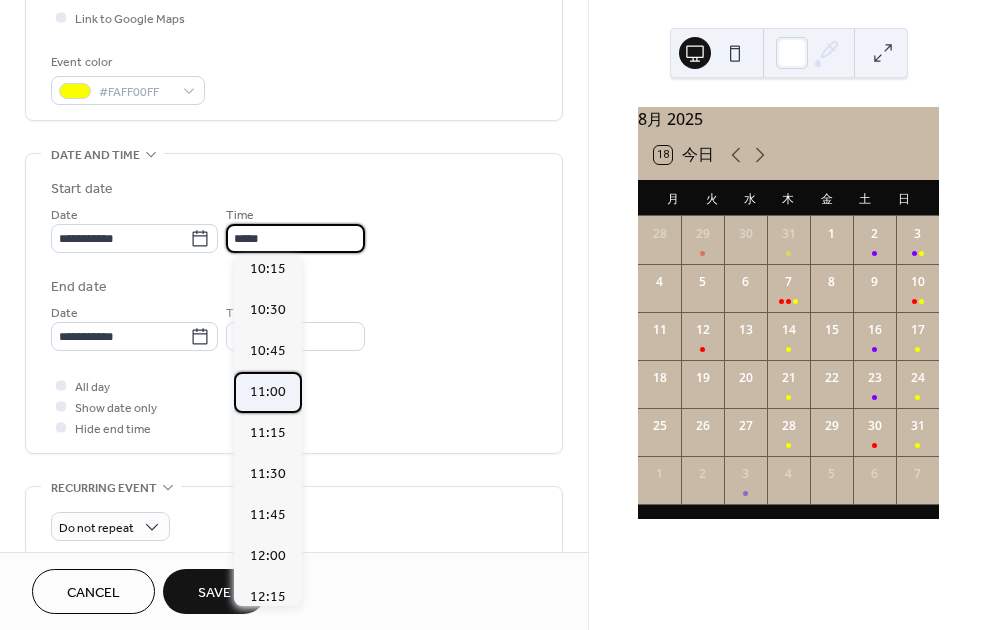 click on "11:00" at bounding box center [268, 391] 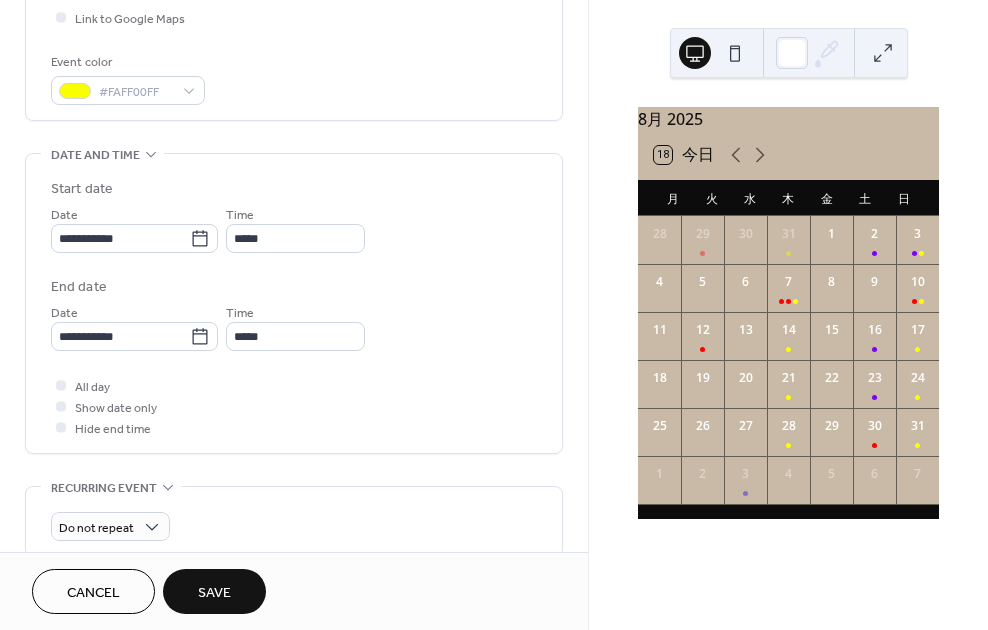type on "*****" 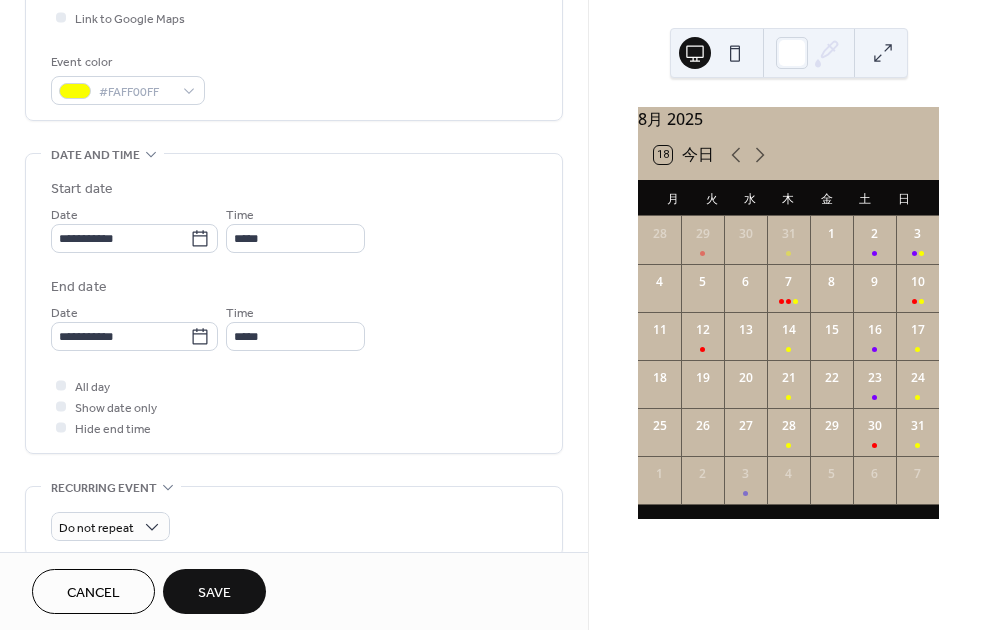 type on "*****" 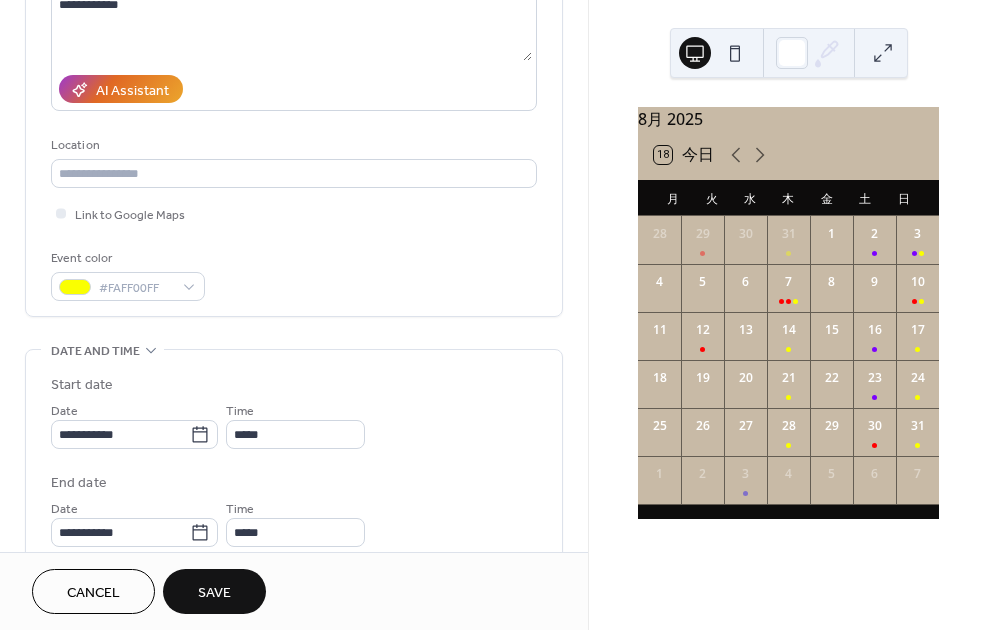 scroll, scrollTop: 0, scrollLeft: 0, axis: both 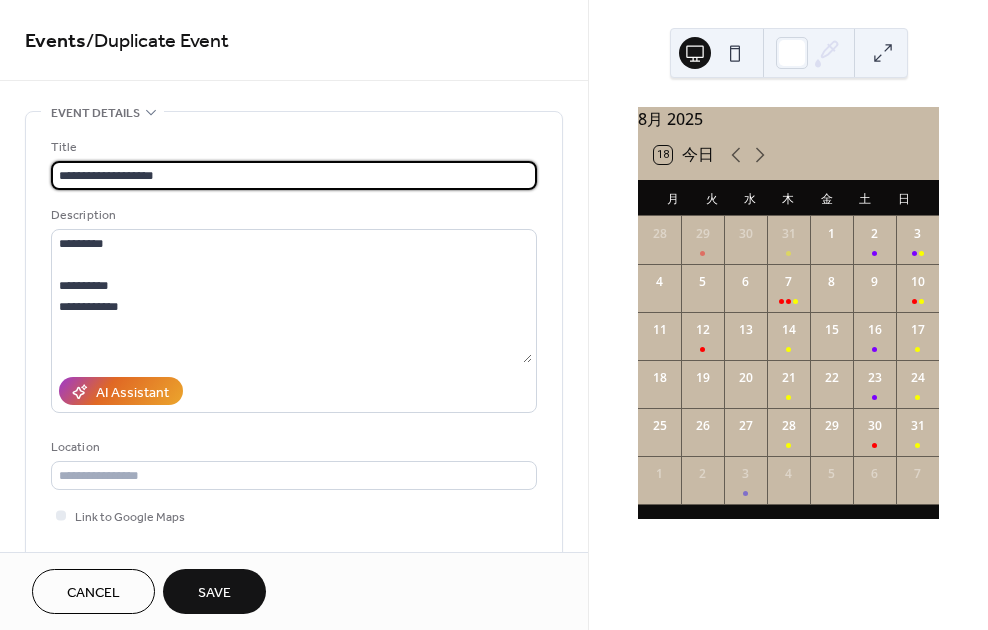 drag, startPoint x: 54, startPoint y: 170, endPoint x: 281, endPoint y: 170, distance: 227 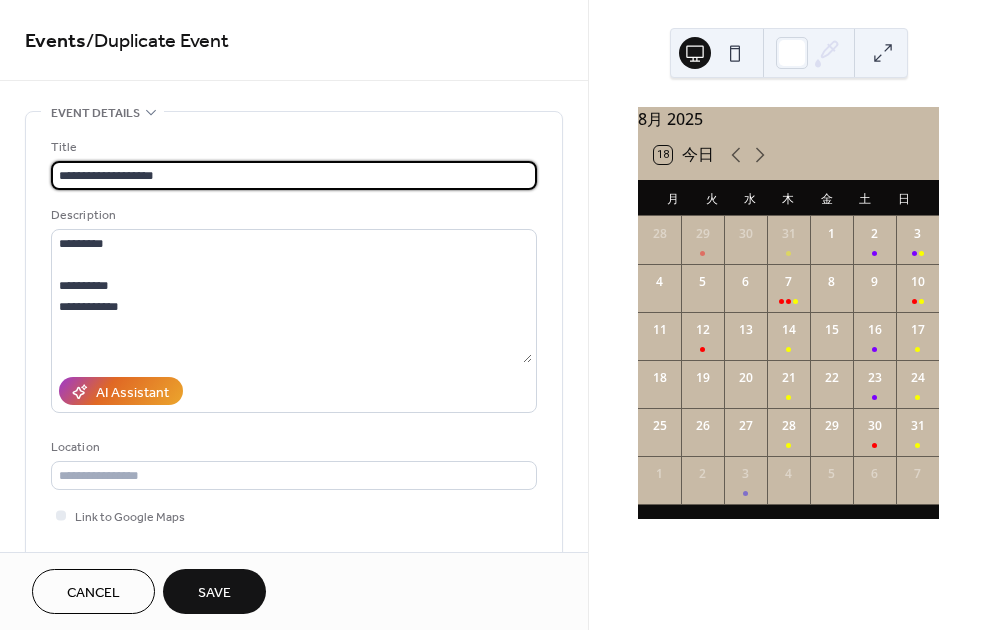 click on "**********" at bounding box center [294, 175] 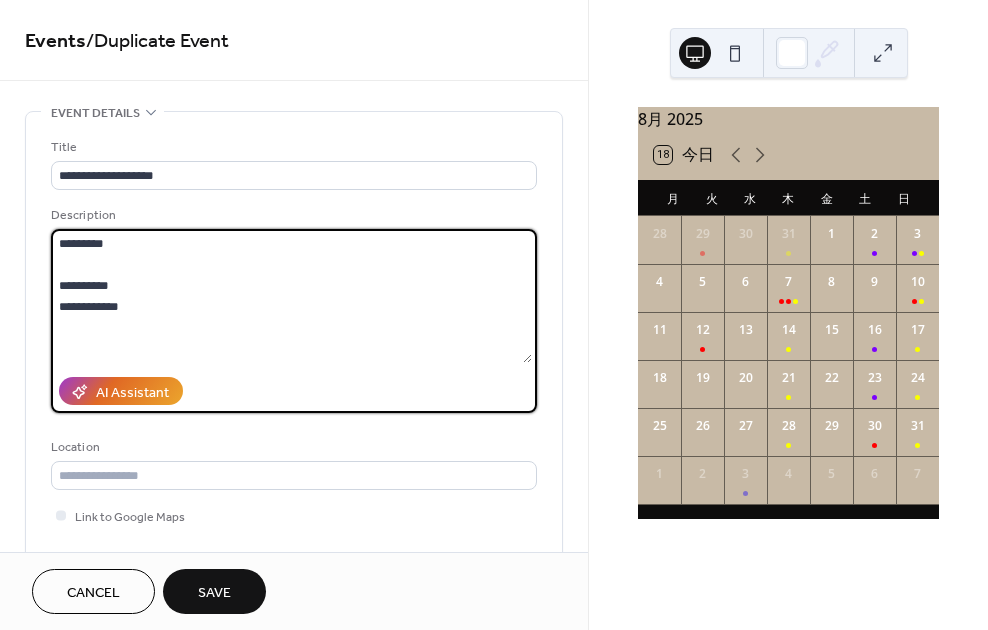 click on "**********" at bounding box center [291, 296] 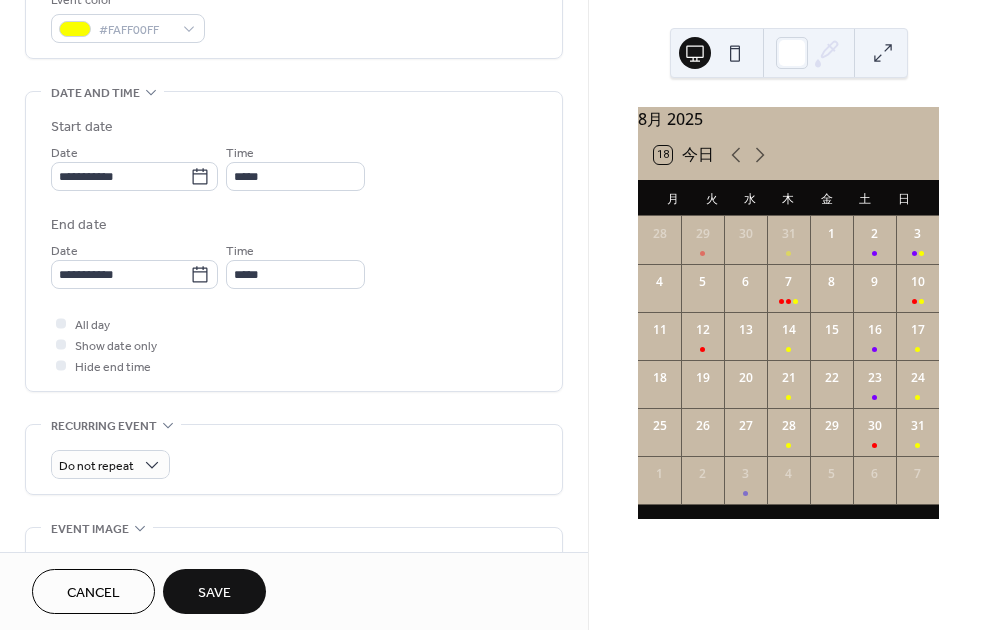 scroll, scrollTop: 563, scrollLeft: 0, axis: vertical 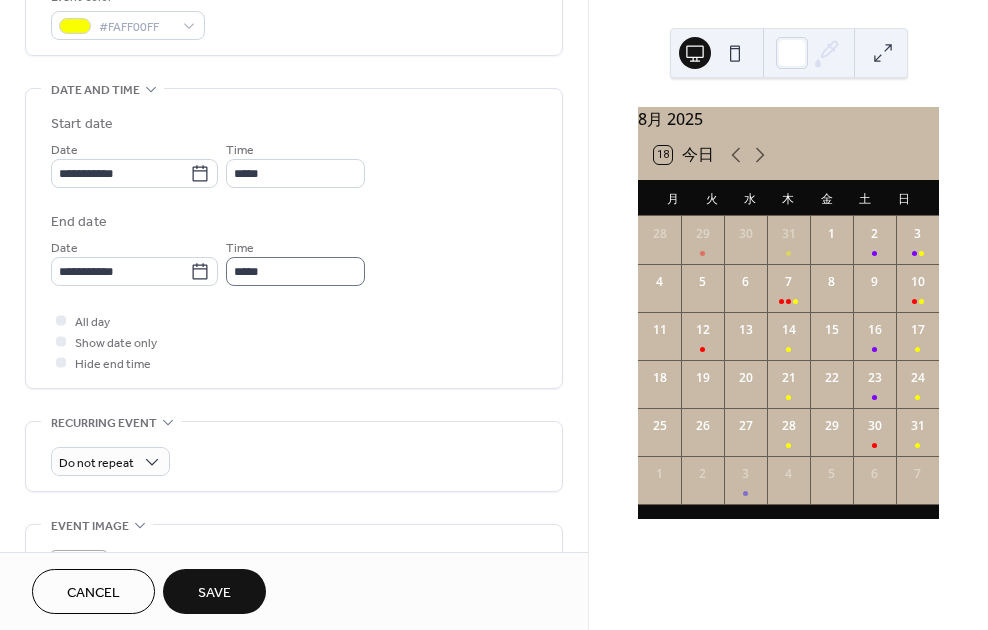 type on "**********" 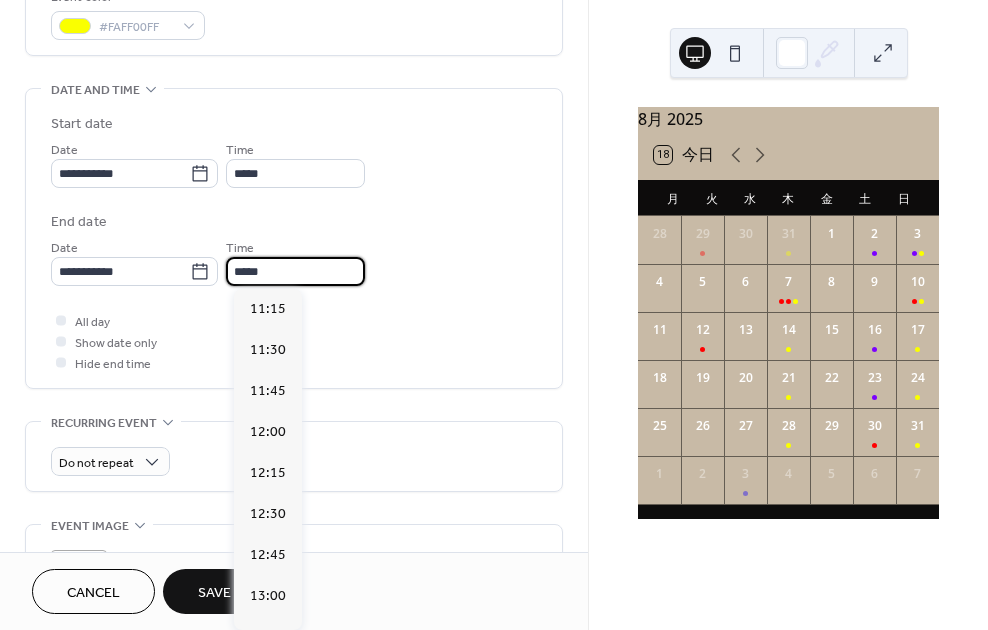 click on "*****" at bounding box center [295, 271] 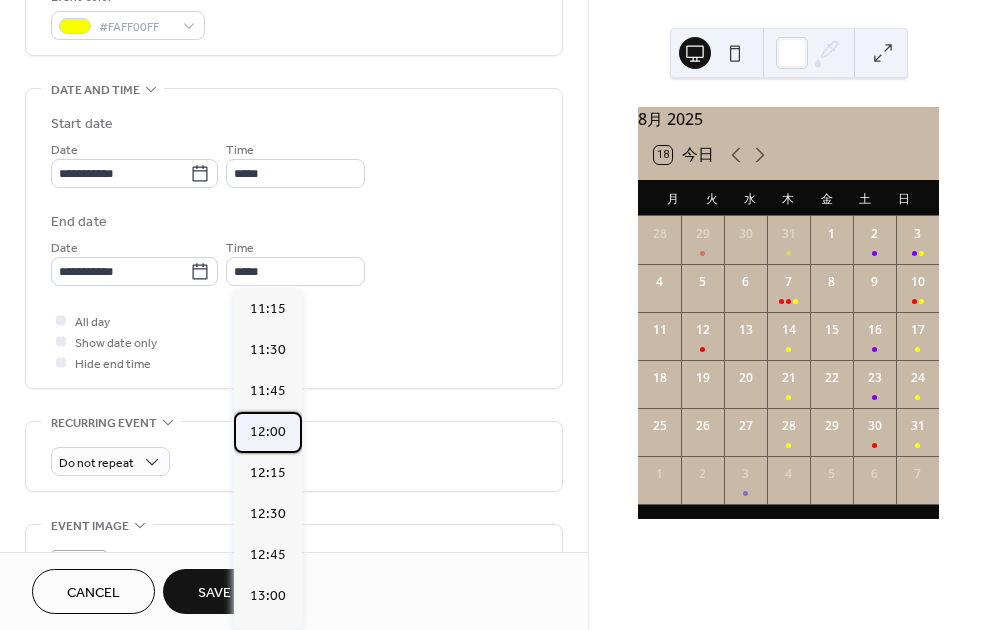 click on "12:00" at bounding box center [268, 432] 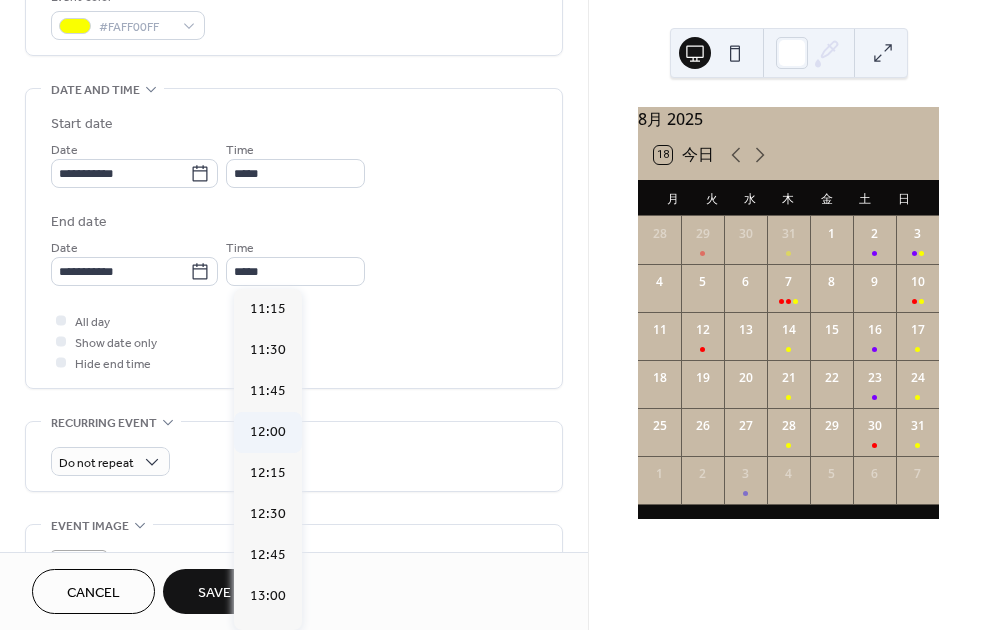 type on "*****" 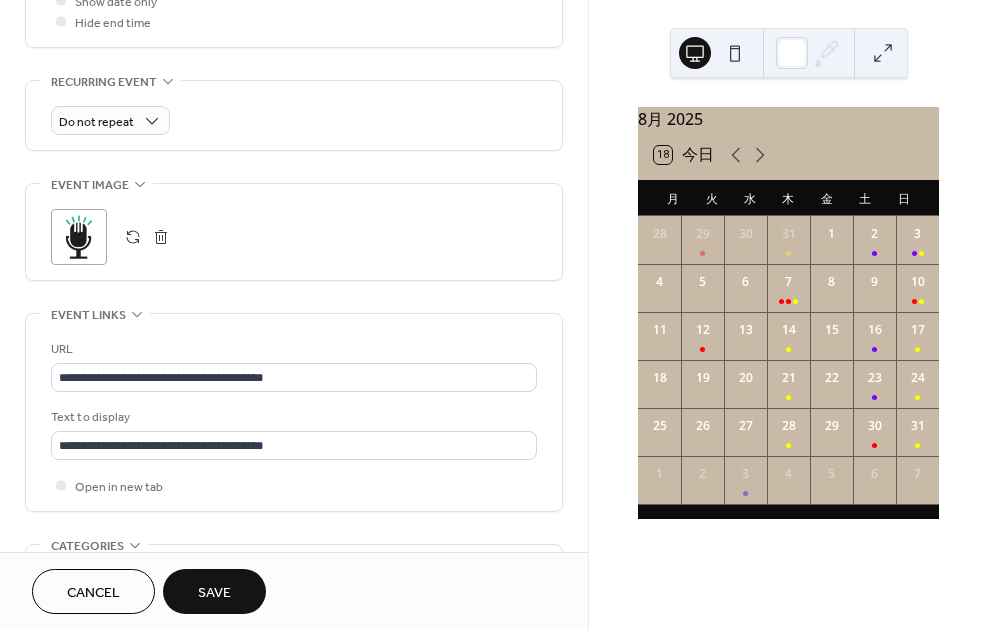 scroll, scrollTop: 946, scrollLeft: 0, axis: vertical 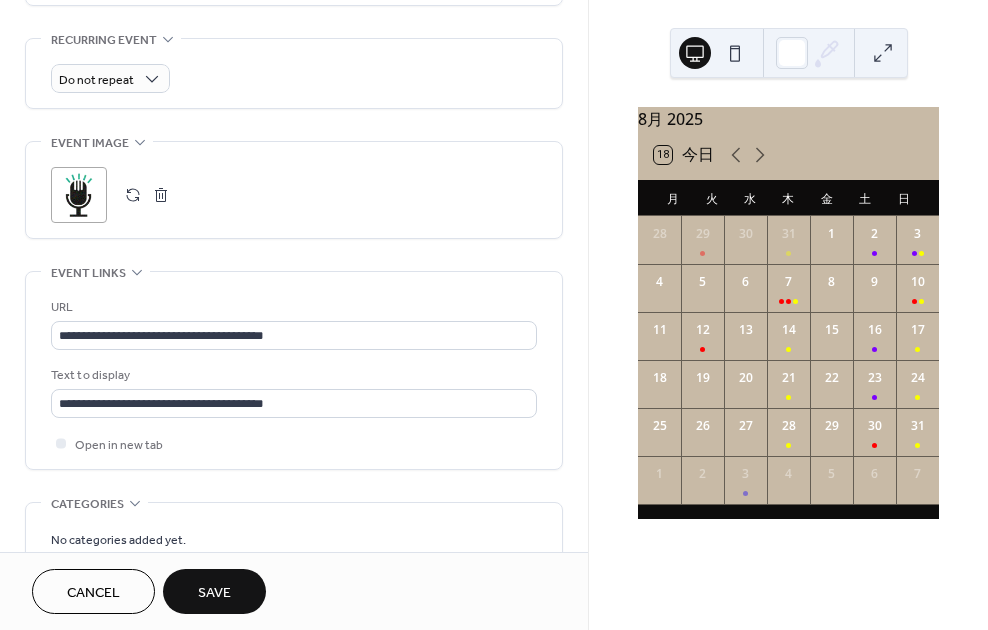 click on "Save" at bounding box center (214, 591) 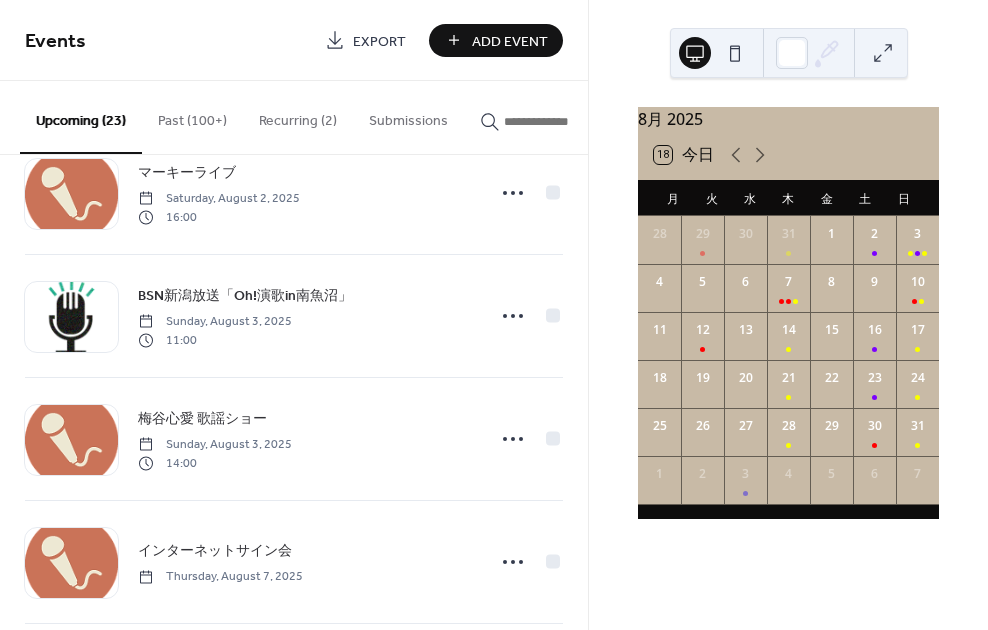 scroll, scrollTop: 1284, scrollLeft: 0, axis: vertical 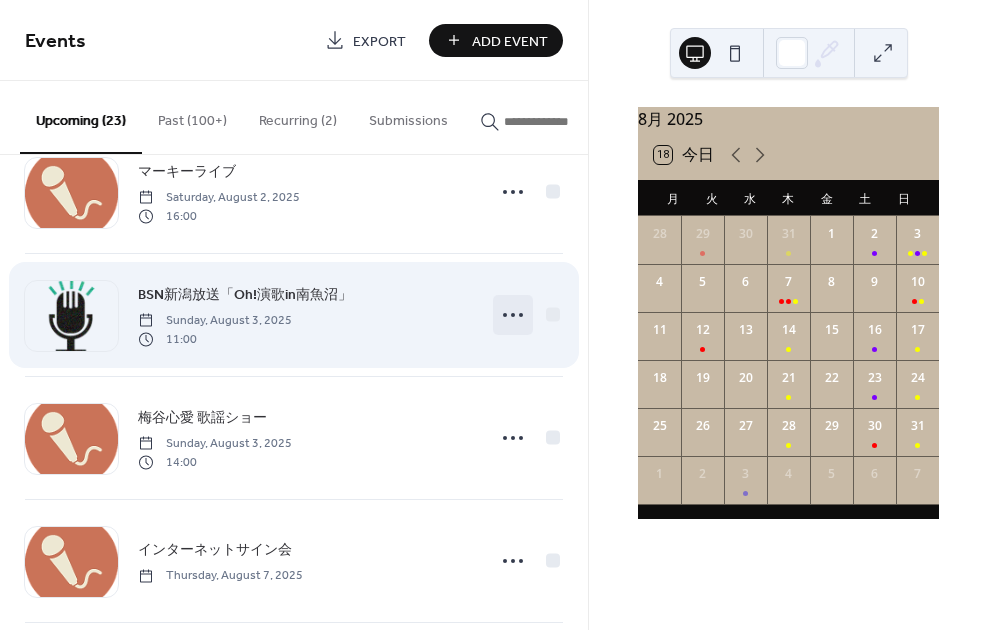 click 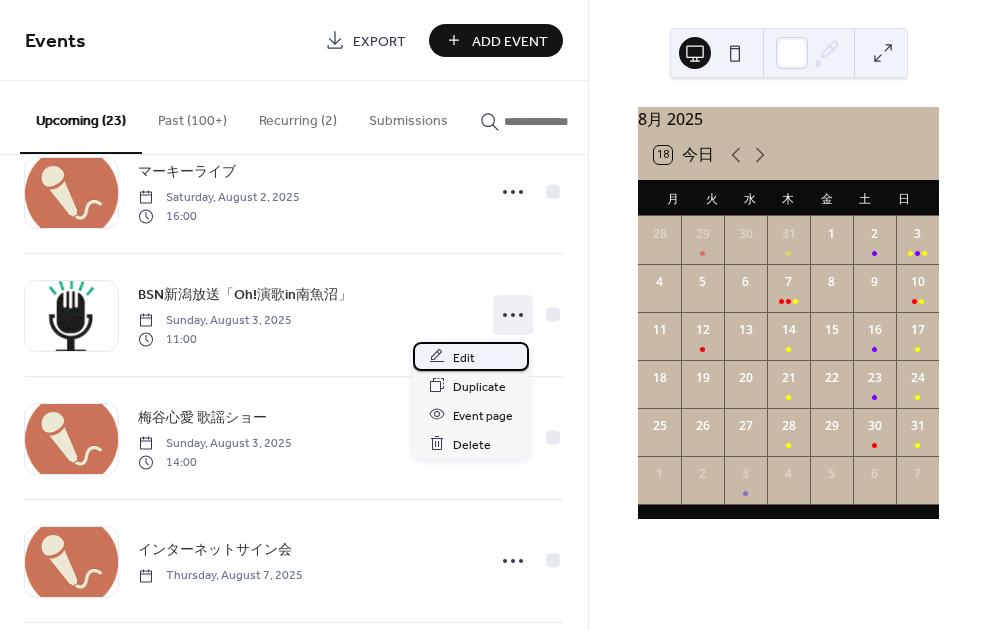 click on "Edit" at bounding box center (464, 357) 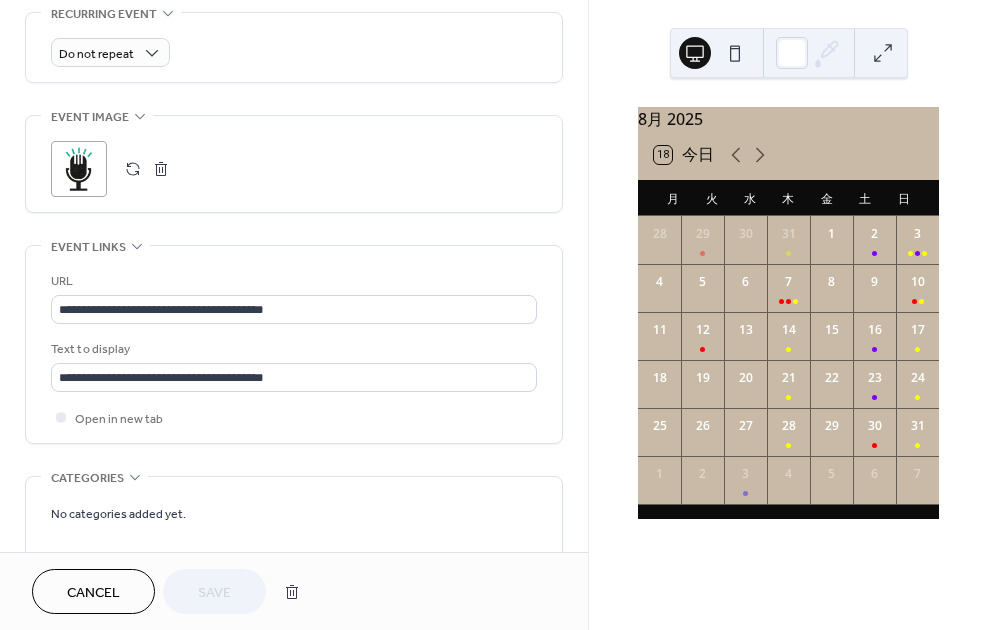 scroll, scrollTop: 984, scrollLeft: 0, axis: vertical 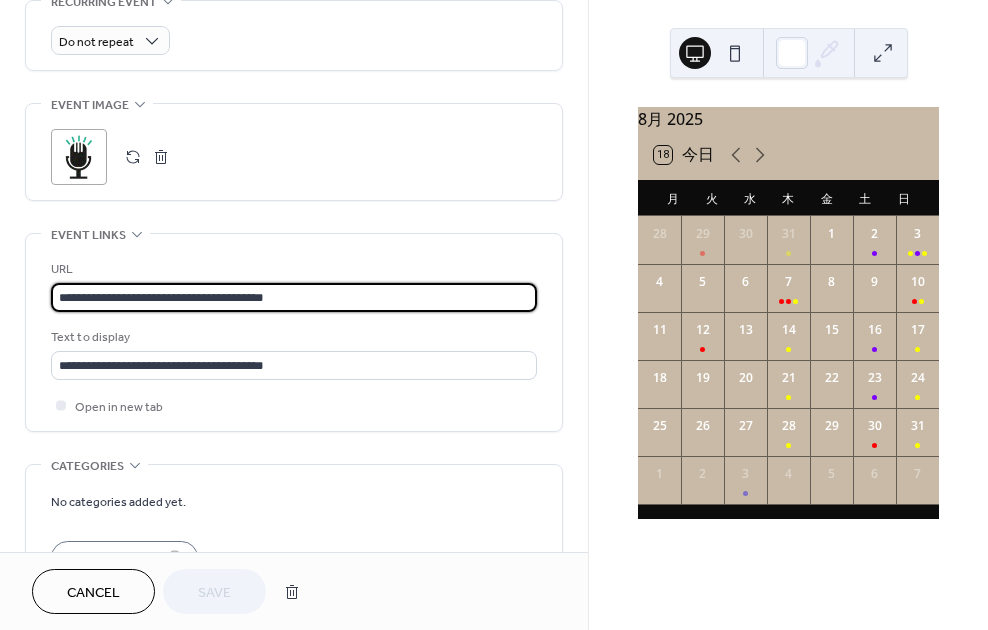 drag, startPoint x: 305, startPoint y: 292, endPoint x: 16, endPoint y: 279, distance: 289.29224 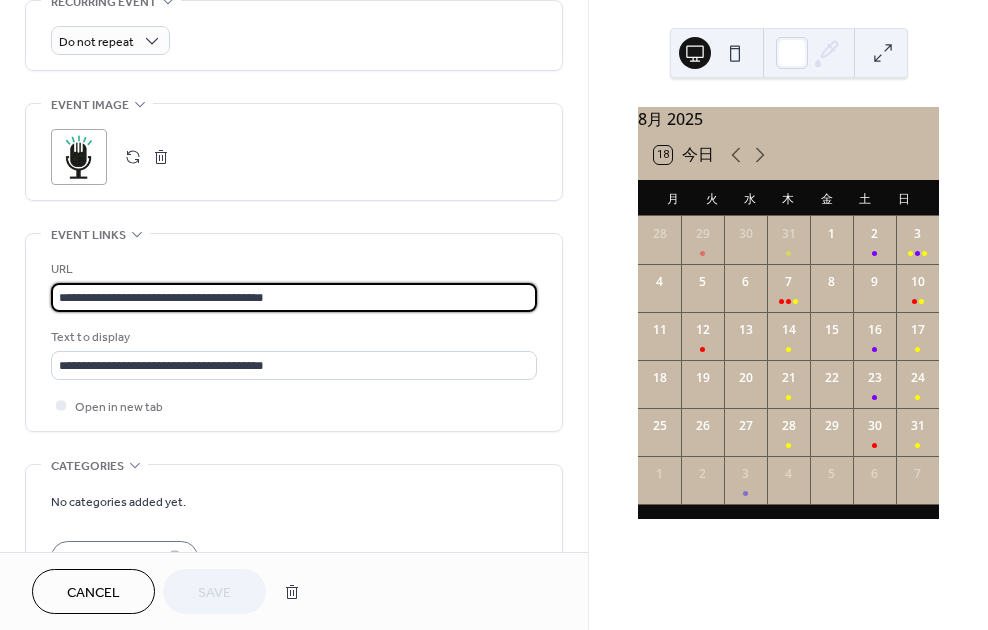 click on "**********" at bounding box center [294, -95] 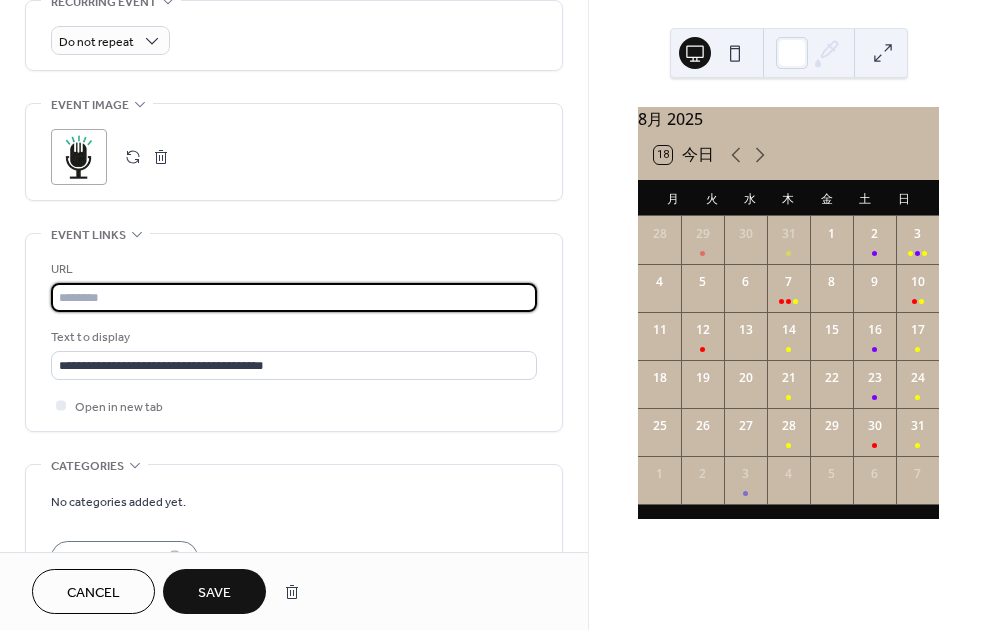 paste on "**********" 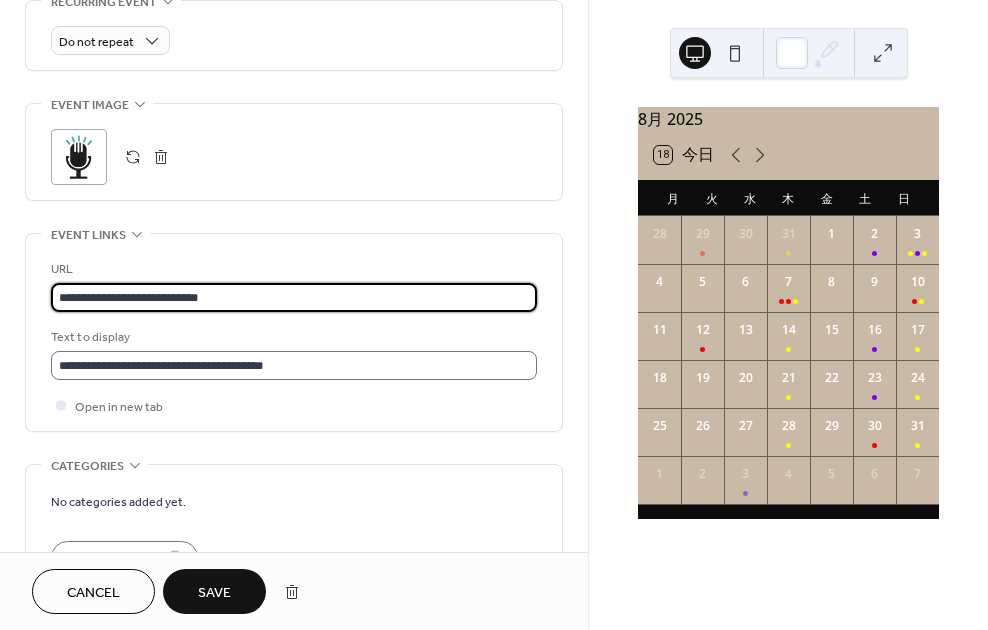 type on "**********" 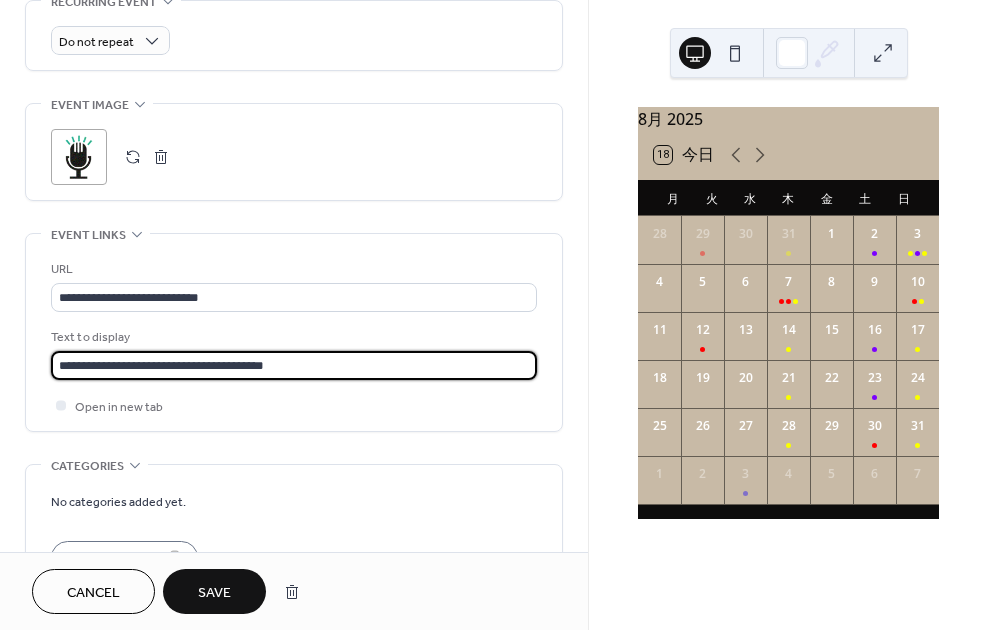 click on "**********" at bounding box center [294, 365] 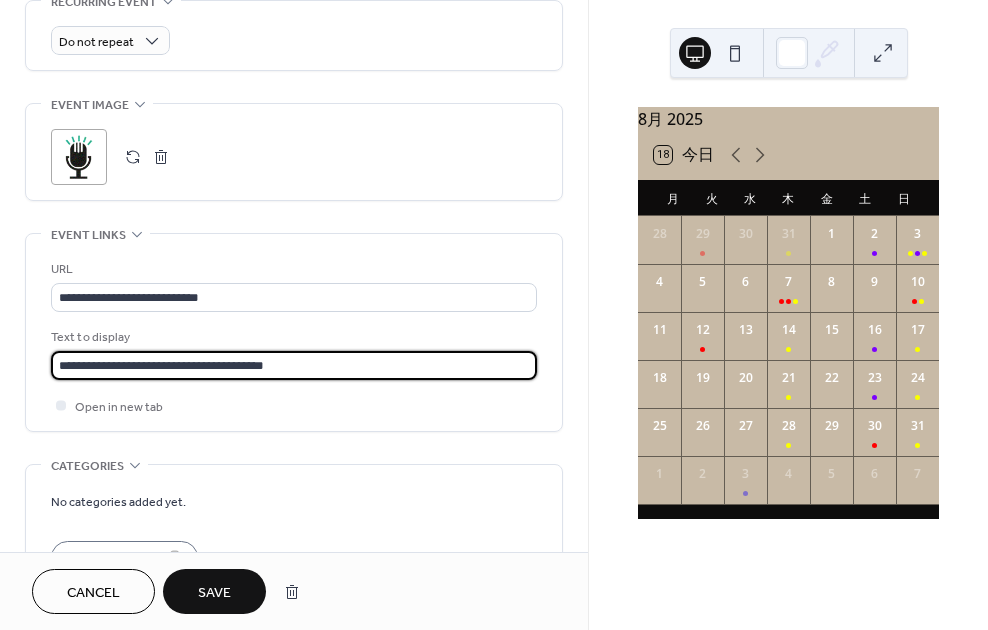drag, startPoint x: 338, startPoint y: 370, endPoint x: -28, endPoint y: 363, distance: 366.06693 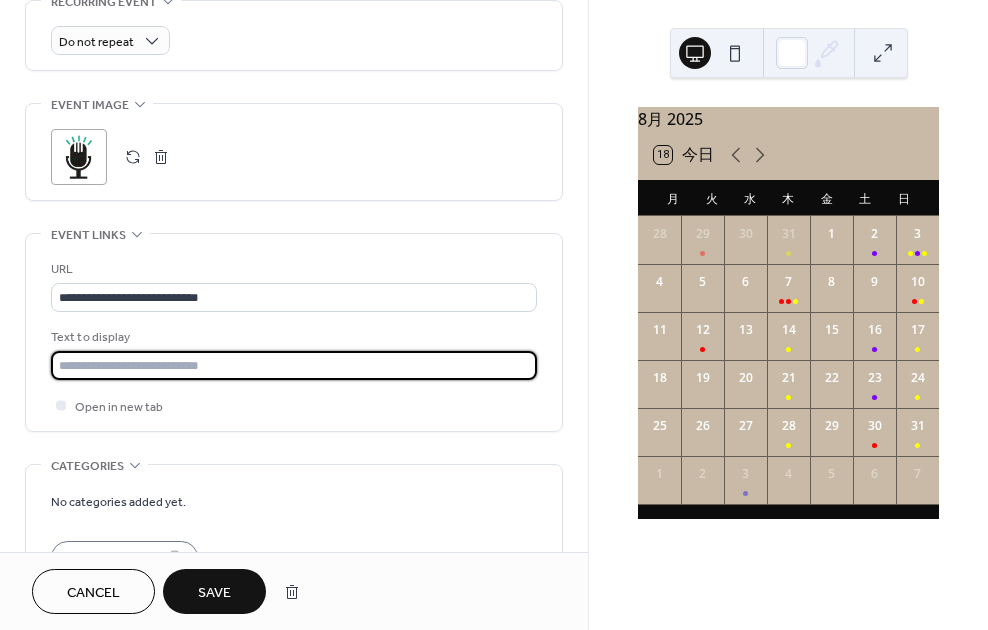 paste on "**********" 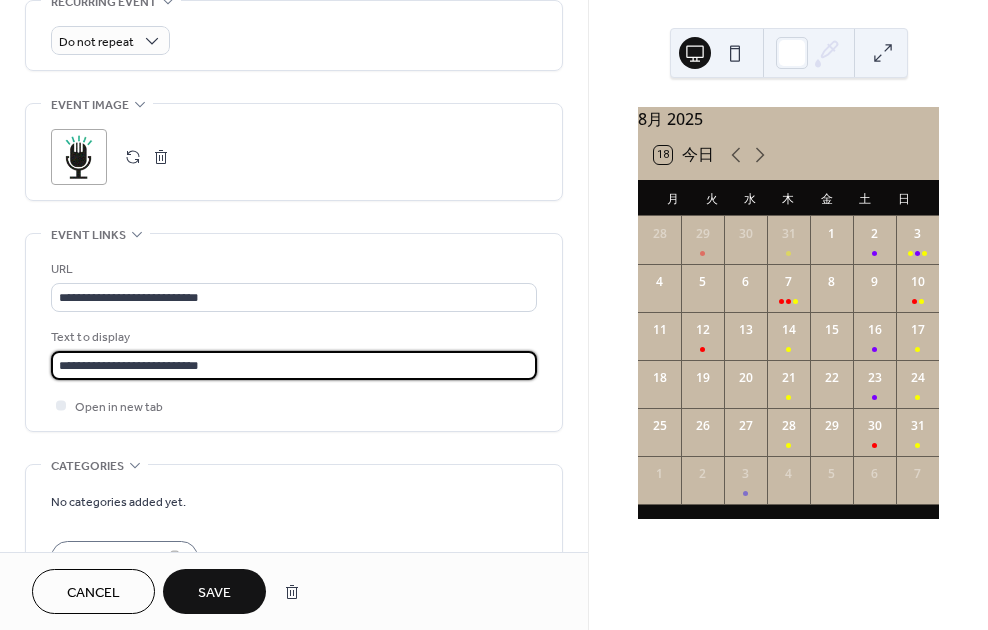 type on "**********" 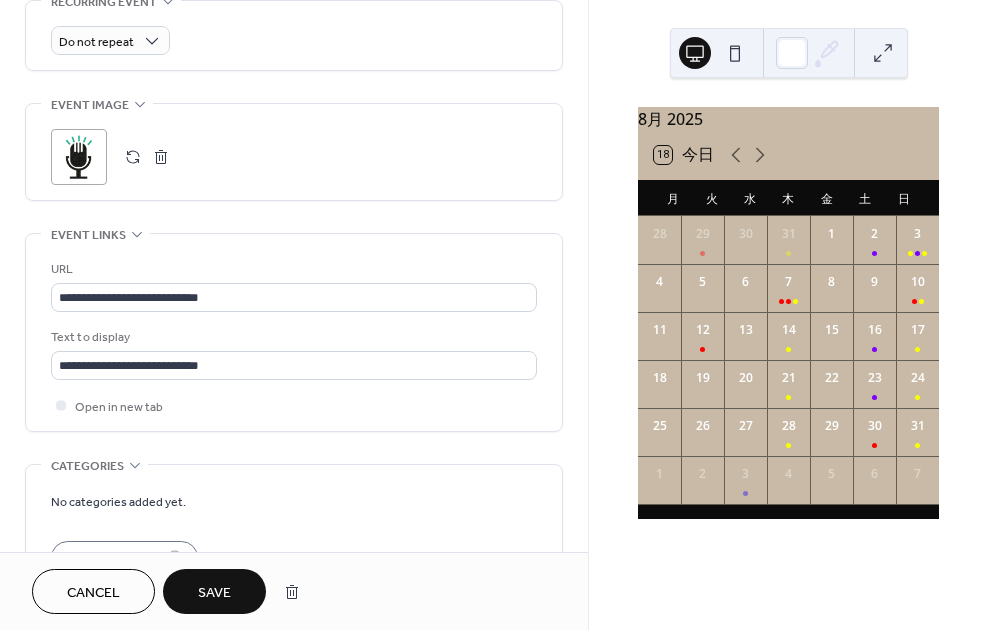 click on "Text to display" at bounding box center (292, 337) 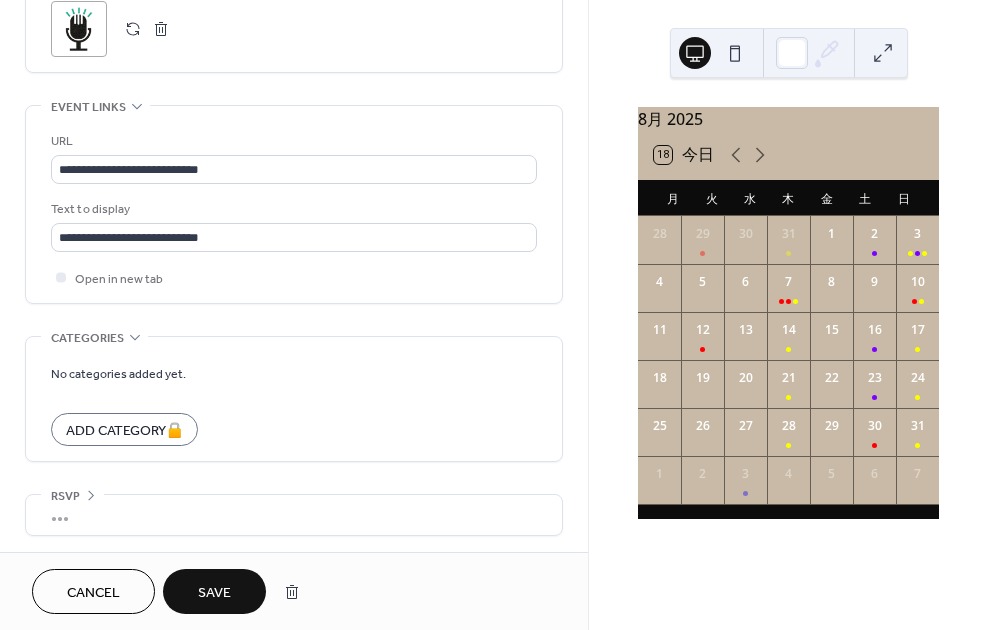 click on "Save" at bounding box center [214, 593] 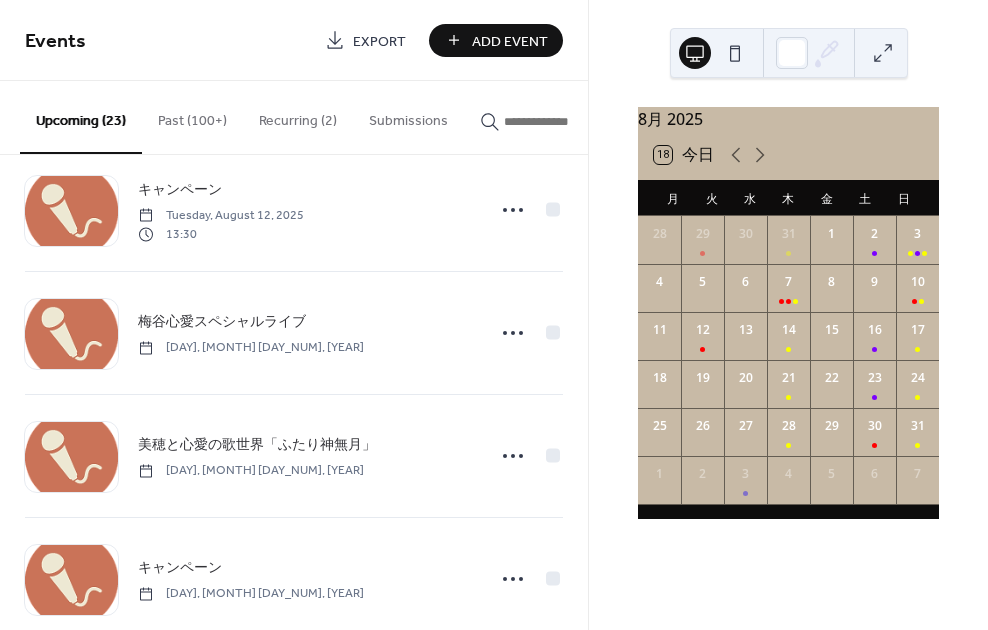 scroll, scrollTop: 2018, scrollLeft: 0, axis: vertical 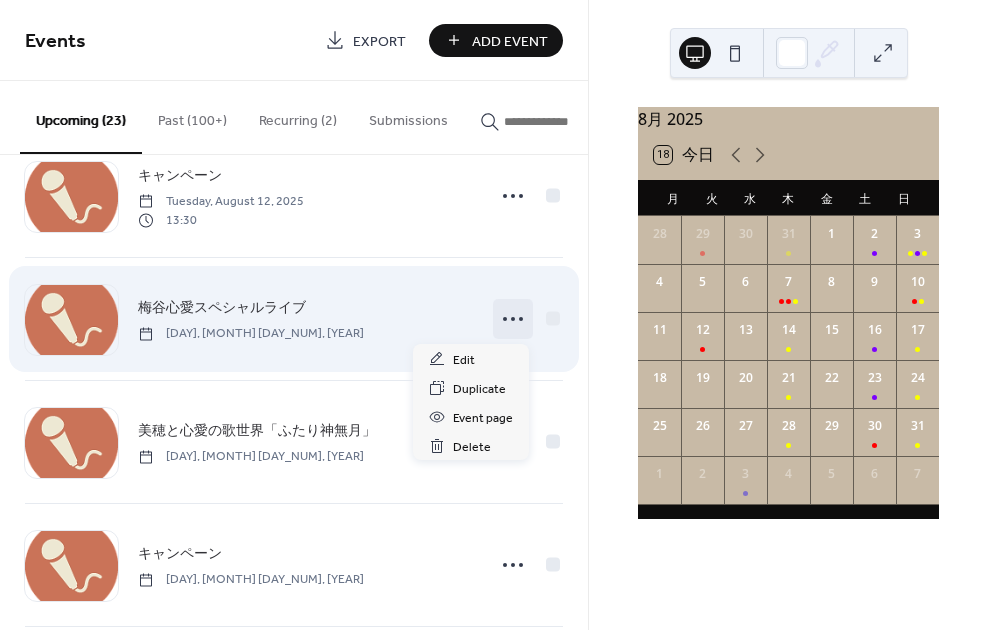 click 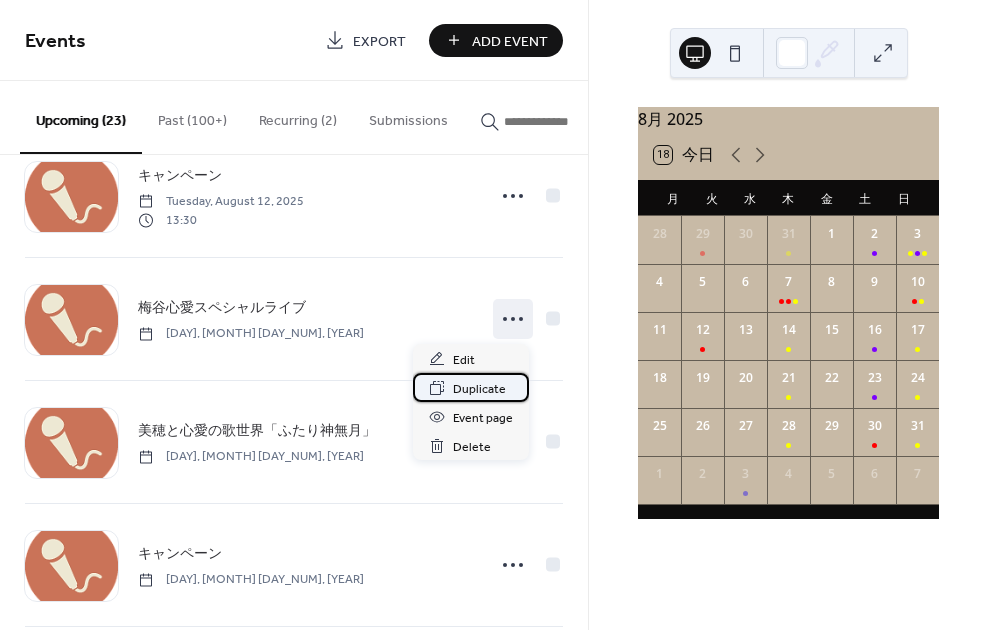 click on "Duplicate" at bounding box center (479, 389) 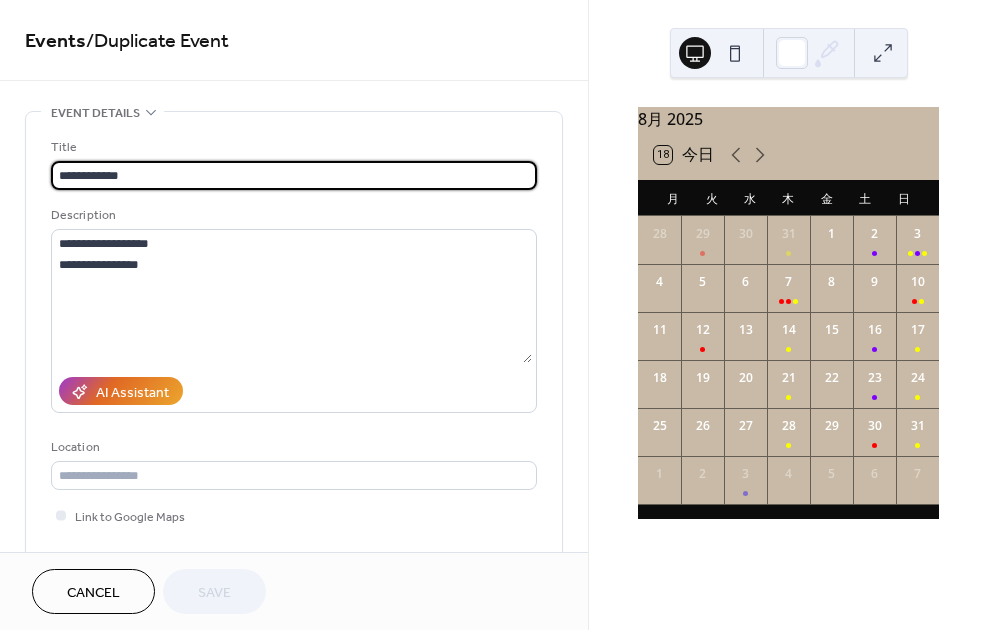 drag, startPoint x: 232, startPoint y: 169, endPoint x: 40, endPoint y: 166, distance: 192.02344 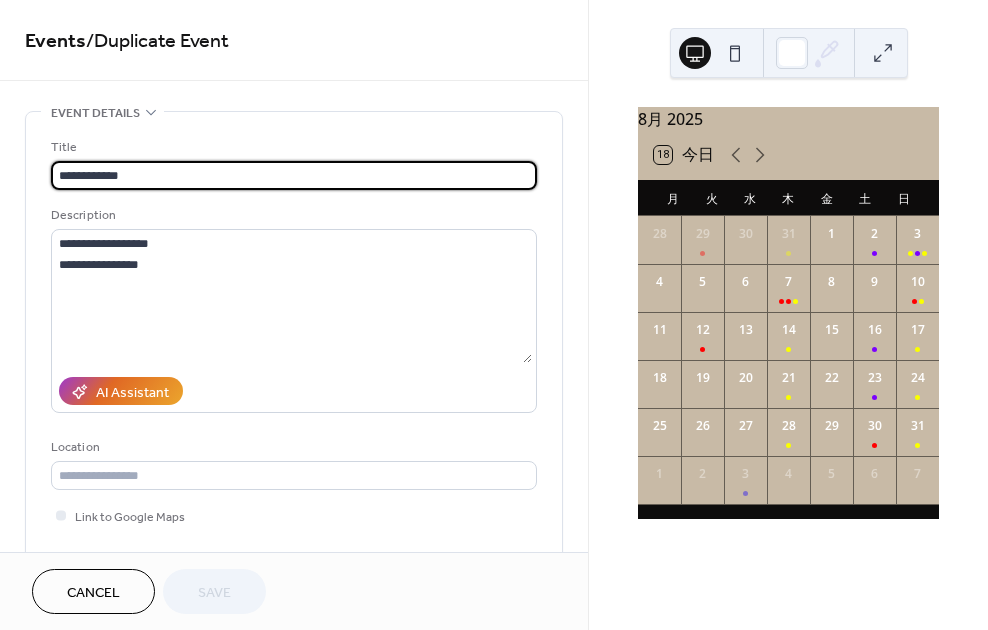 click on "**********" at bounding box center (294, 365) 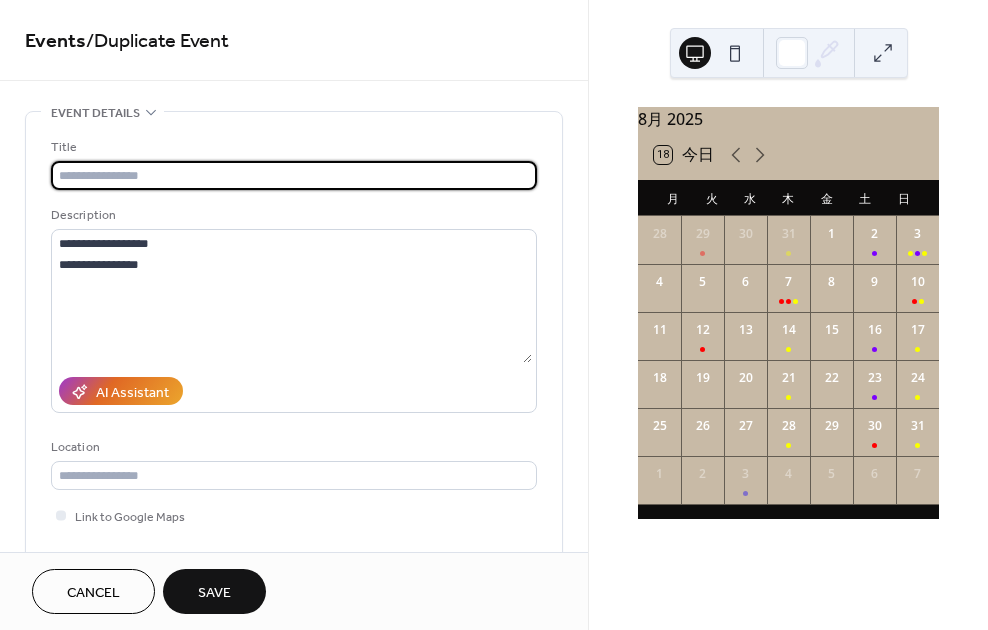 paste on "**********" 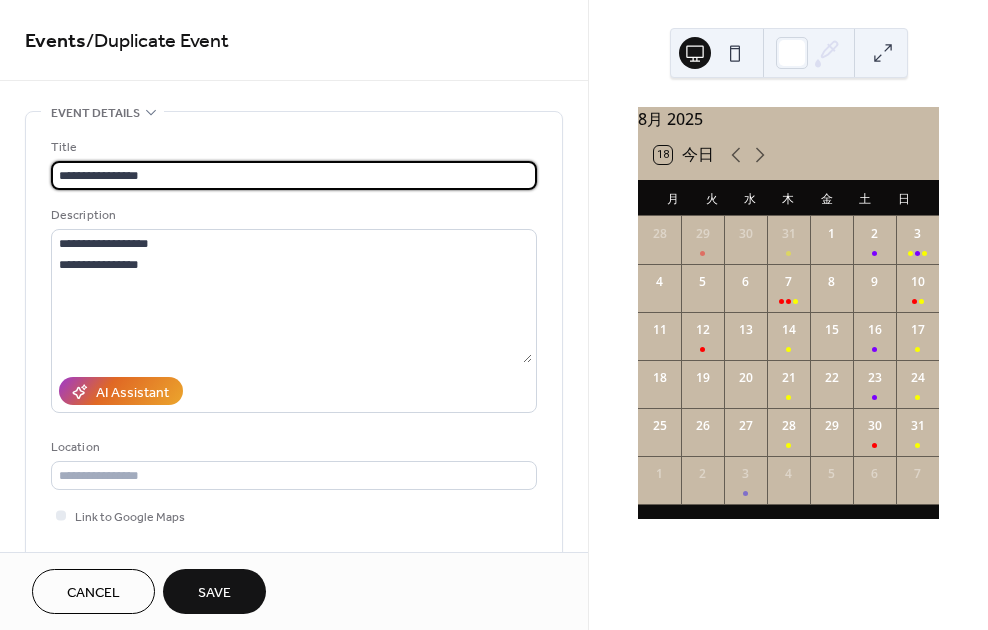 type on "**********" 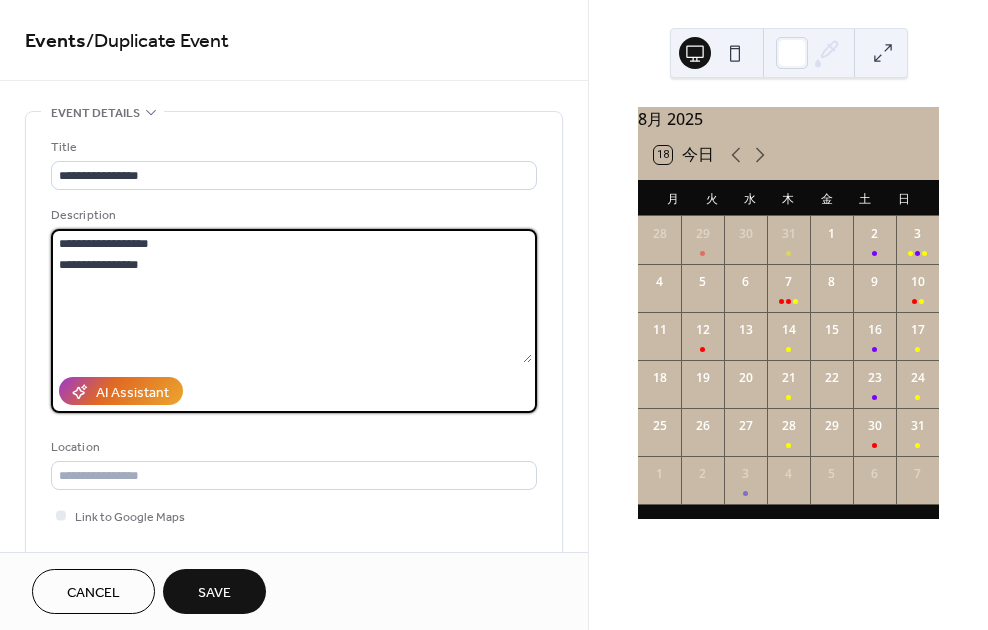 drag, startPoint x: 297, startPoint y: 242, endPoint x: 95, endPoint y: 232, distance: 202.24738 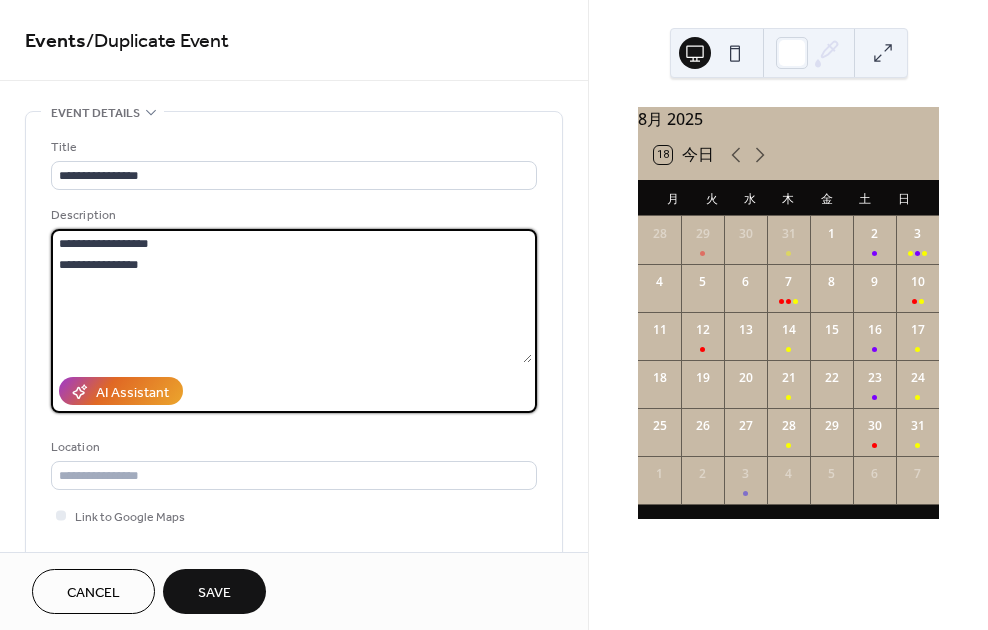 click on "**********" at bounding box center (291, 296) 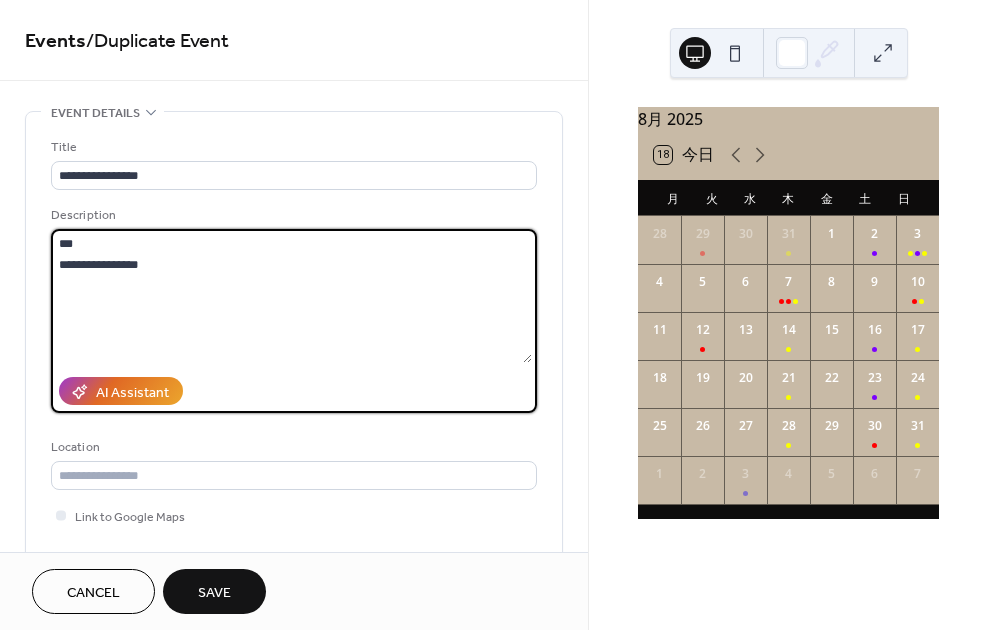 paste on "**********" 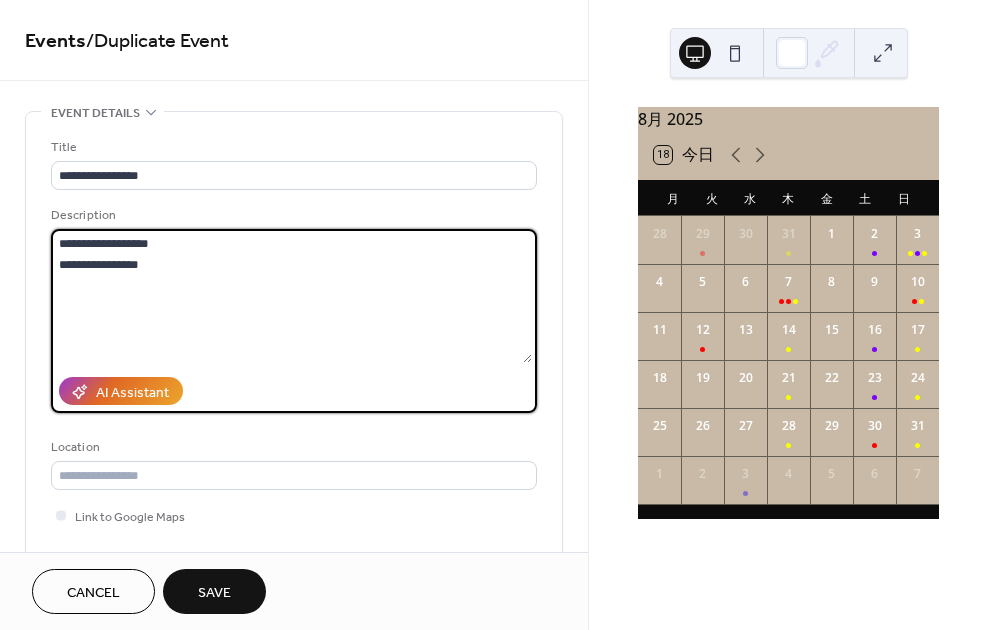 click on "**********" at bounding box center [291, 296] 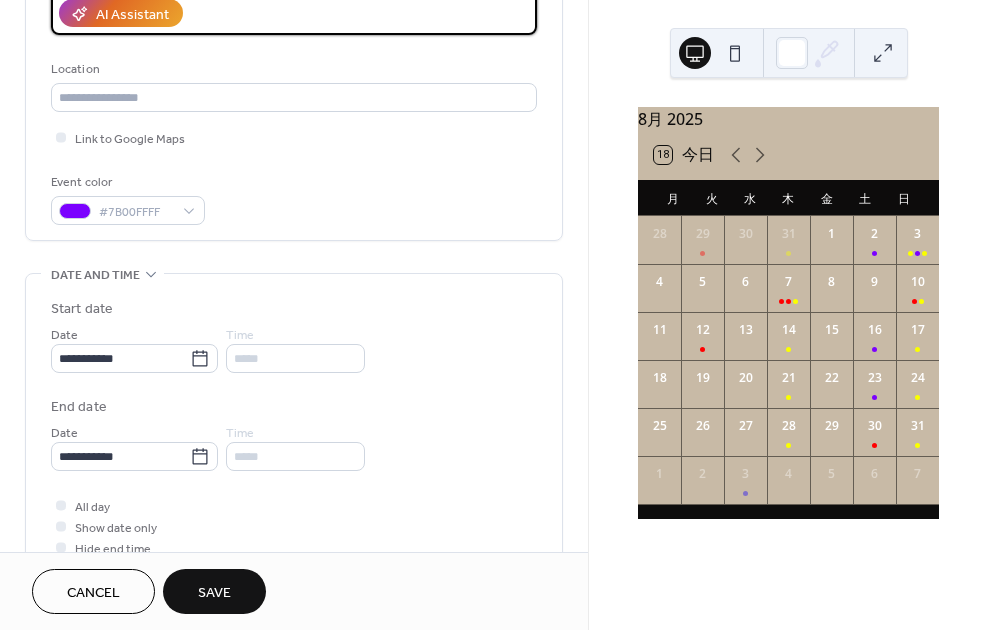 scroll, scrollTop: 395, scrollLeft: 0, axis: vertical 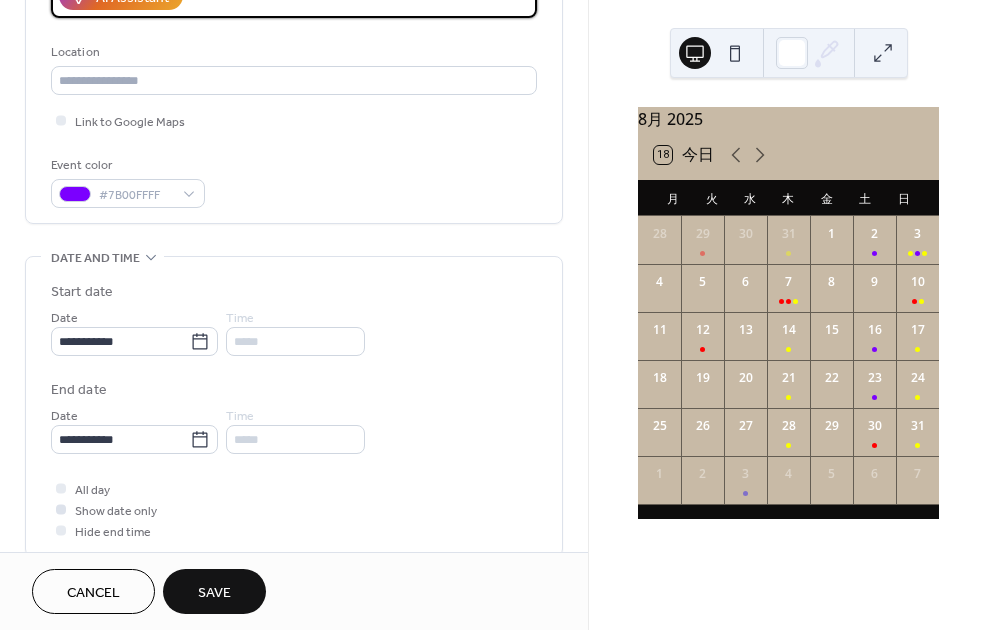 type on "**********" 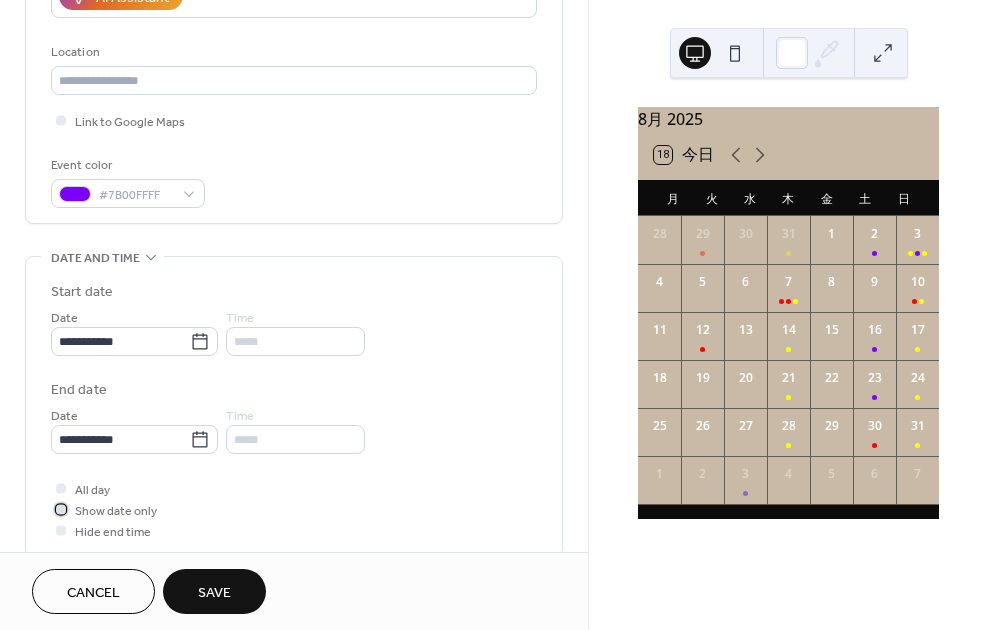 click 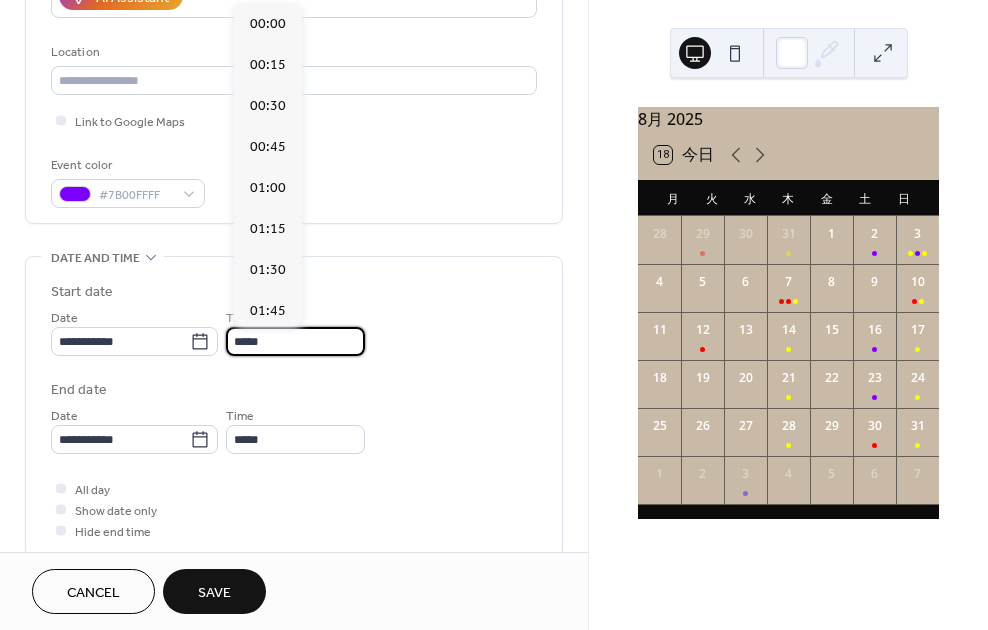 click on "*****" at bounding box center (295, 341) 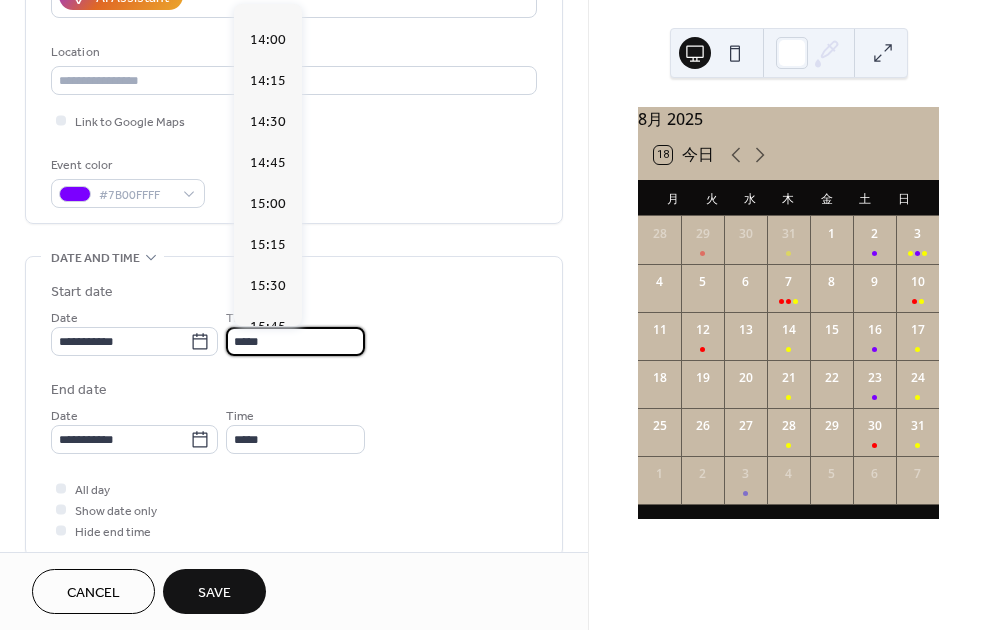 scroll, scrollTop: 2248, scrollLeft: 0, axis: vertical 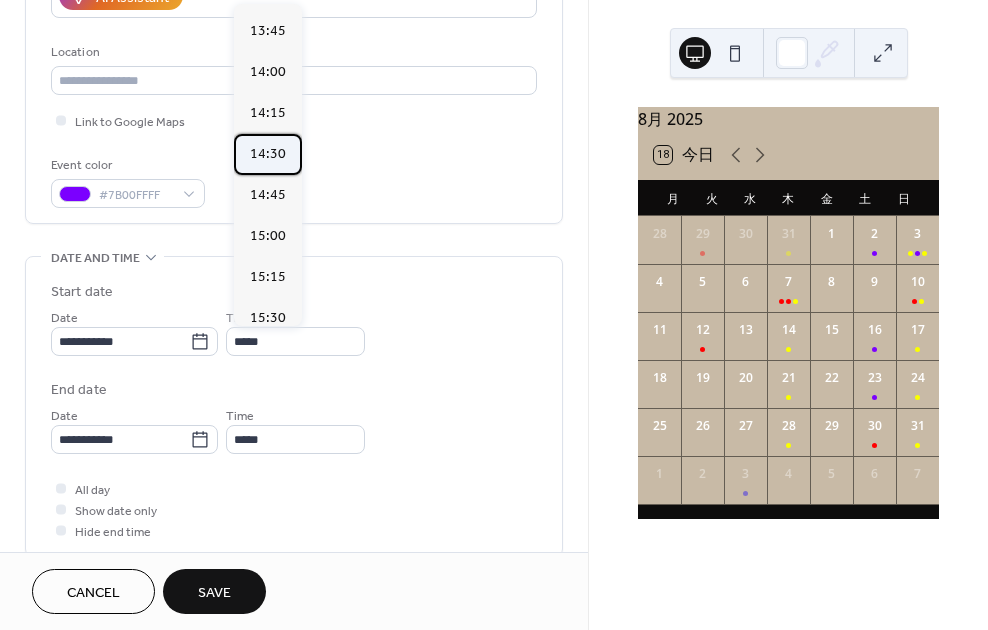 click on "14:30" at bounding box center [268, 154] 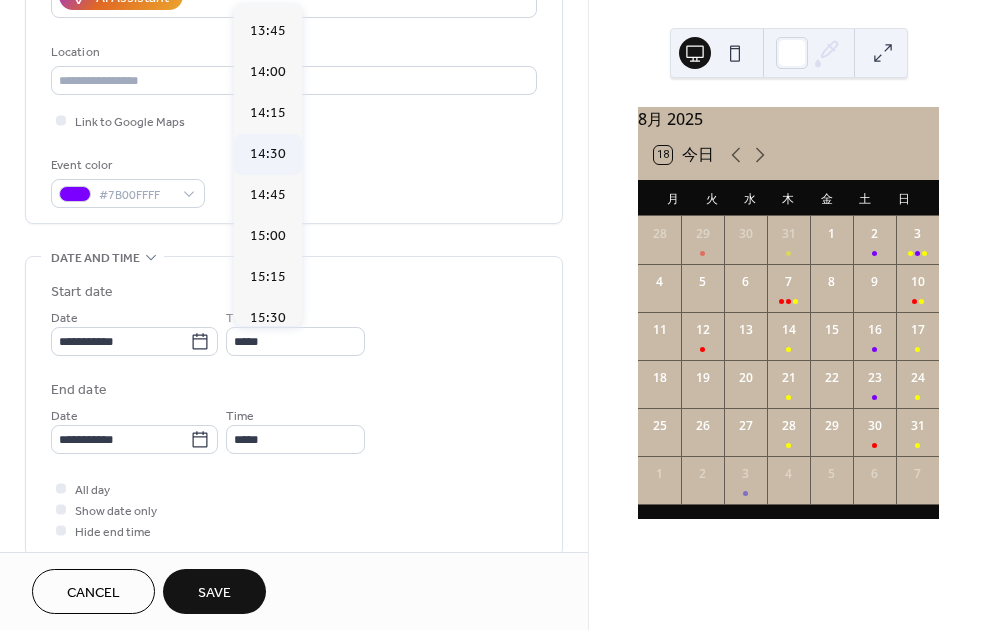 type on "*****" 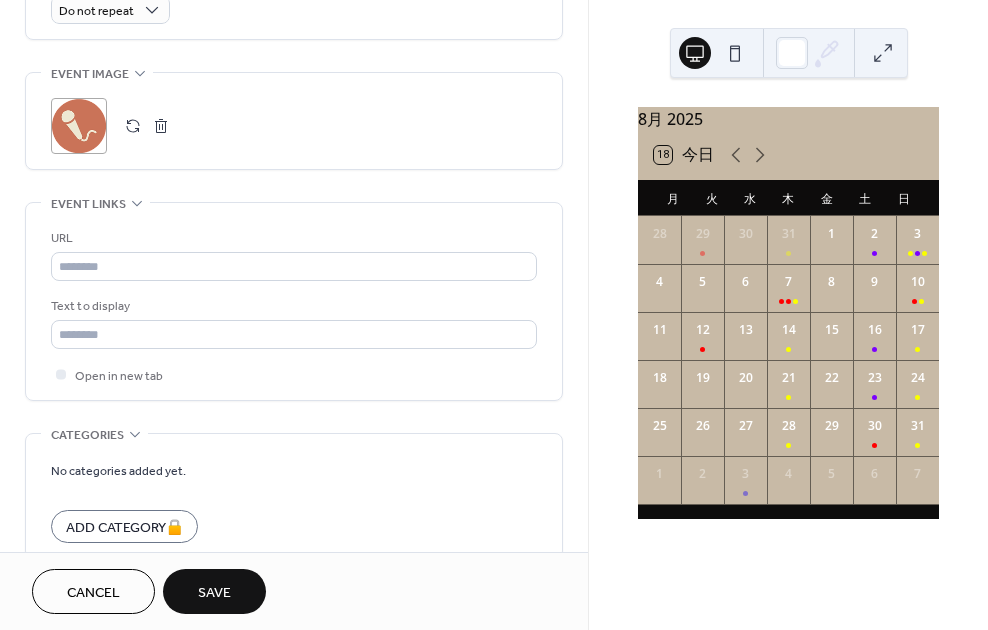 scroll, scrollTop: 1016, scrollLeft: 0, axis: vertical 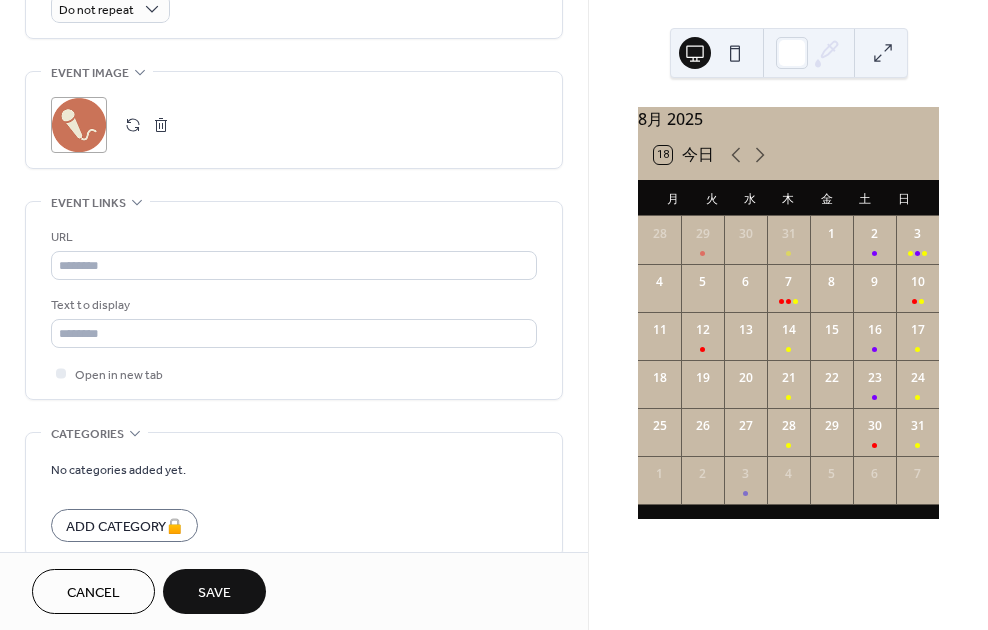 click on "Save" at bounding box center (214, 593) 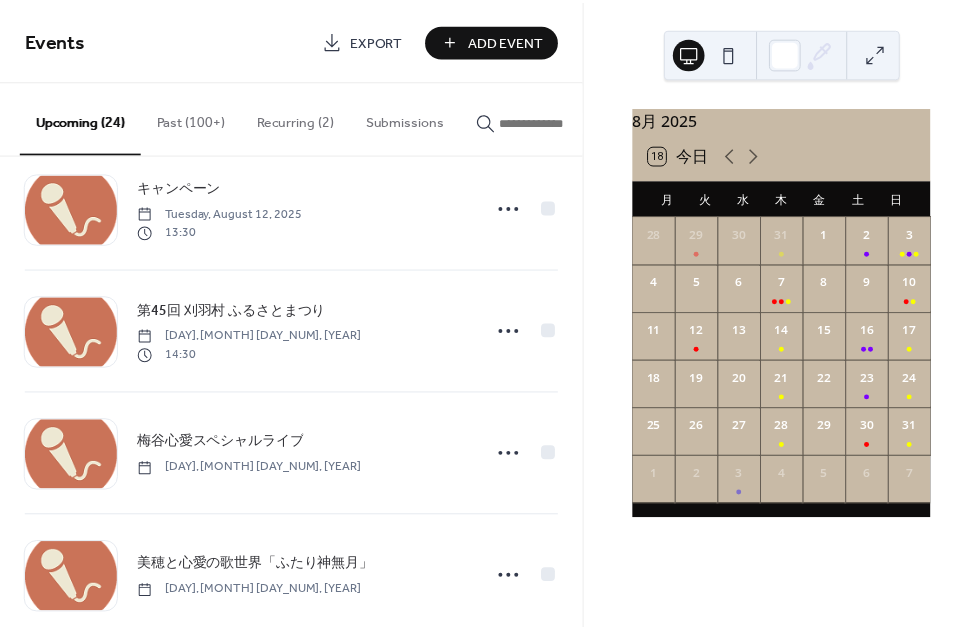 scroll, scrollTop: 2008, scrollLeft: 0, axis: vertical 